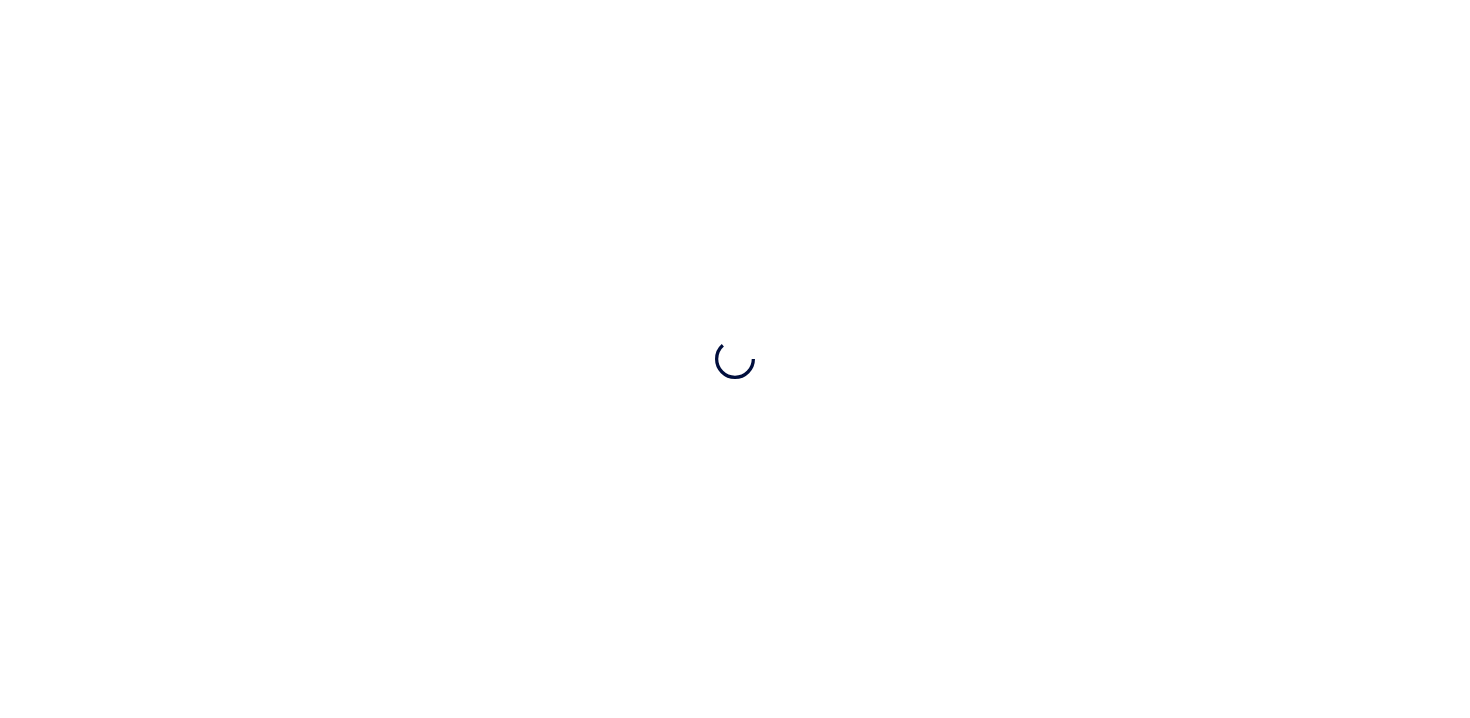 scroll, scrollTop: 0, scrollLeft: 0, axis: both 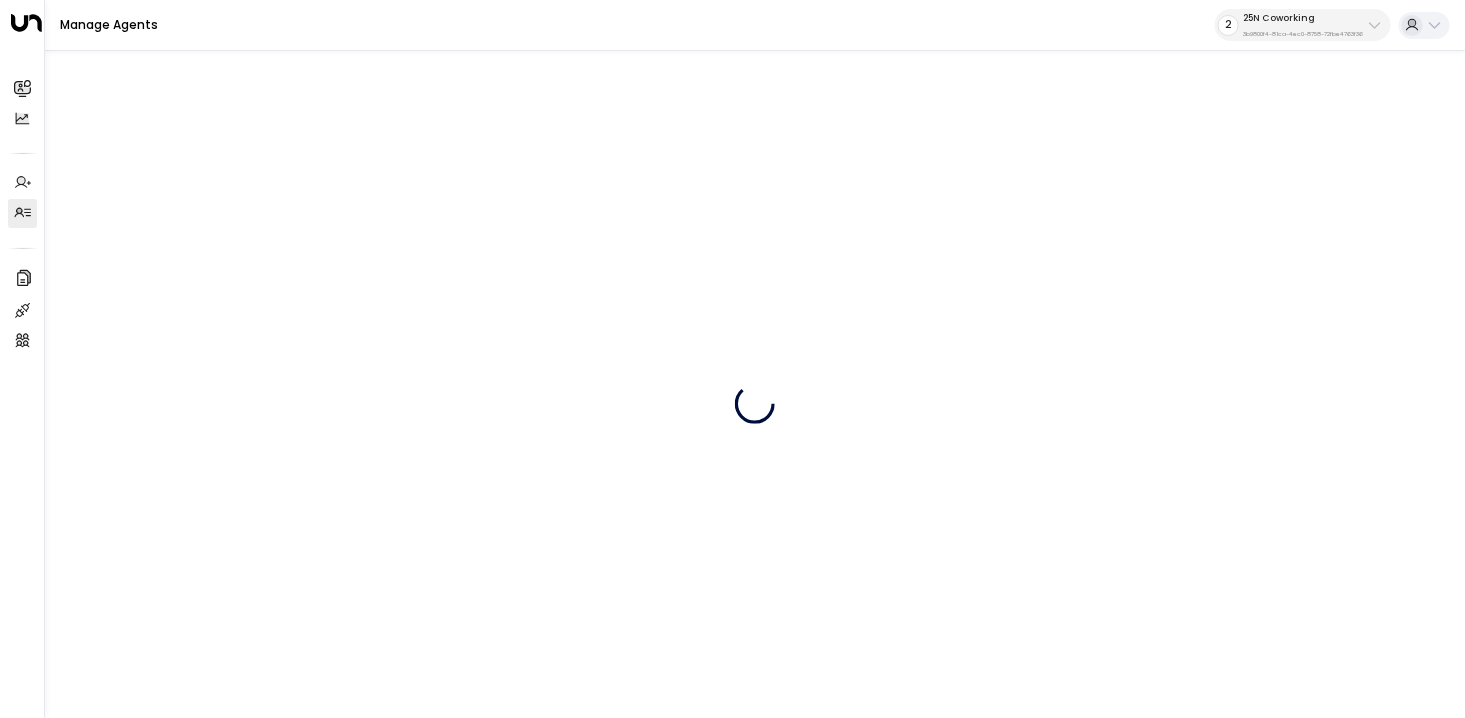 click on "25N Coworking 3b9800f4-81ca-4ec0-8758-72fbe4763f36" at bounding box center [1303, 25] 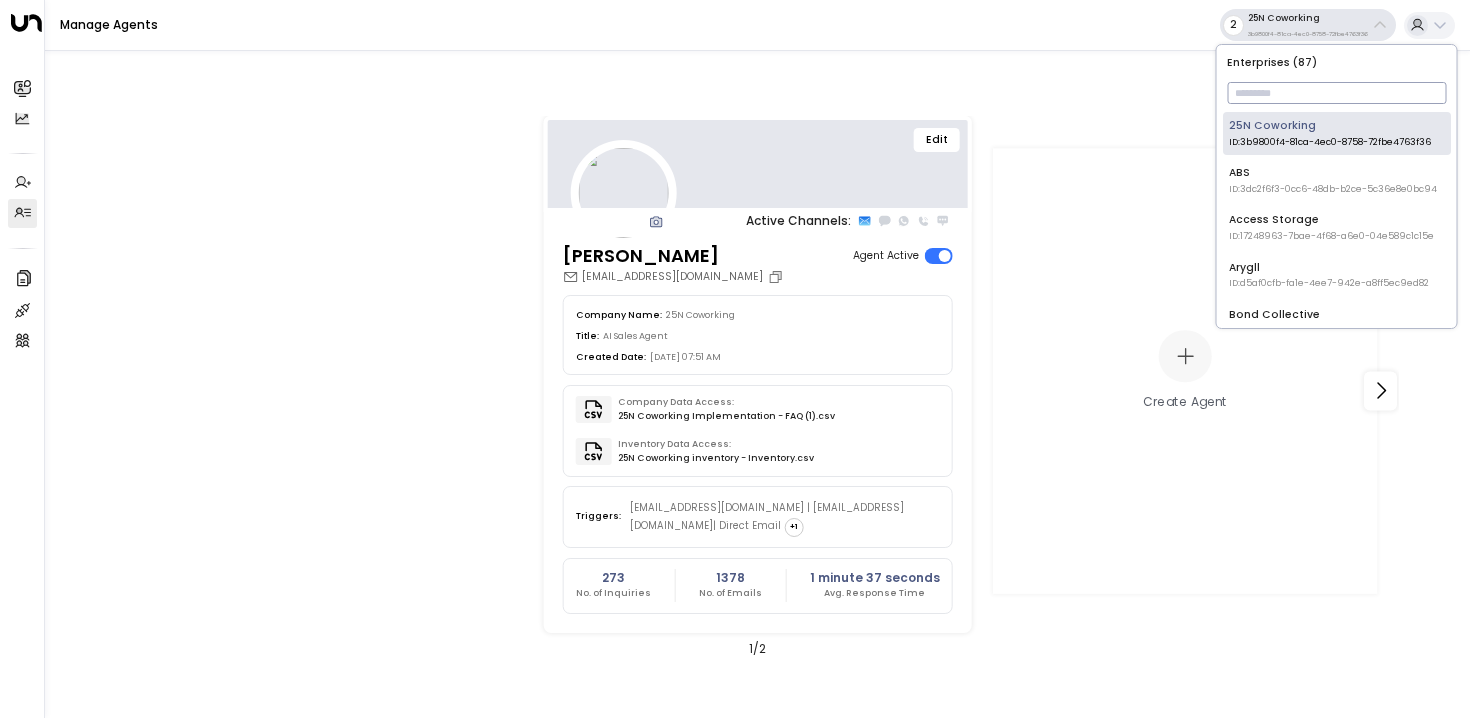 click at bounding box center [1336, 93] 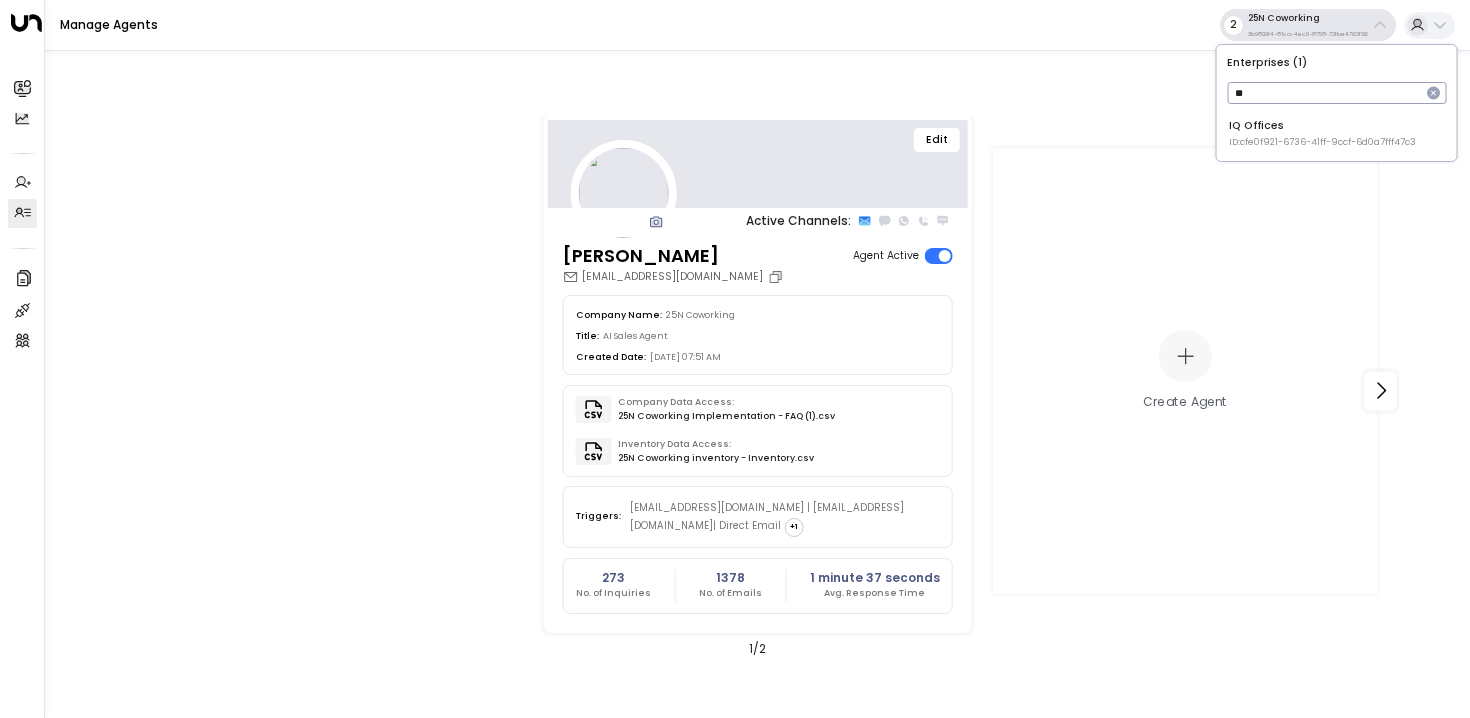 type on "**" 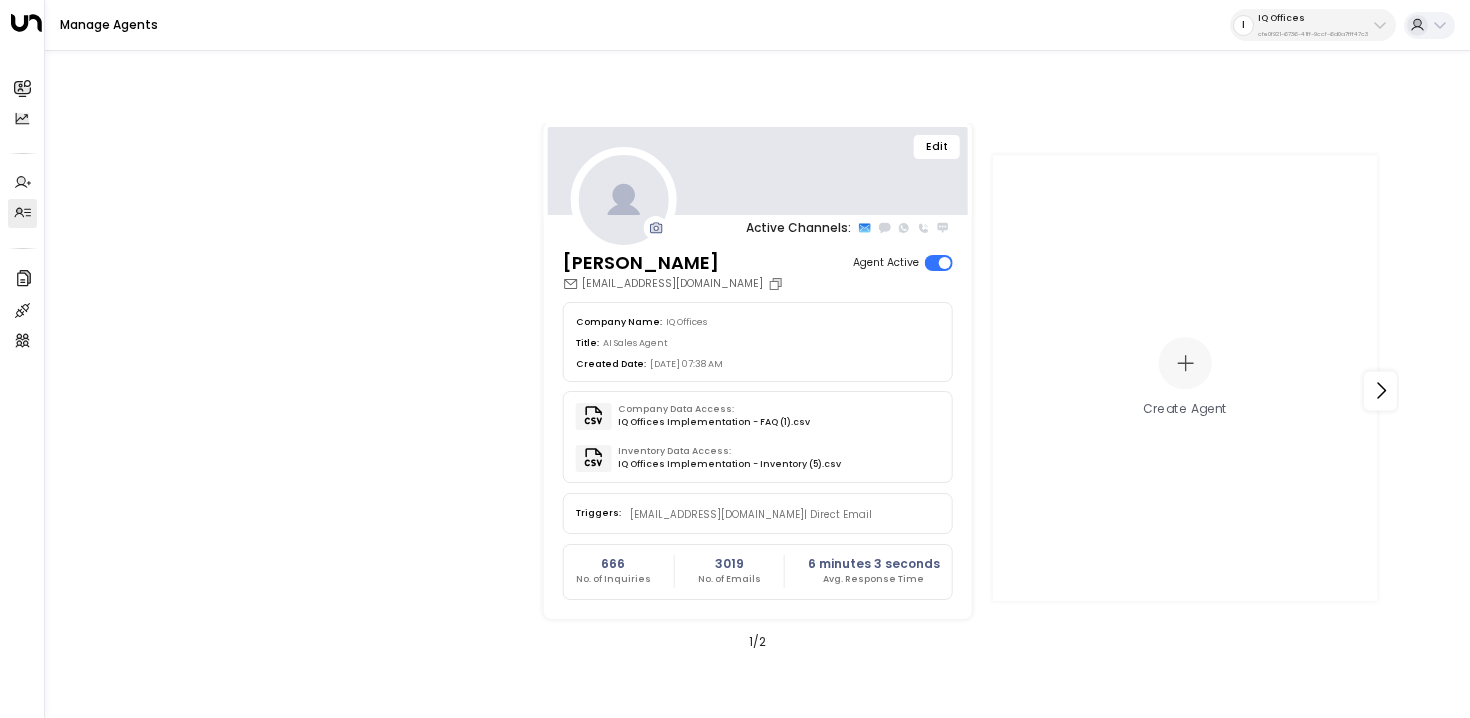 click on "Edit" at bounding box center [937, 147] 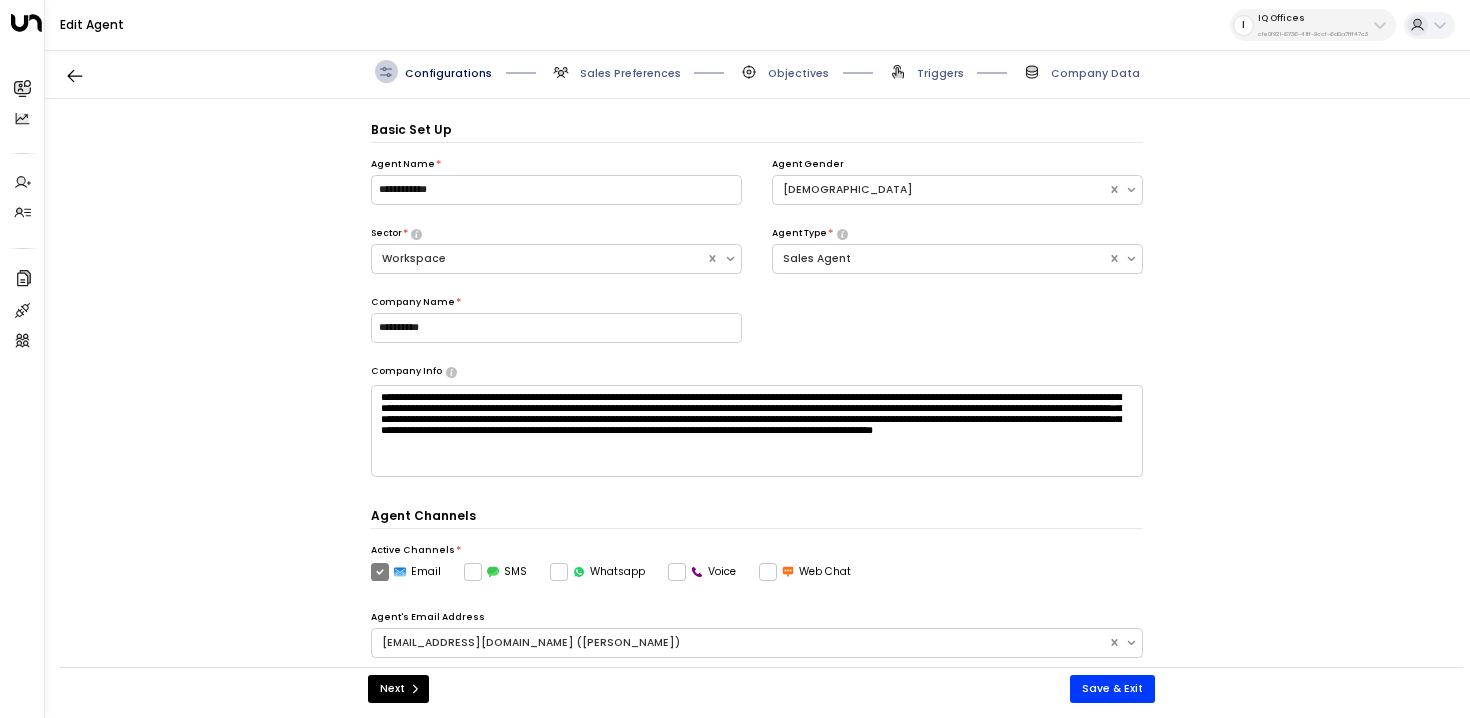 scroll, scrollTop: 22, scrollLeft: 0, axis: vertical 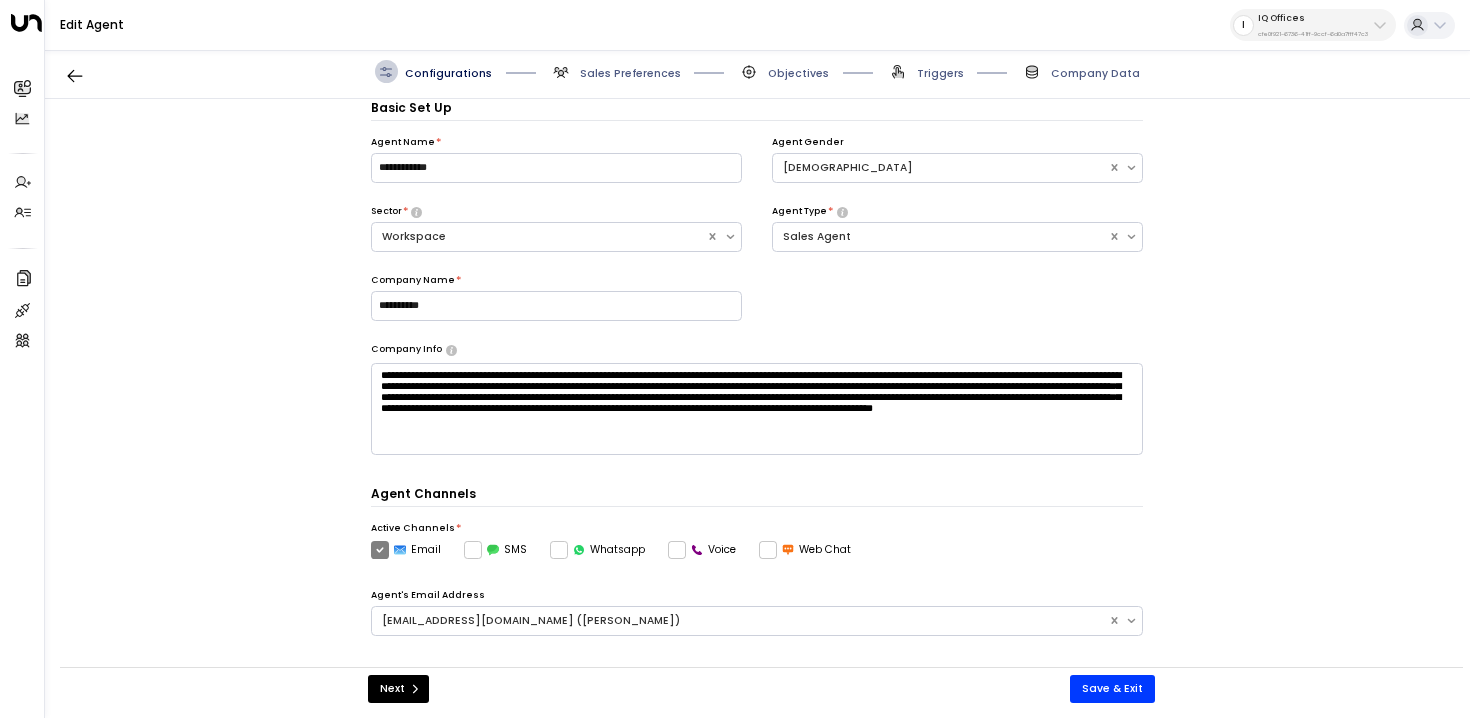 click on "Triggers" at bounding box center (940, 73) 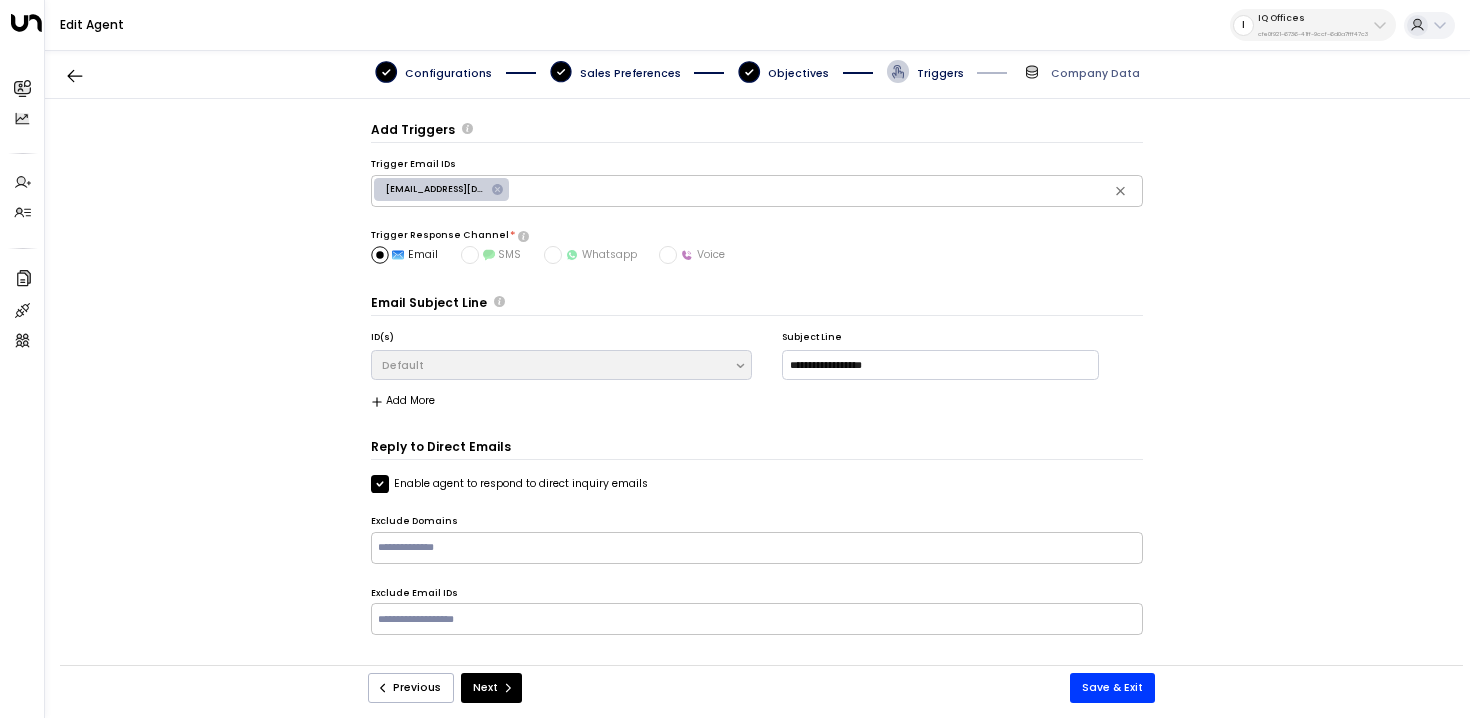 click on "Configurations Sales Preferences Objectives Triggers Company Data" at bounding box center (757, 72) 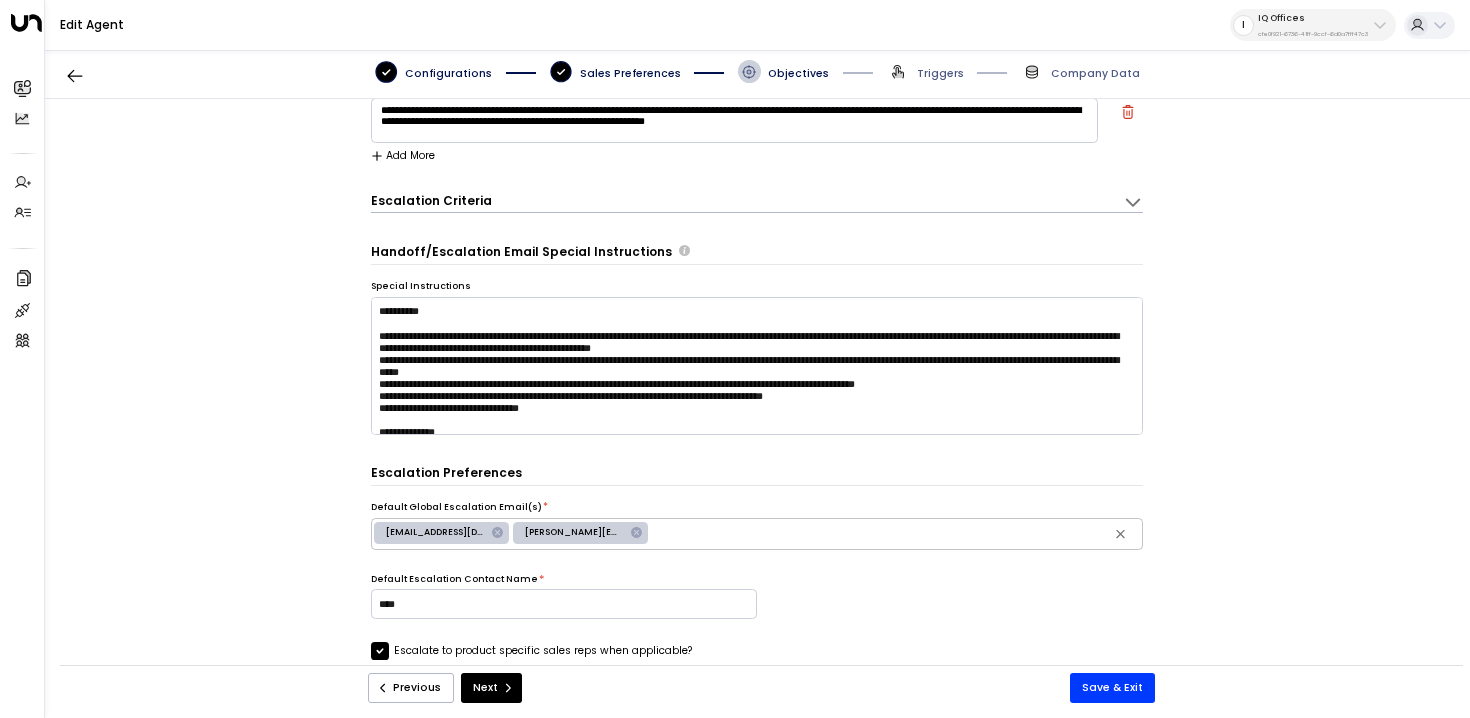 scroll, scrollTop: 324, scrollLeft: 0, axis: vertical 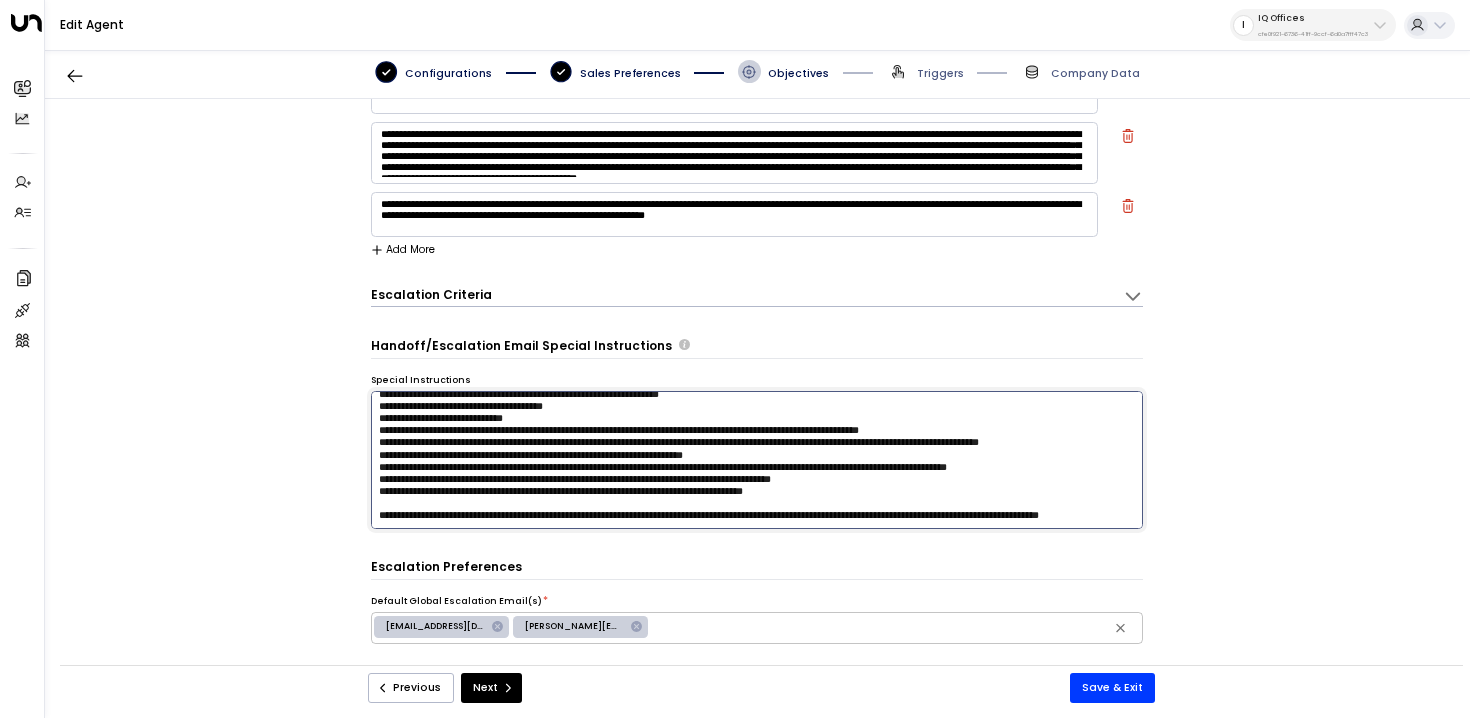 click at bounding box center [757, 460] 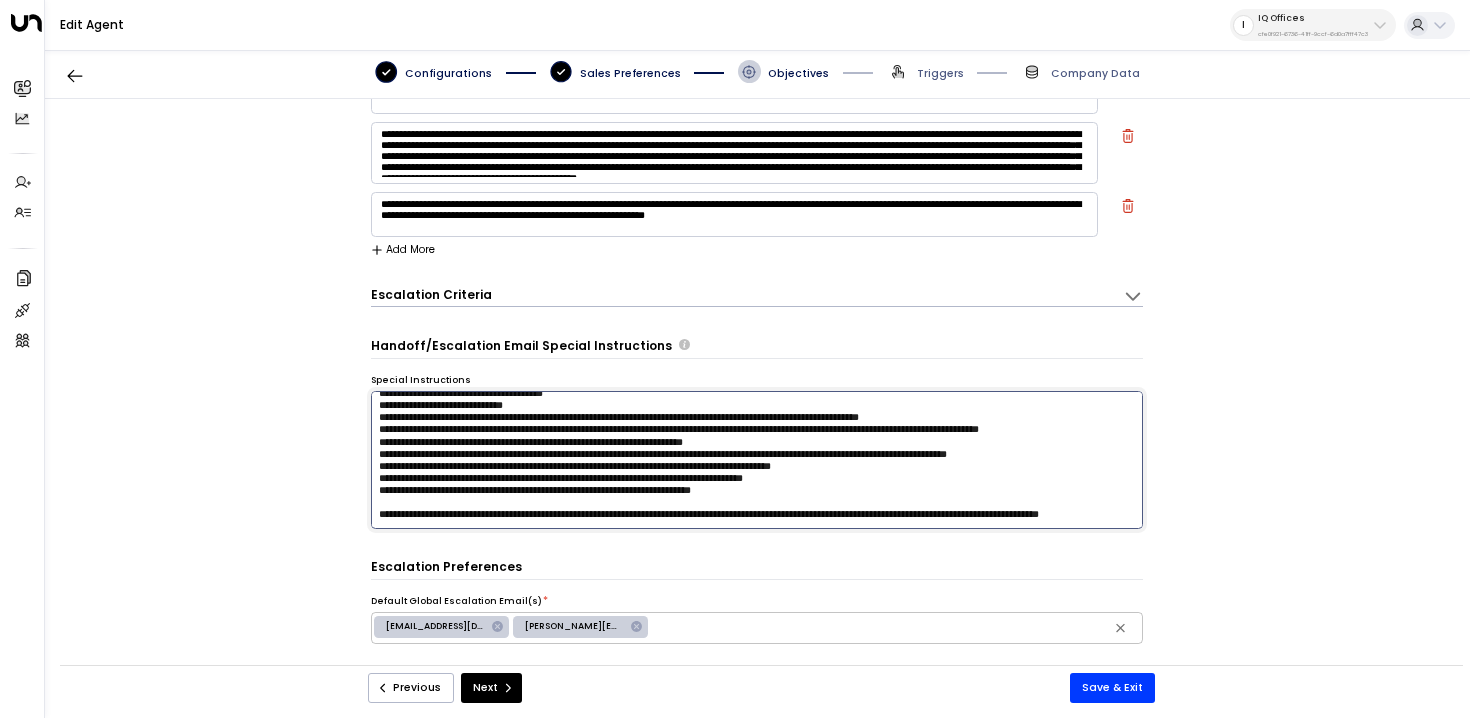 click at bounding box center (757, 460) 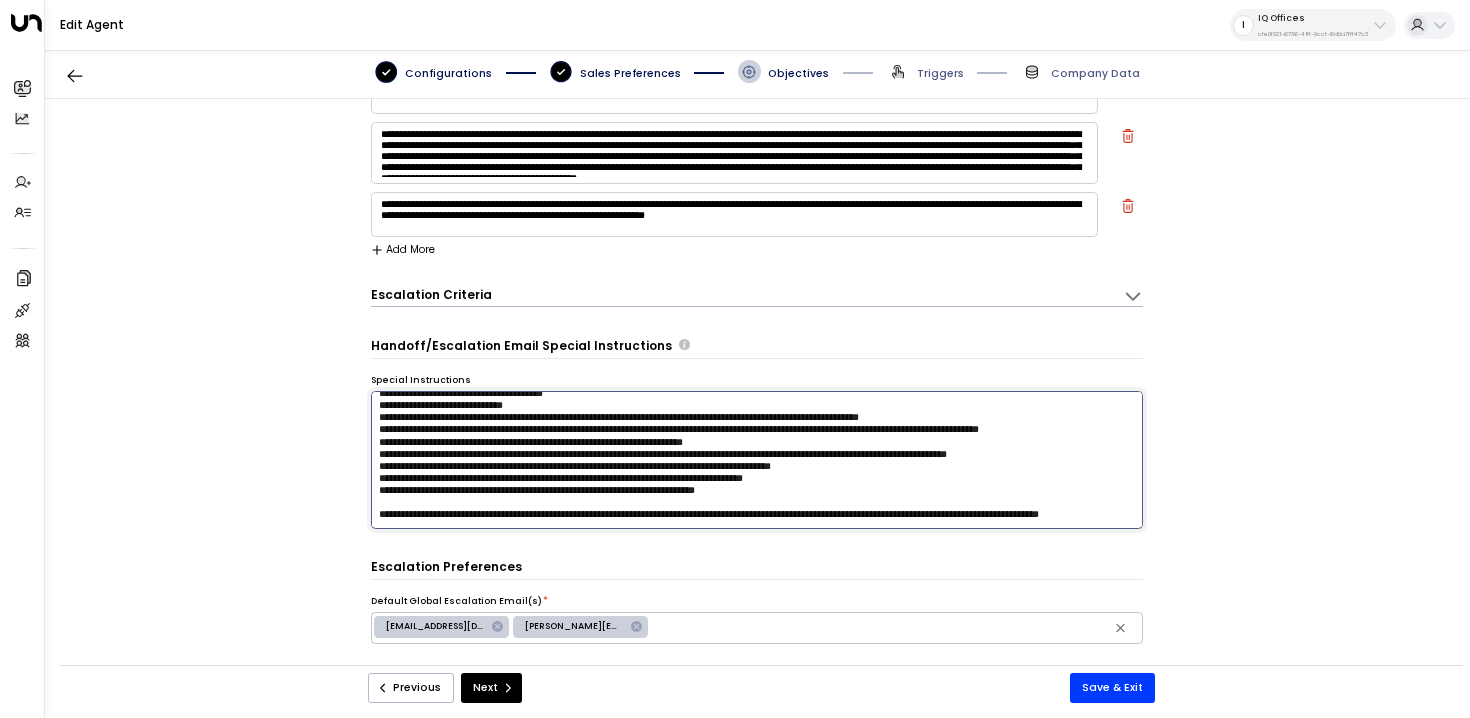 click at bounding box center (757, 460) 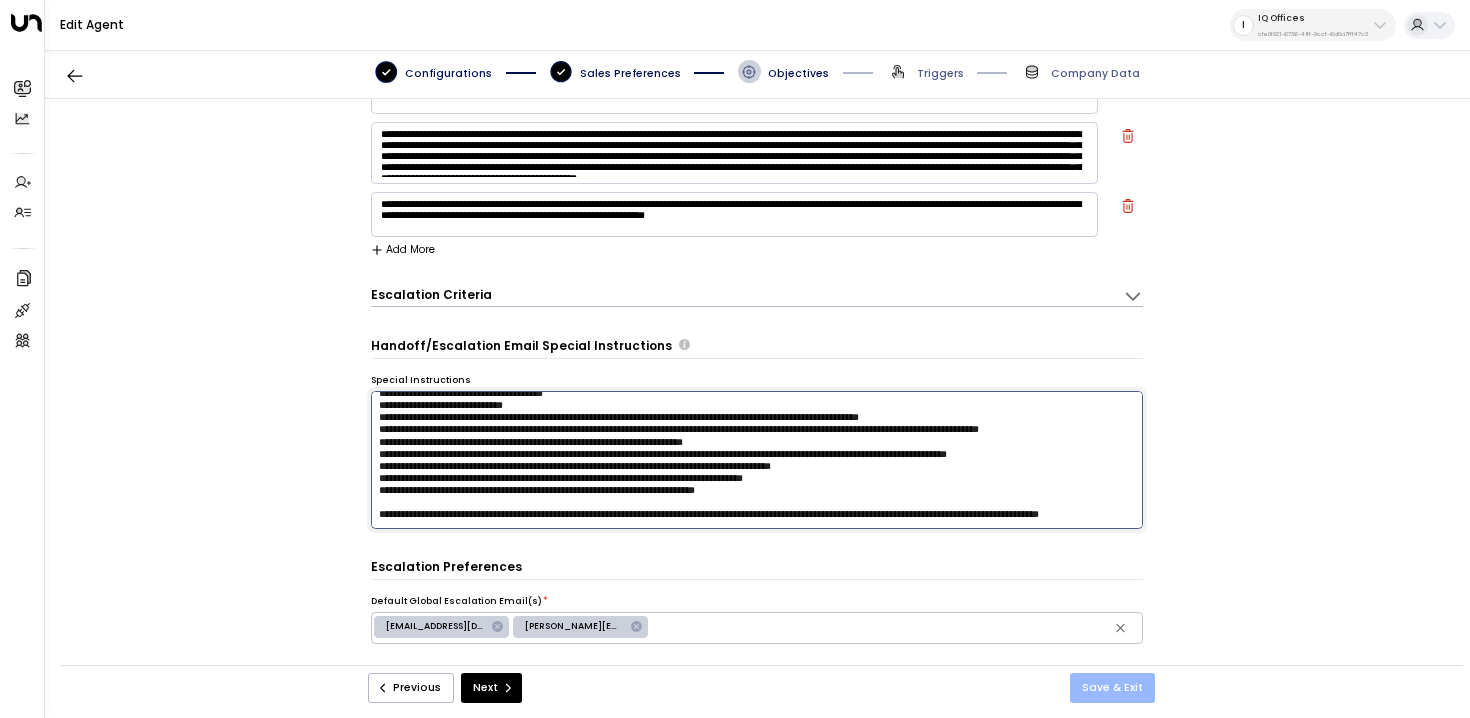type on "**********" 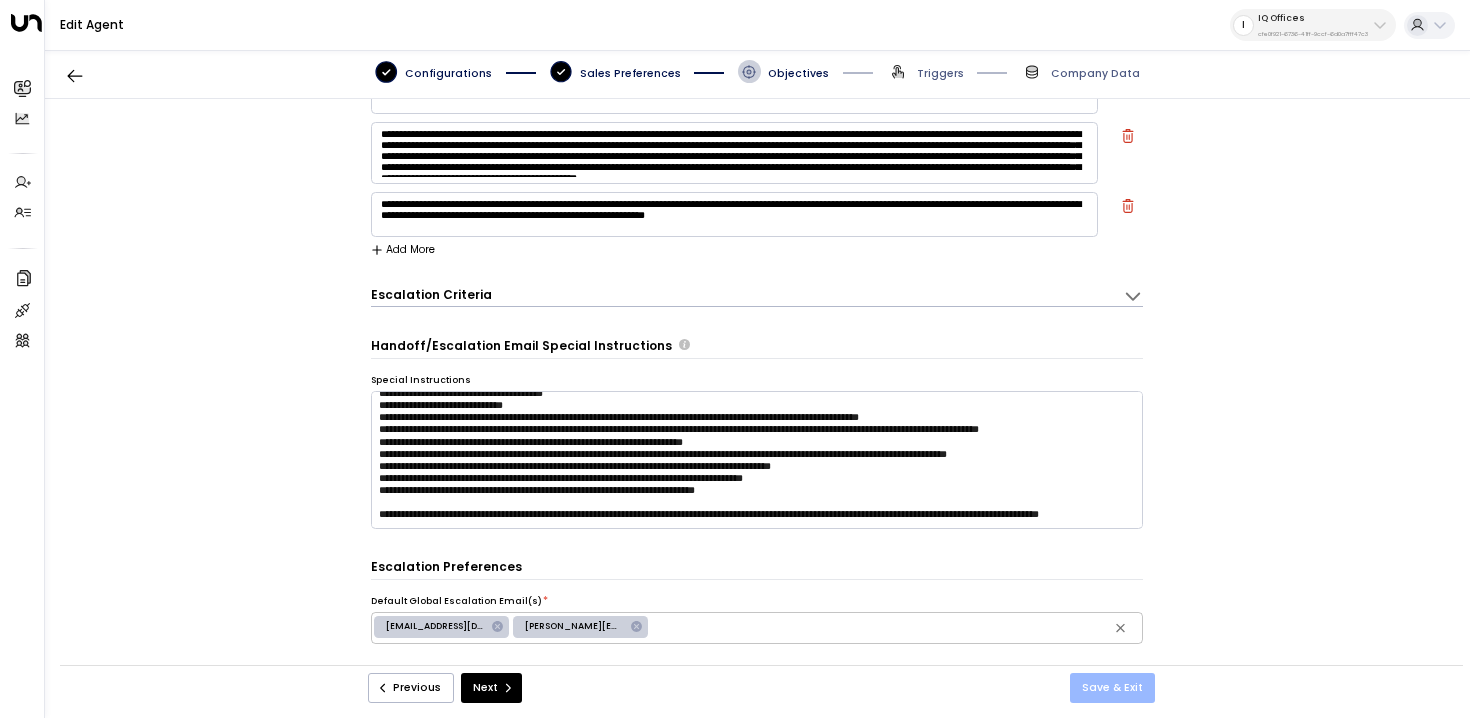 click on "Save & Exit" at bounding box center [1112, 688] 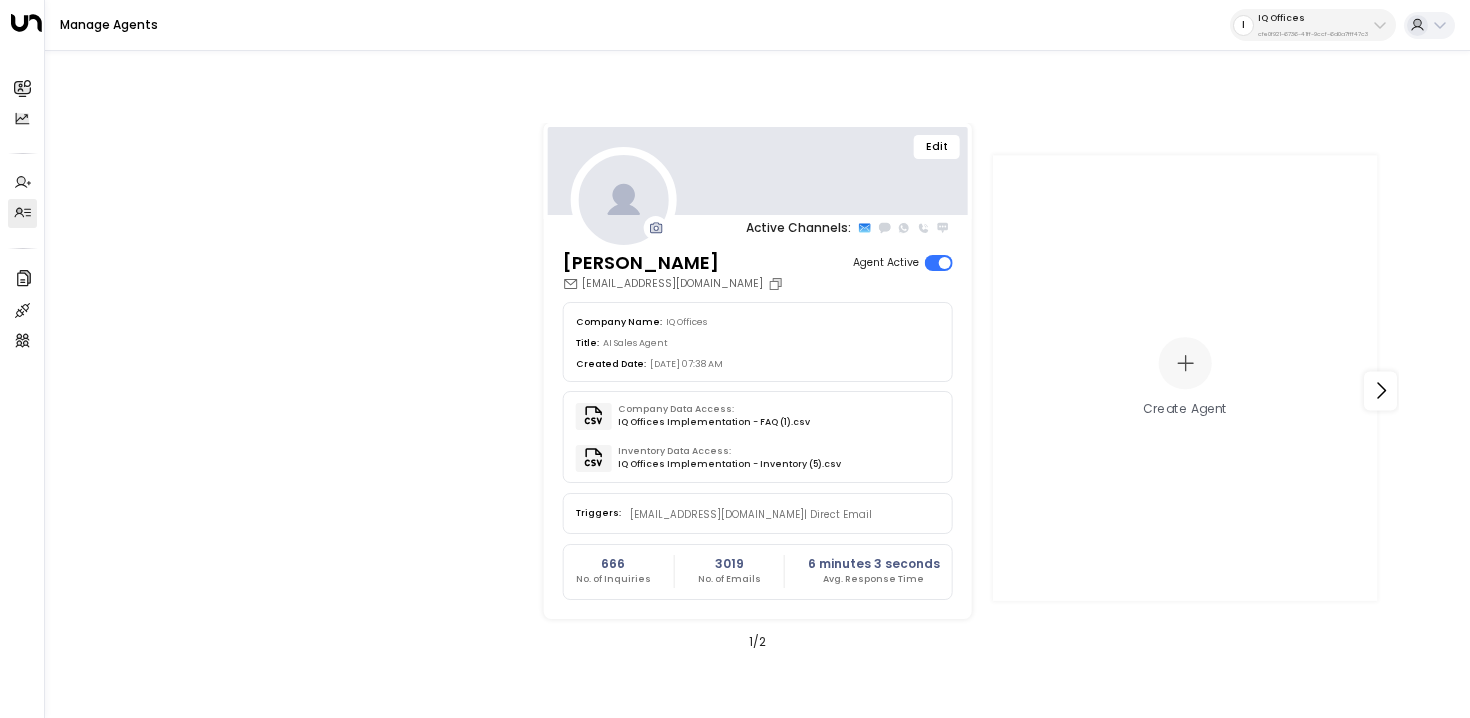 click on "Edit" at bounding box center [937, 147] 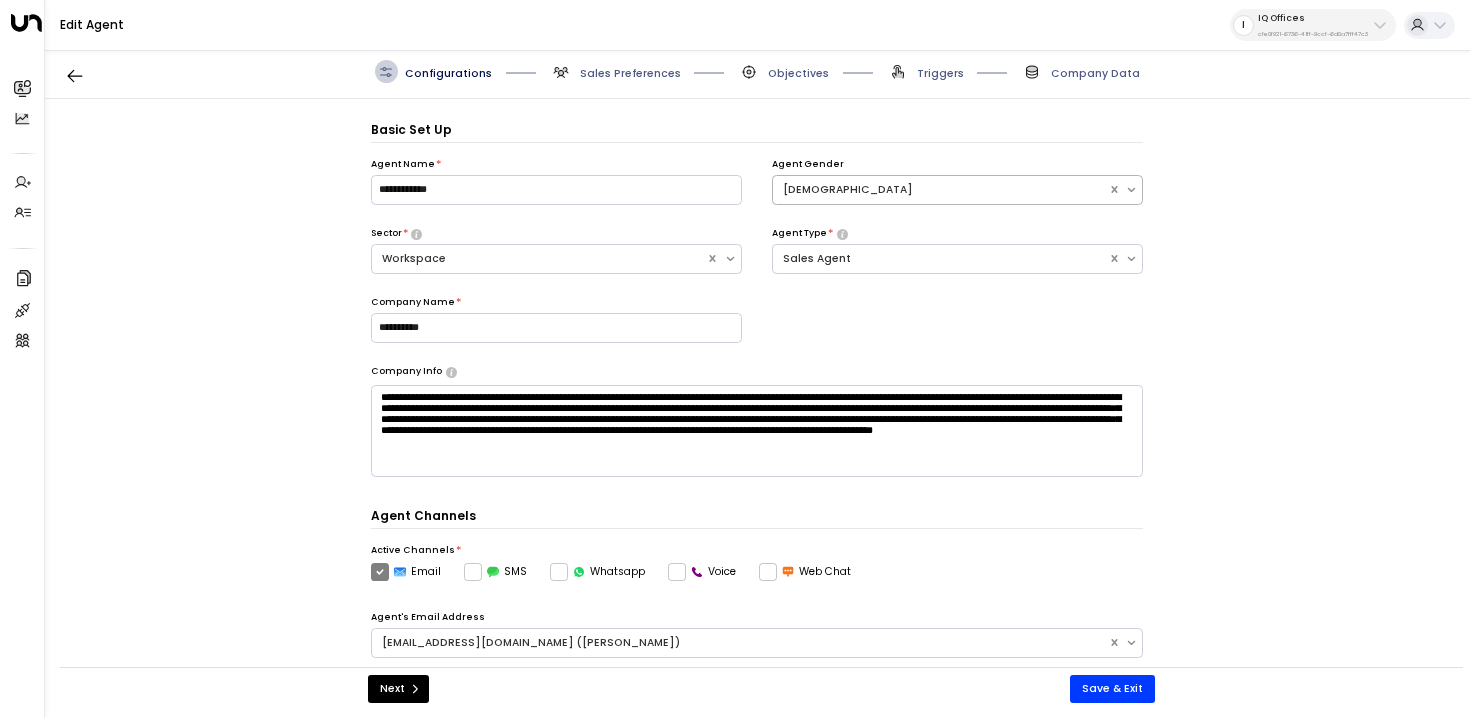 scroll, scrollTop: 22, scrollLeft: 0, axis: vertical 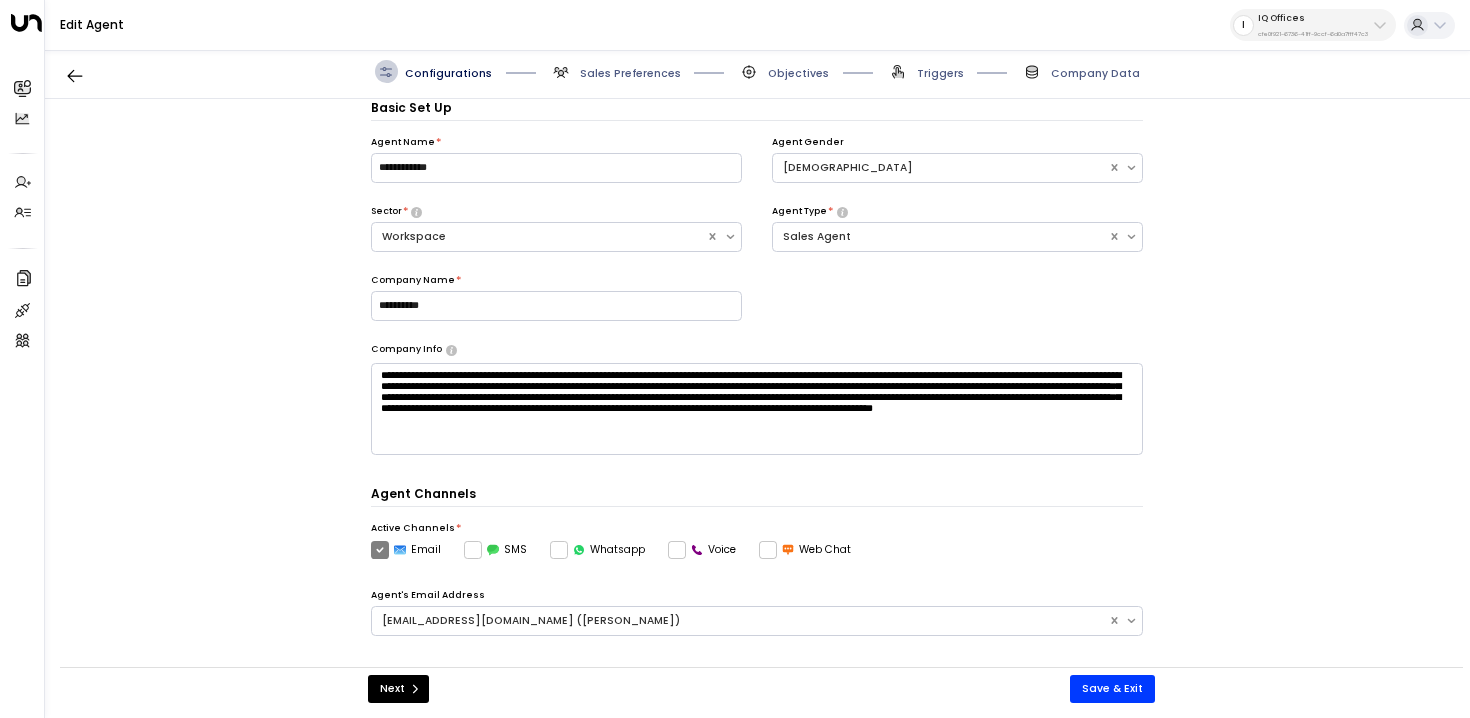 click on "Objectives" at bounding box center (798, 73) 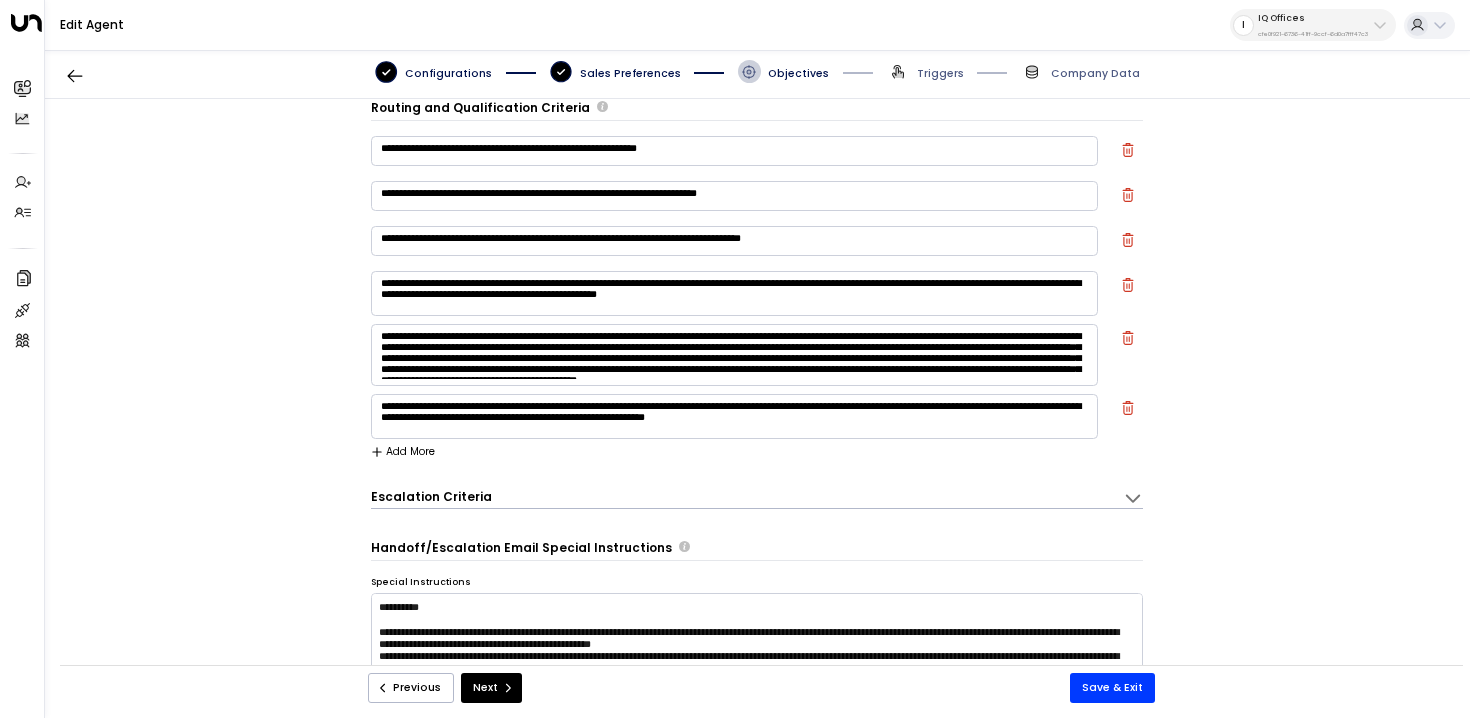 scroll, scrollTop: 60, scrollLeft: 0, axis: vertical 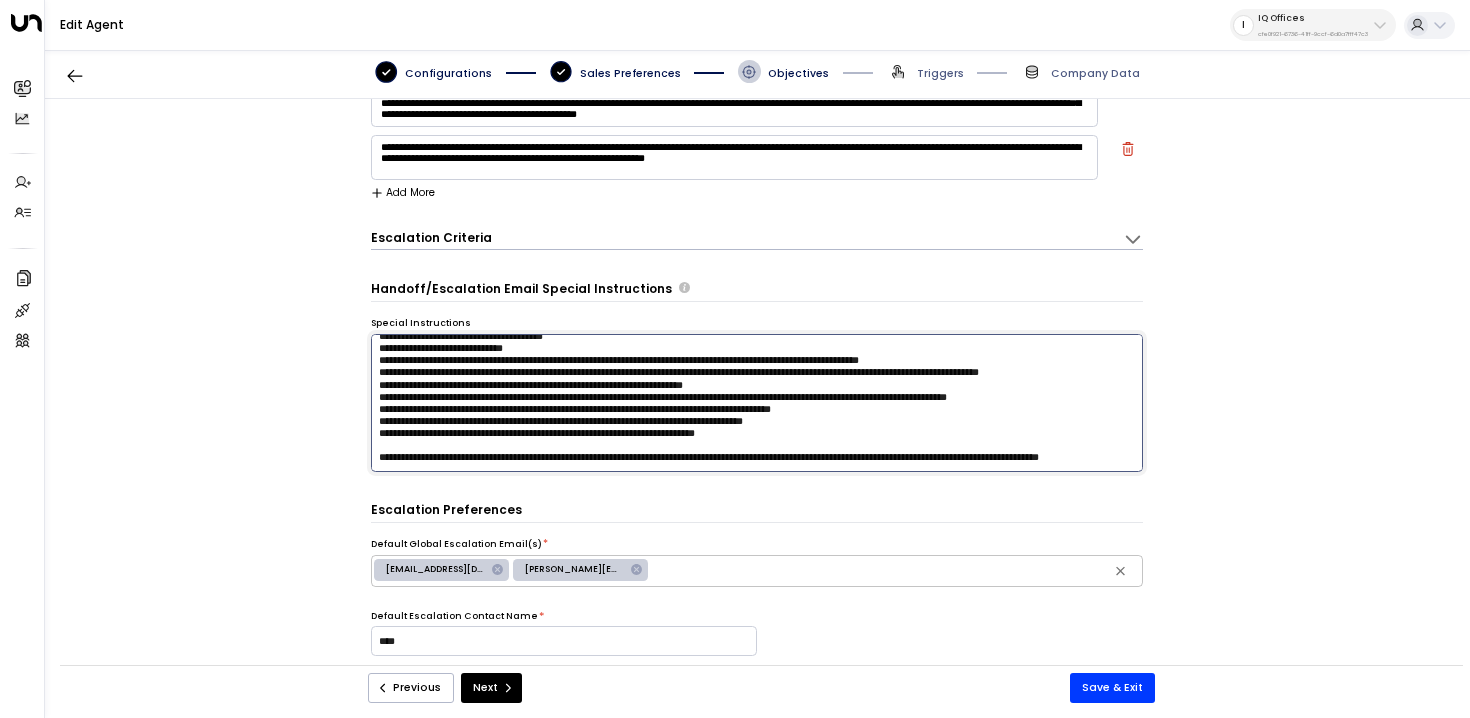 drag, startPoint x: 821, startPoint y: 420, endPoint x: 360, endPoint y: 419, distance: 461.0011 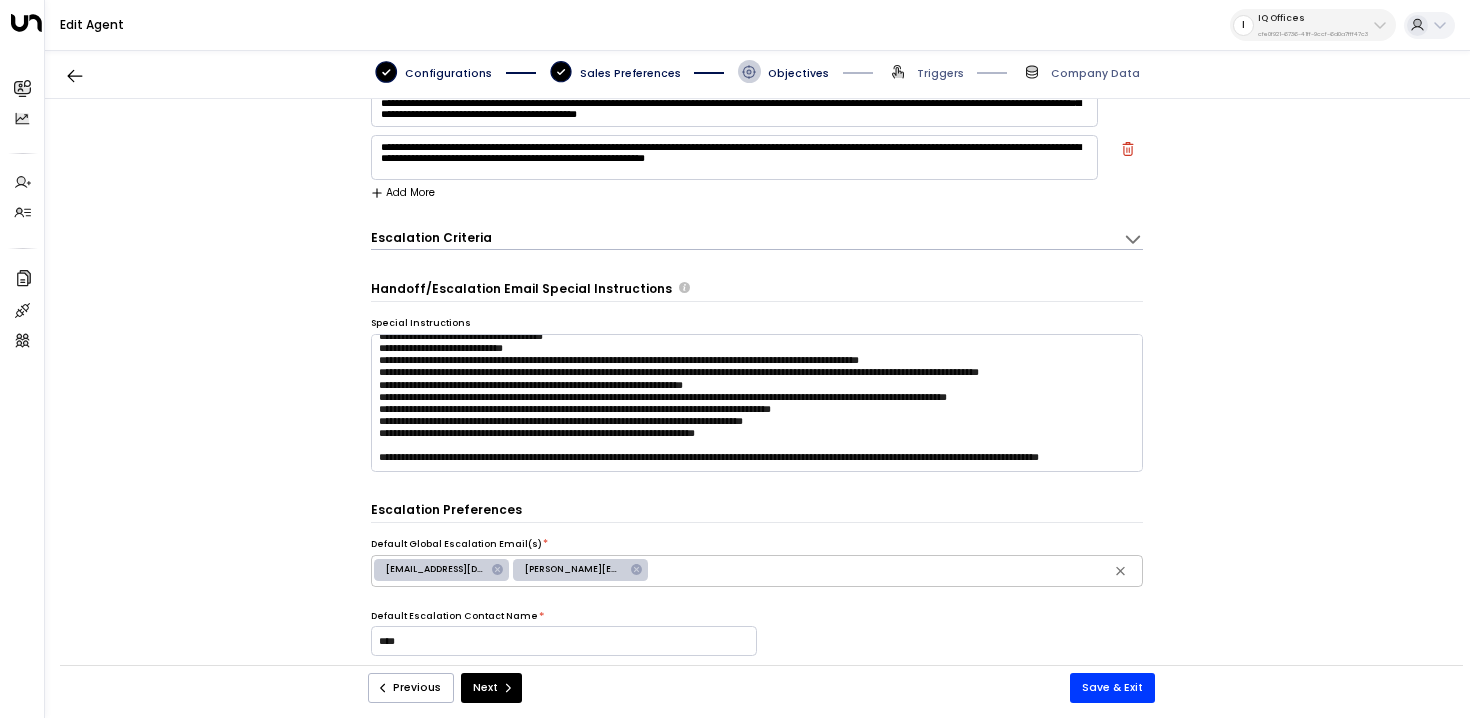 click on "Sales Preferences" at bounding box center (630, 73) 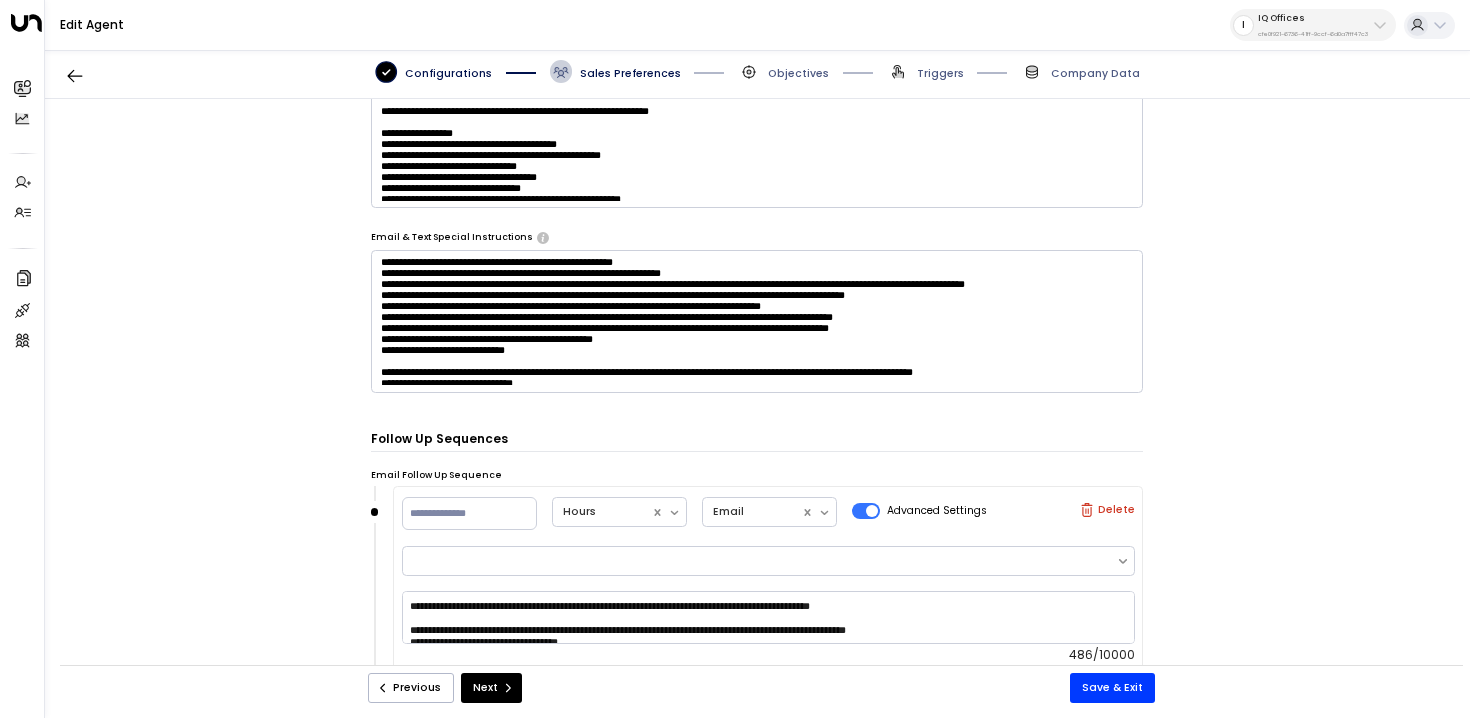 scroll, scrollTop: 601, scrollLeft: 0, axis: vertical 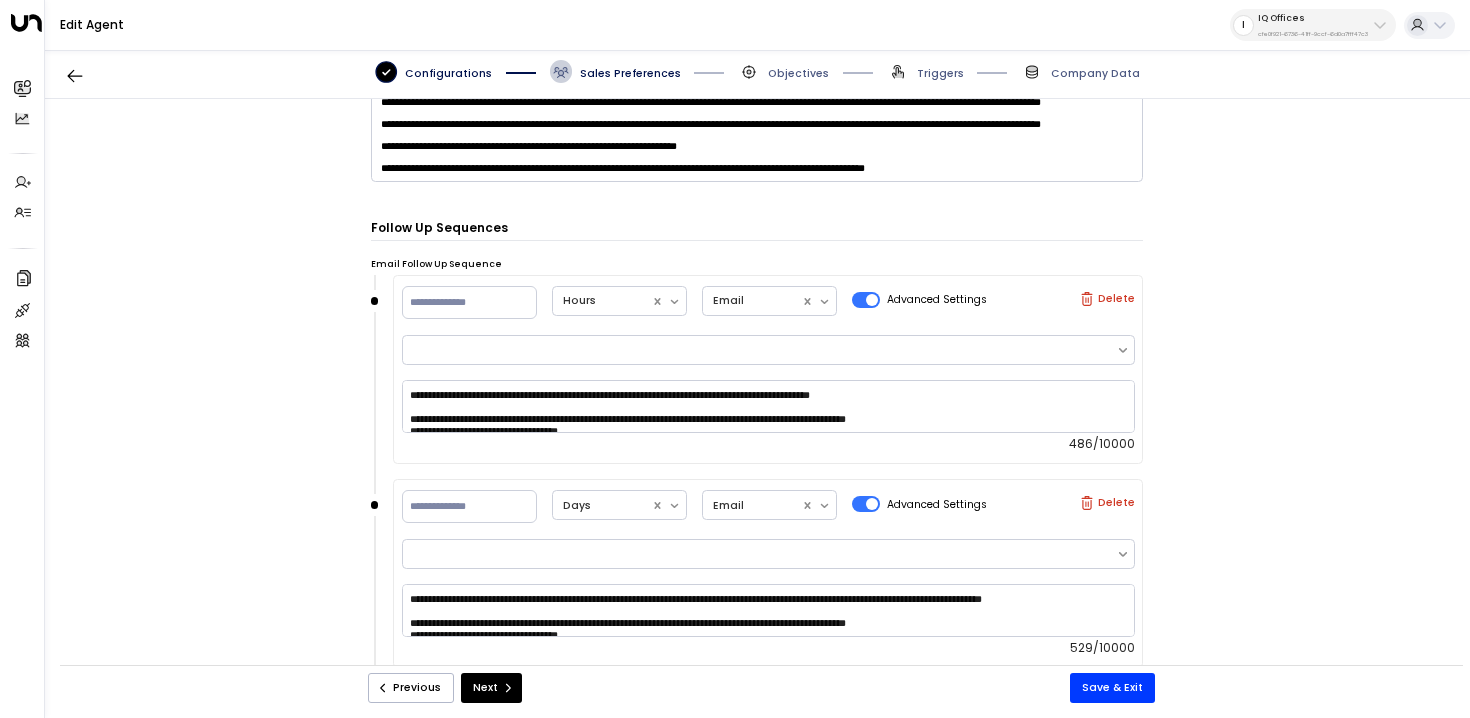 click on "**********" at bounding box center [757, 211] 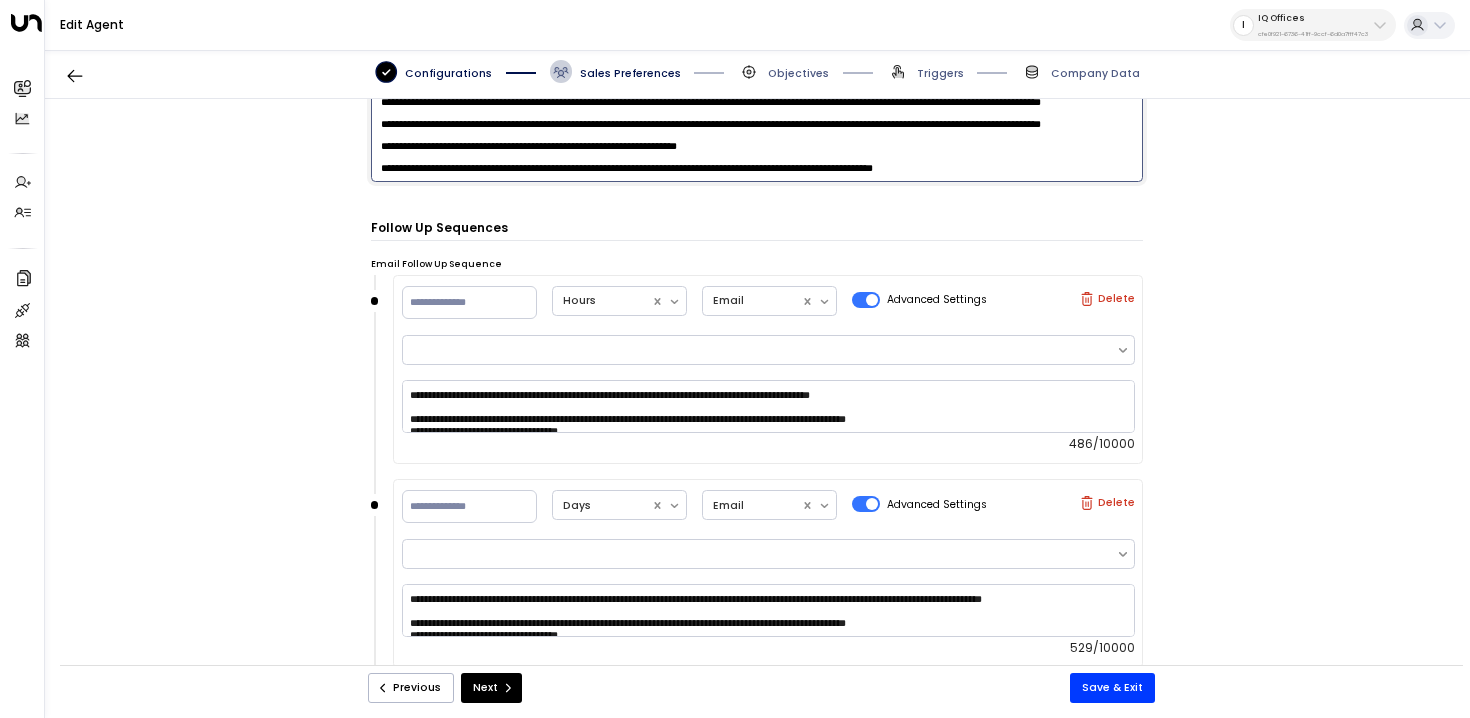 scroll, scrollTop: 801, scrollLeft: 0, axis: vertical 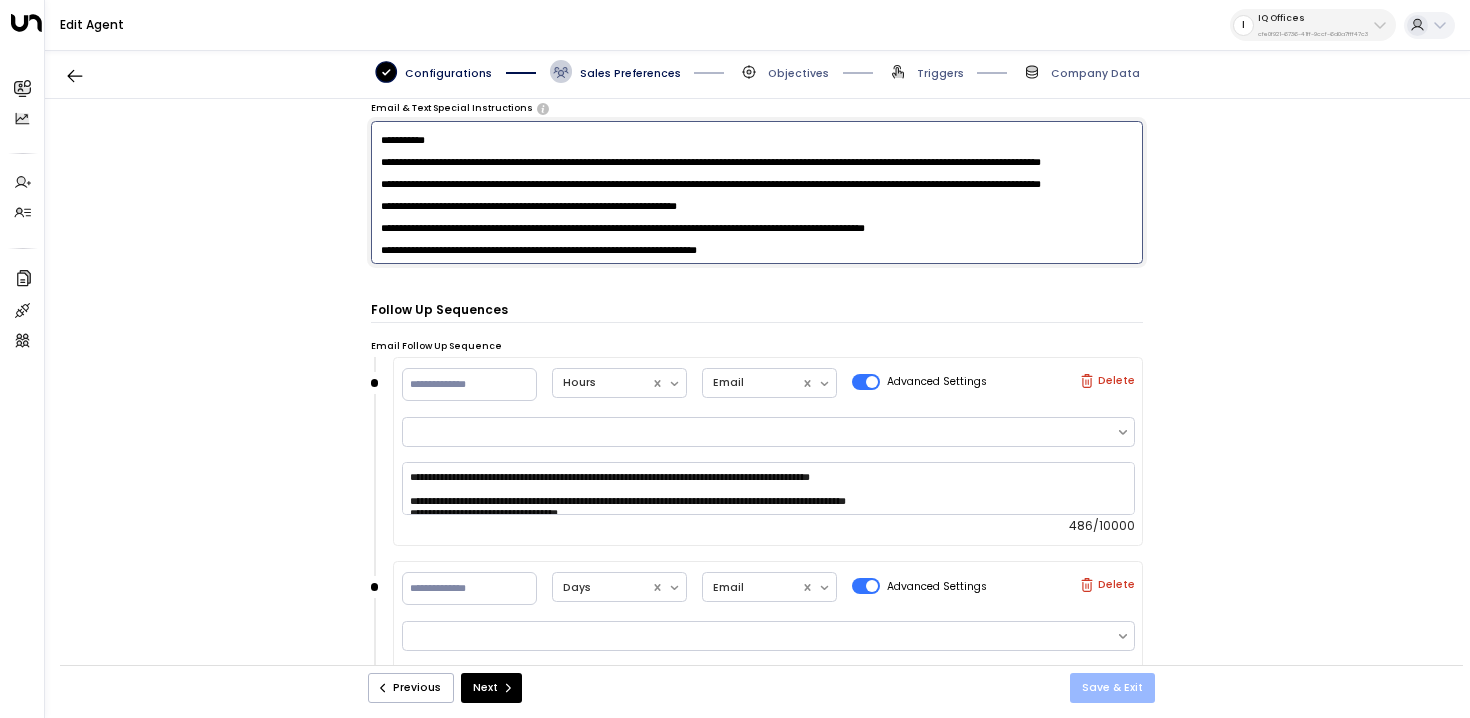 type on "**********" 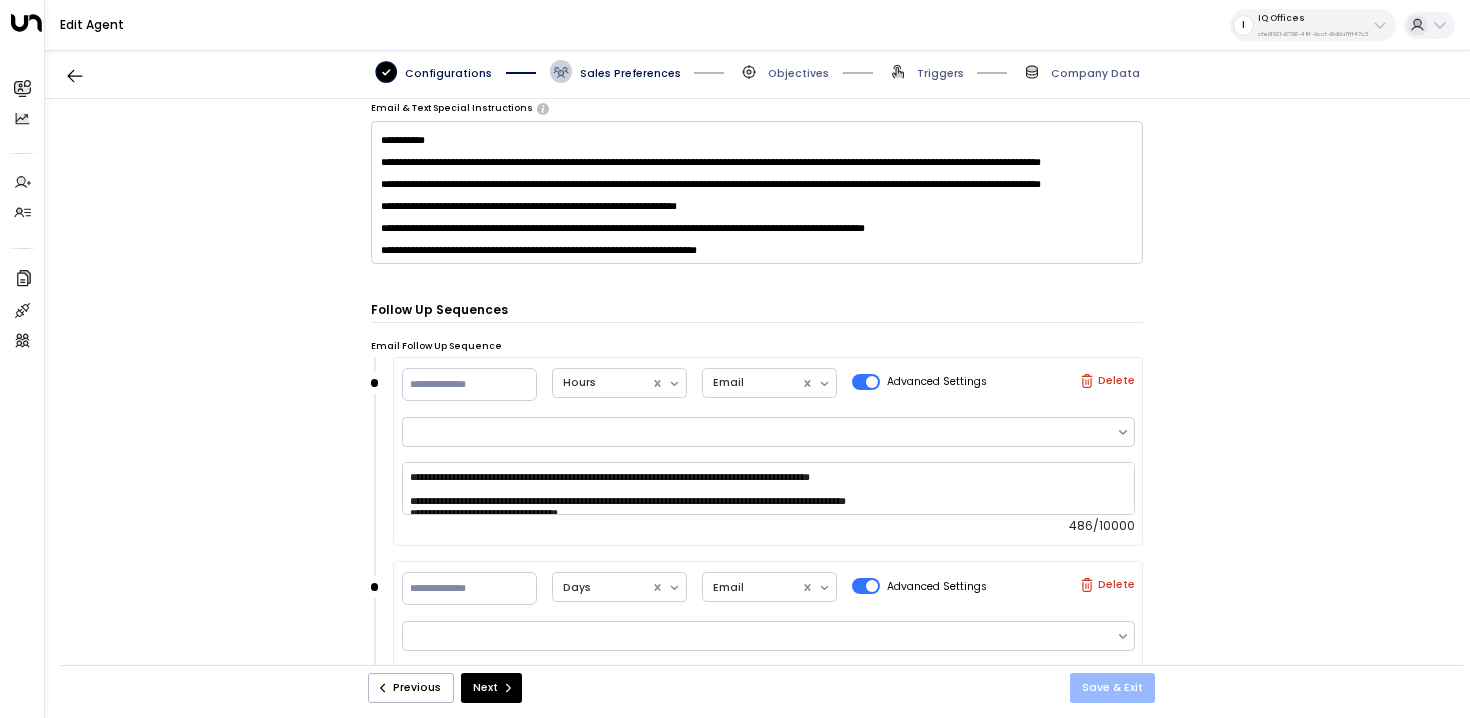 click on "Save & Exit" at bounding box center [1112, 688] 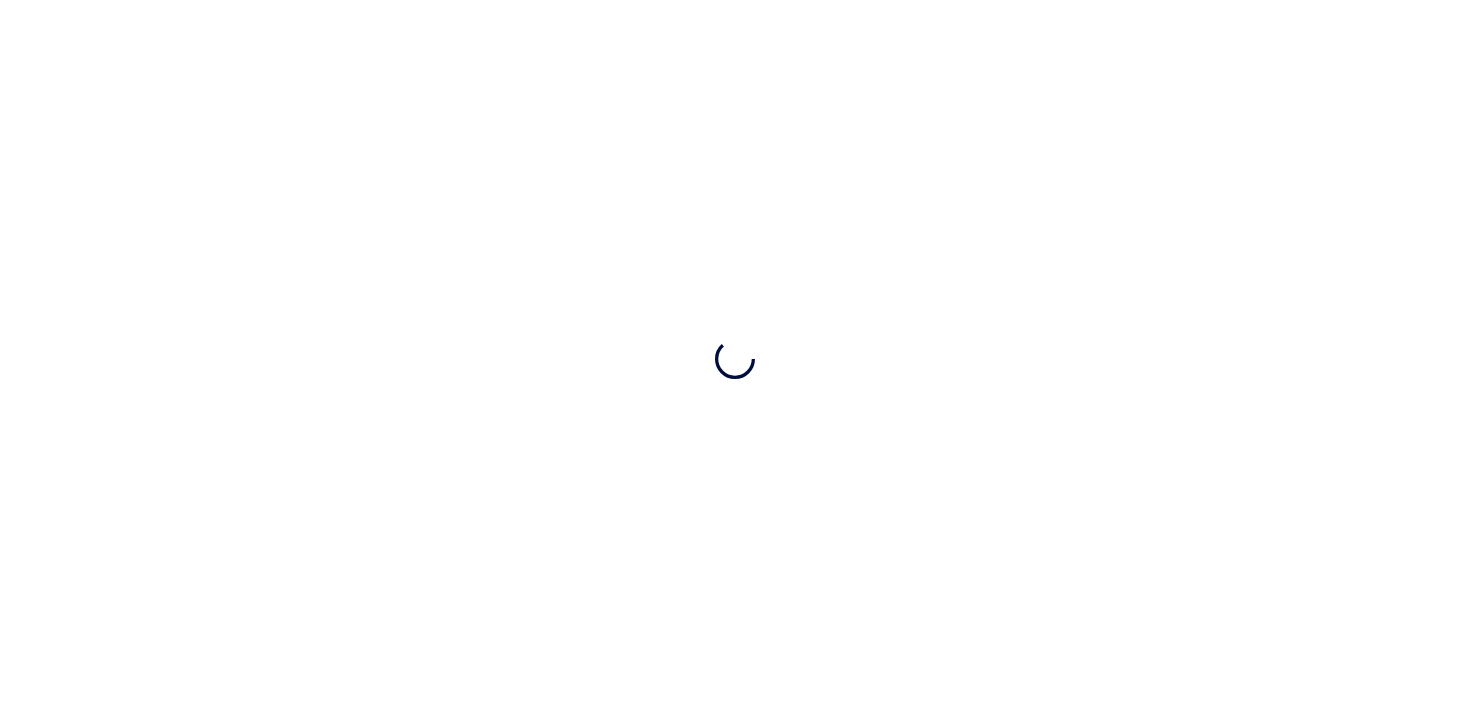 scroll, scrollTop: 0, scrollLeft: 0, axis: both 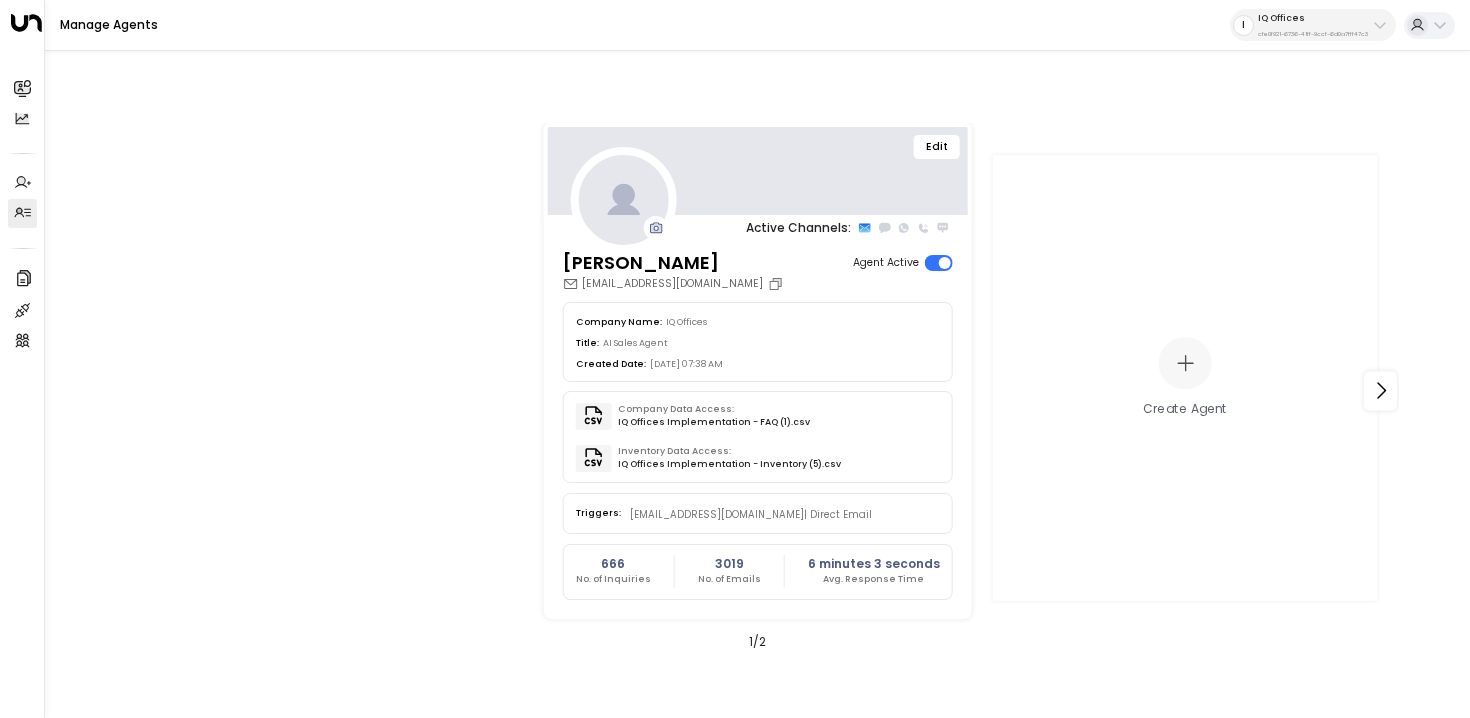 click on "cfe0f921-6736-41ff-9ccf-6d0a7fff47c3" at bounding box center [1313, 34] 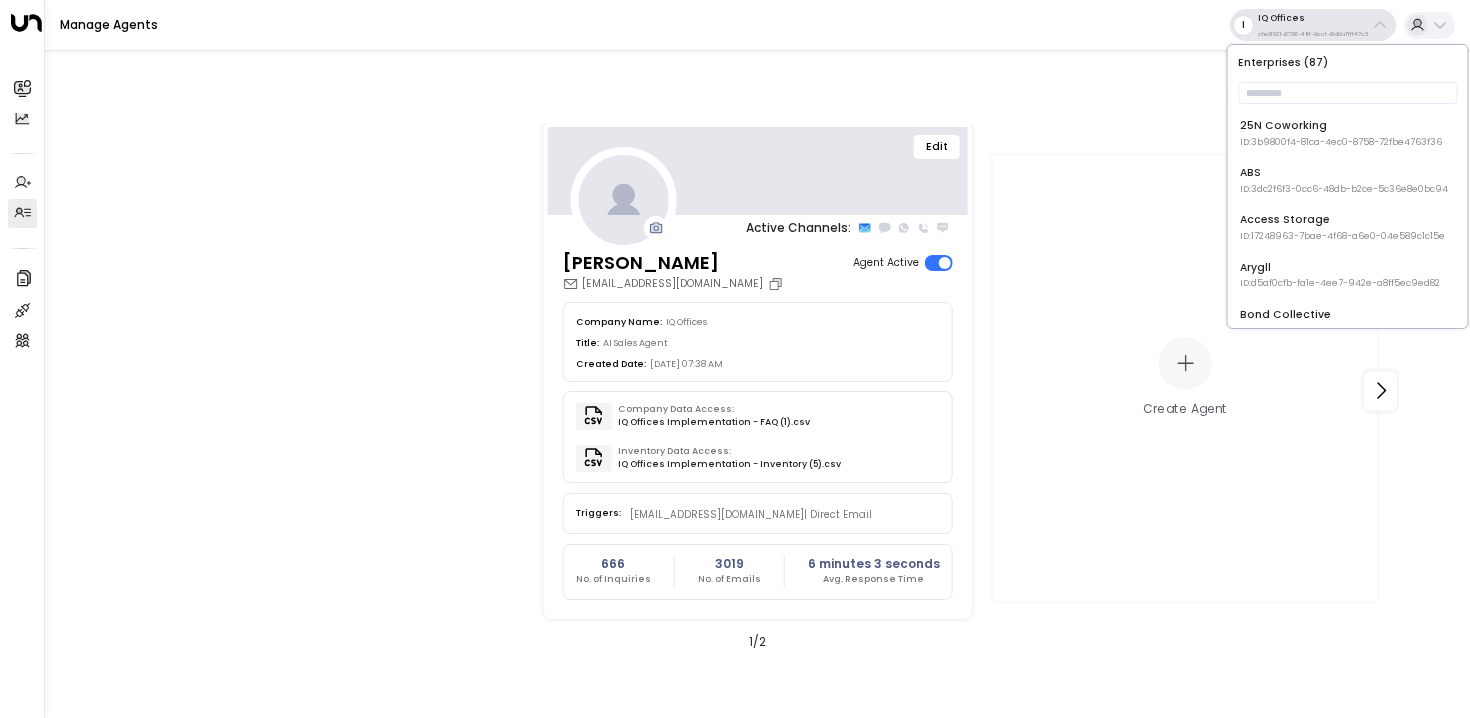 click on "Enterprises ( 87 ) ​ 25N Coworking ID:  3b9800f4-81ca-4ec0-8758-72fbe4763f36 ABS ID:  3dc2f6f3-0cc6-48db-b2ce-5c36e8e0bc94 Access Storage ID:  17248963-7bae-4f68-a6e0-04e589c1c15e Arygll ID:  d5af0cfb-fa1e-4ee7-942e-a8ff5ec9ed82 Bond Collective ID:  e5c8f306-7b86-487b-8d28-d066bc04964e Boston Offices ID:  6caf43aa-045f-4f79-9575-53c3fc0c6b07 Brain Embassy ID:  d04657d3-517b-4dc0-aea5-7229b6a63e1c Carr Workplaces ID:  b7928a87-f434-4dea-b015-5ccb68974bfd Clockwise ID:  20b3239e-c0a6-41eb-9389-890331fa9ba4 Clubhouse Work & Golf ID:  e8f2ee7b-0c31-4c55-8ff3-697a2d6ca622 Corporate Suites ID:  bf700612-62b1-479a-83db-a4f3d9aa0159 easyStorage ID:  b4f09b35-6698-4786-bcde-ffeb9f535e2f EHS Insight ID:  416f0ca4-f26f-42b1-b0e9-910d0f6d04c0 Expansive ID:  55becf27-4c58-461a-955f-8d25af7395f3 Fuse Workspace ID:  193491c8-7188-48a0-93e5-0181686f9510 Havenpark ID:  413dacf9-5485-402c-a519-14108c614857 Hub Australia ID:  b9a66096-48fb-4b75-abdd-9ae5701efacf Huckletree ID:  b7af8320-f128-4349-a726-f388528d82b5 ID:  ID:" at bounding box center (1348, 186) 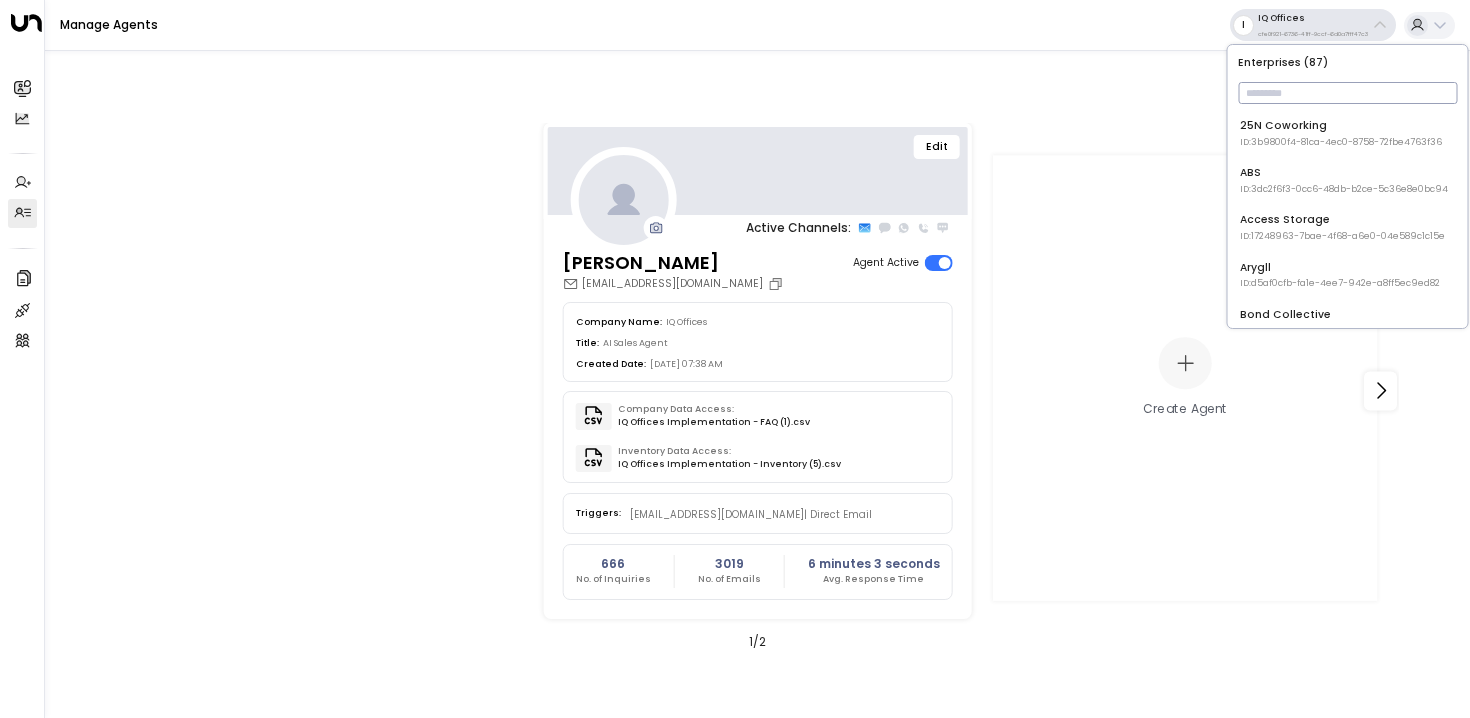 click at bounding box center [1347, 93] 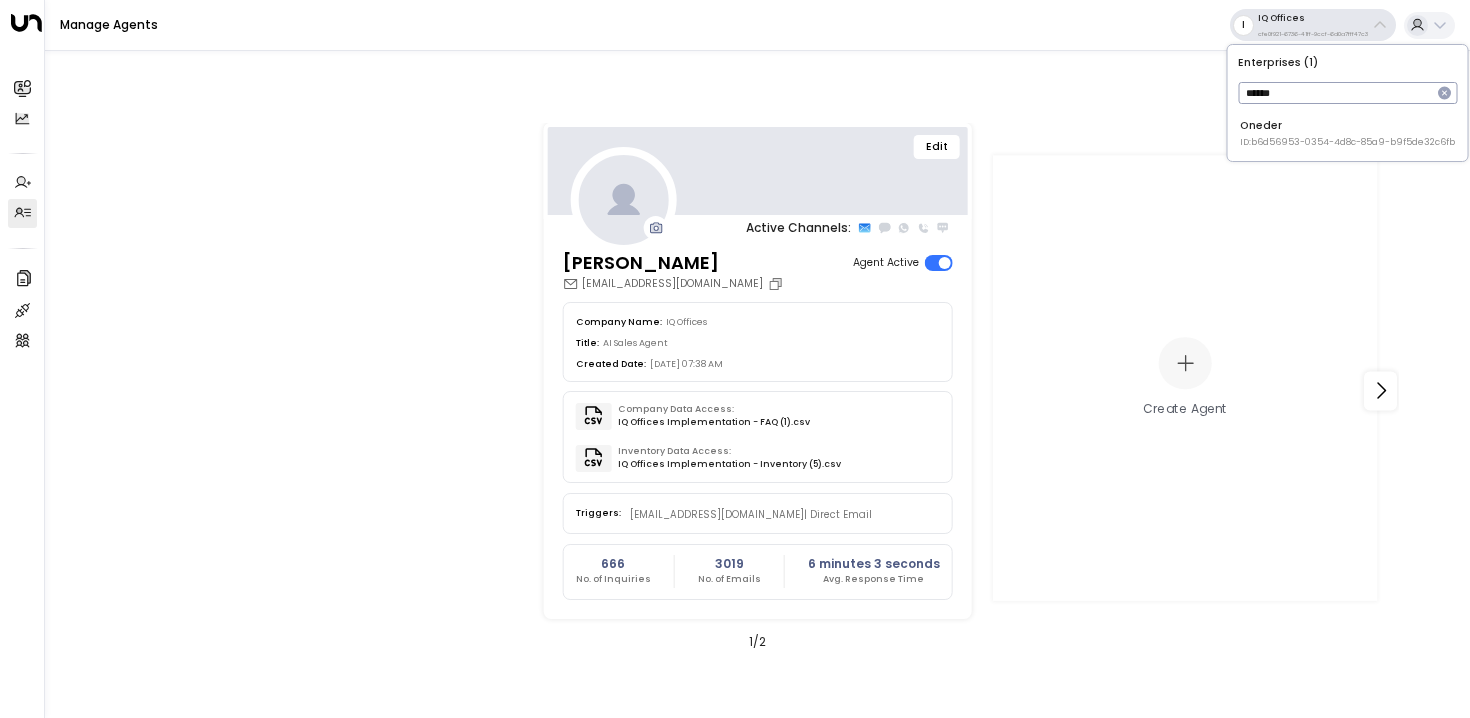 type on "******" 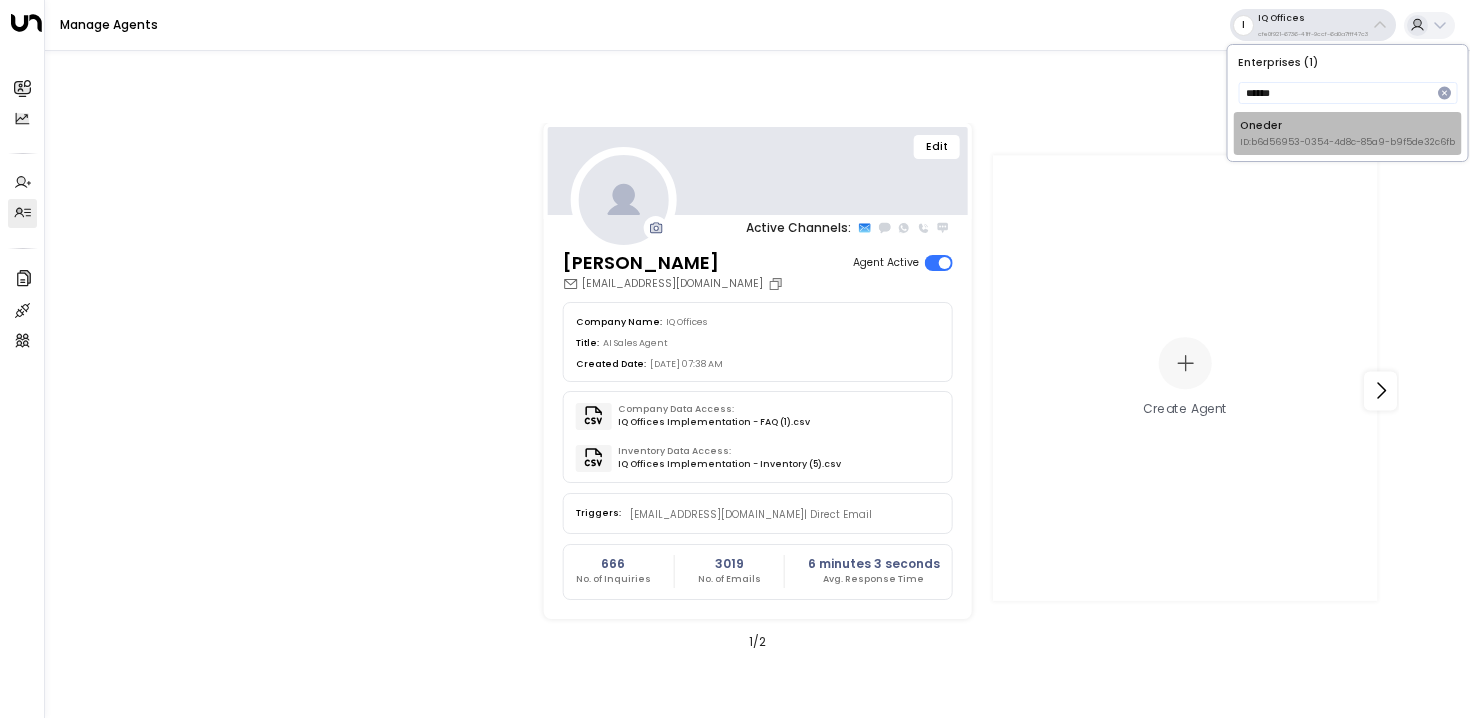 click on "ID:  b6d56953-0354-4d8c-85a9-b9f5de32c6fb" at bounding box center (1347, 143) 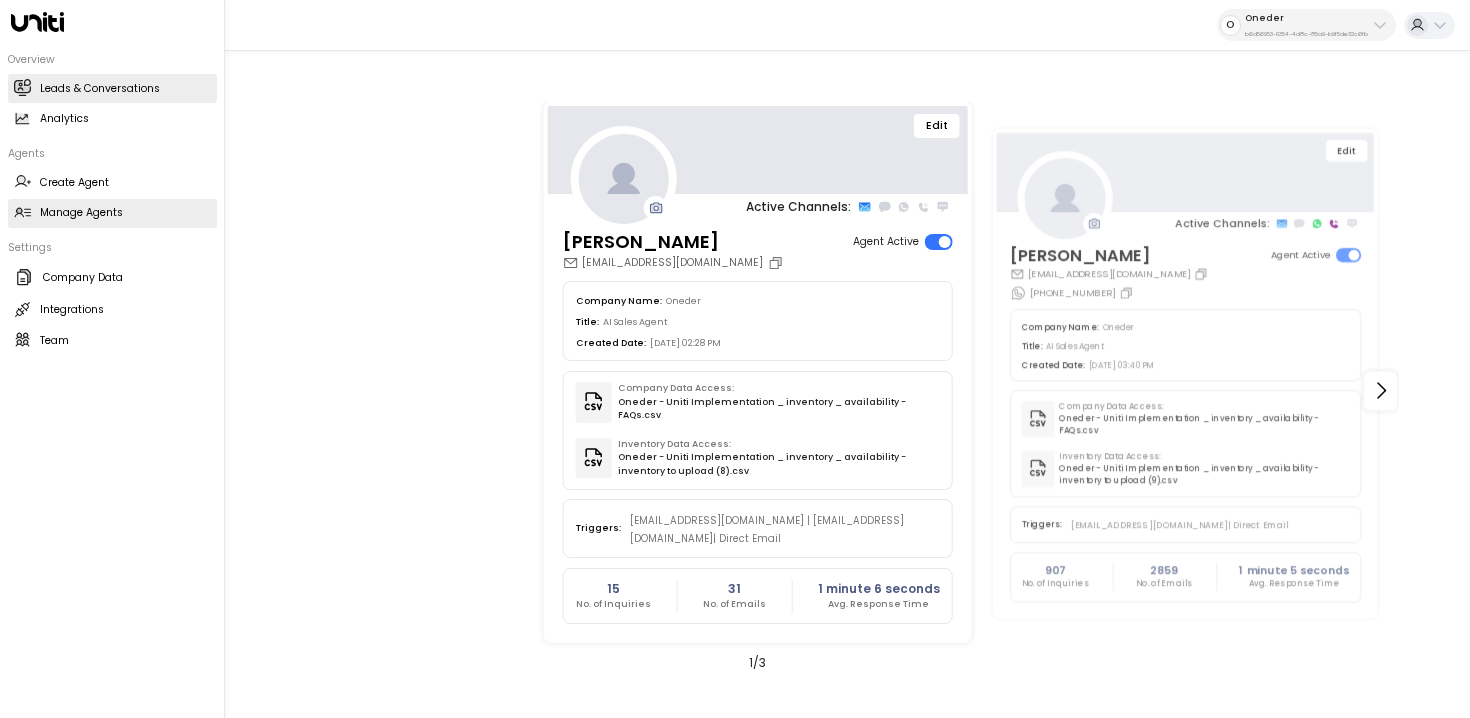 click 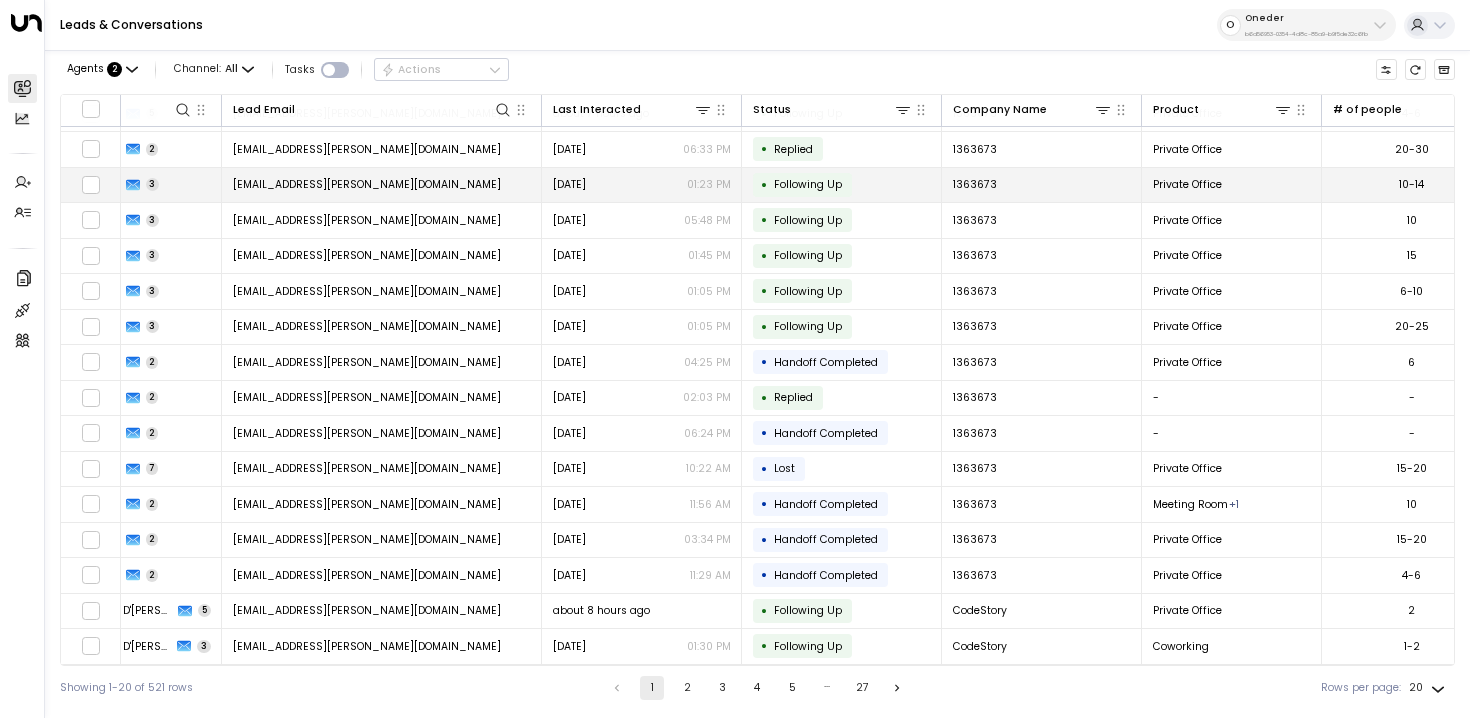 scroll, scrollTop: 176, scrollLeft: 0, axis: vertical 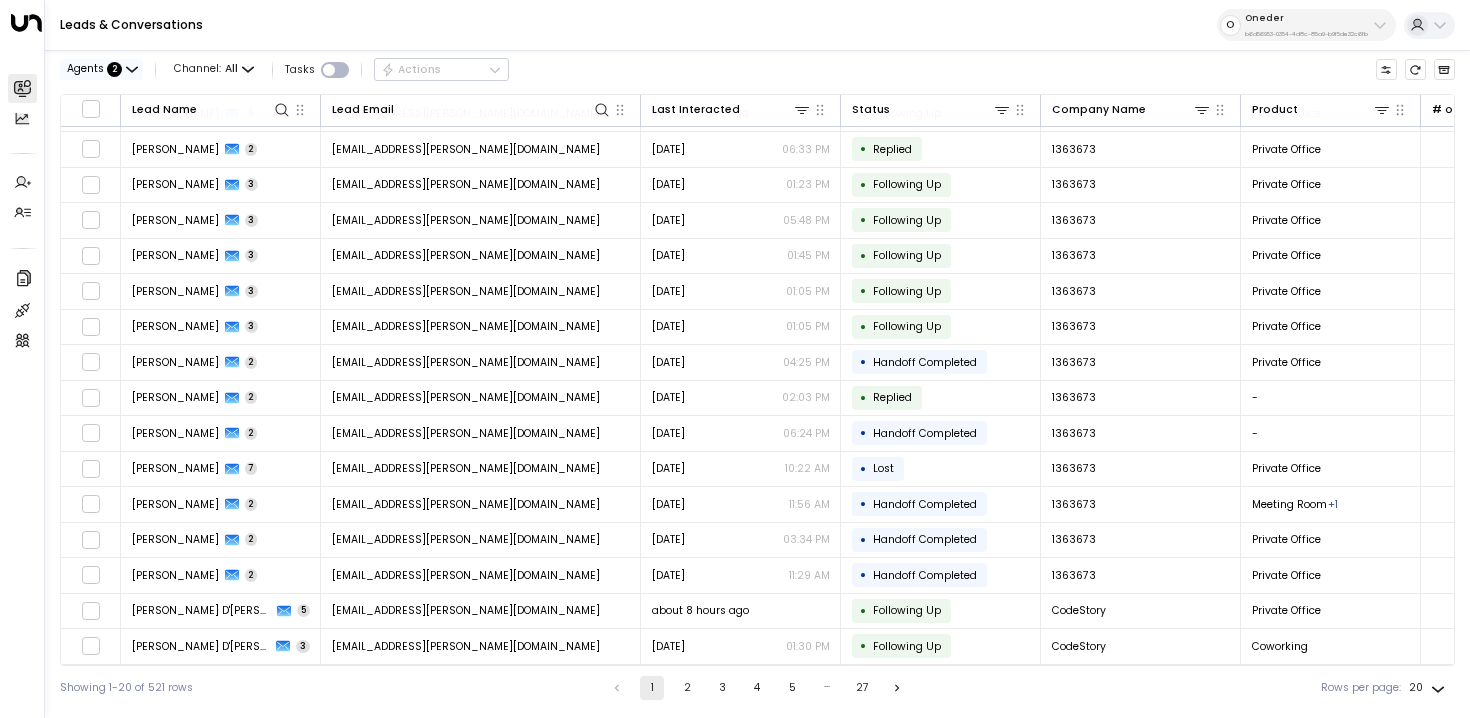 click on "Agents : 2" at bounding box center (101, 69) 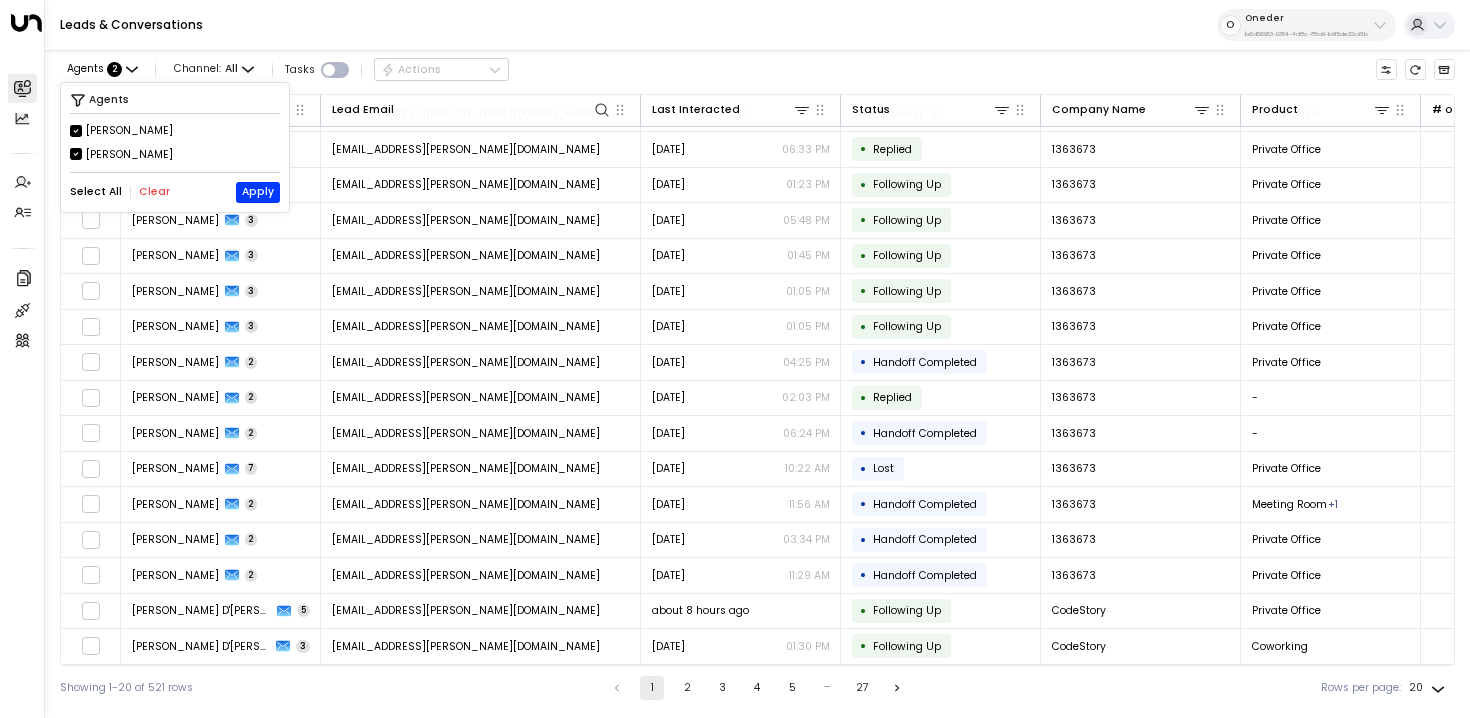 click on "Maisy Clarke" at bounding box center (129, 155) 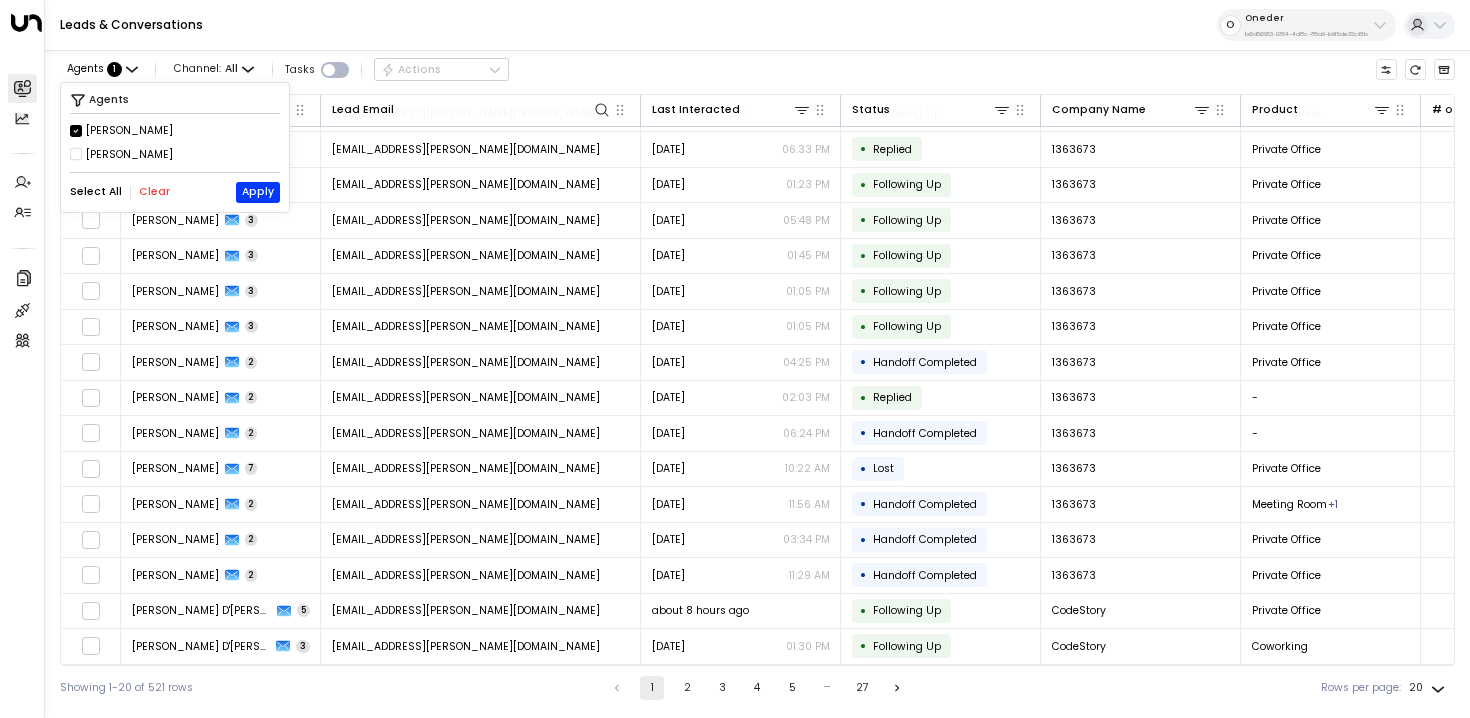 click on "Charlotte Russell" at bounding box center (129, 131) 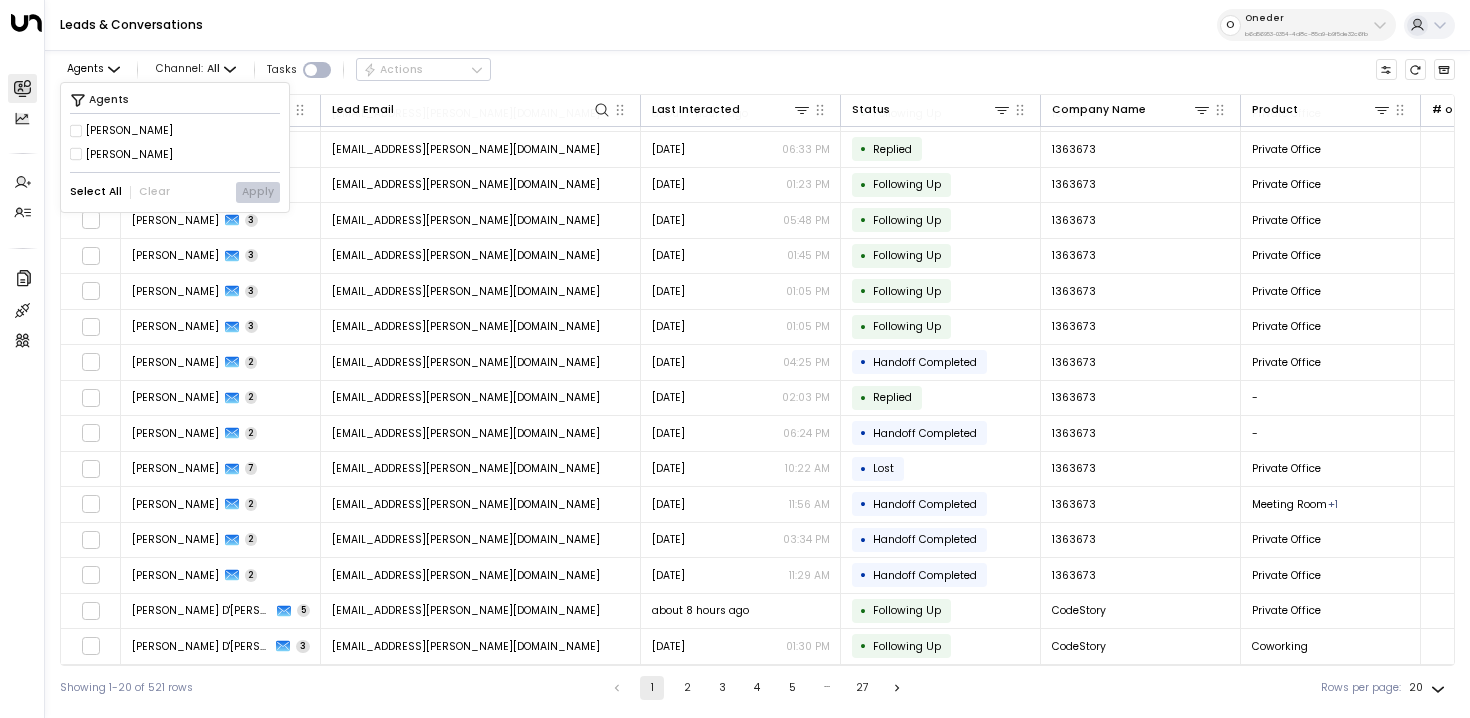 click on "Maisy Clarke" at bounding box center (129, 155) 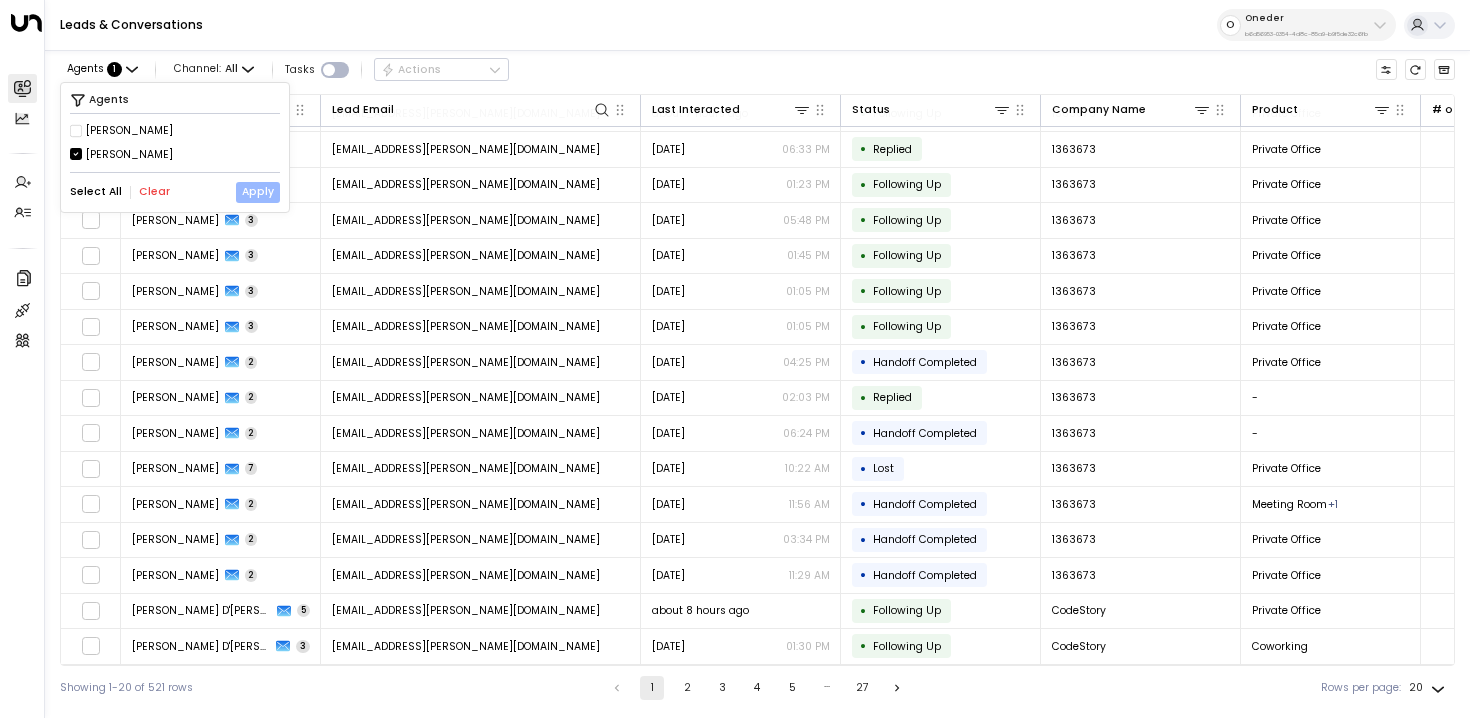 click on "Apply" at bounding box center [258, 192] 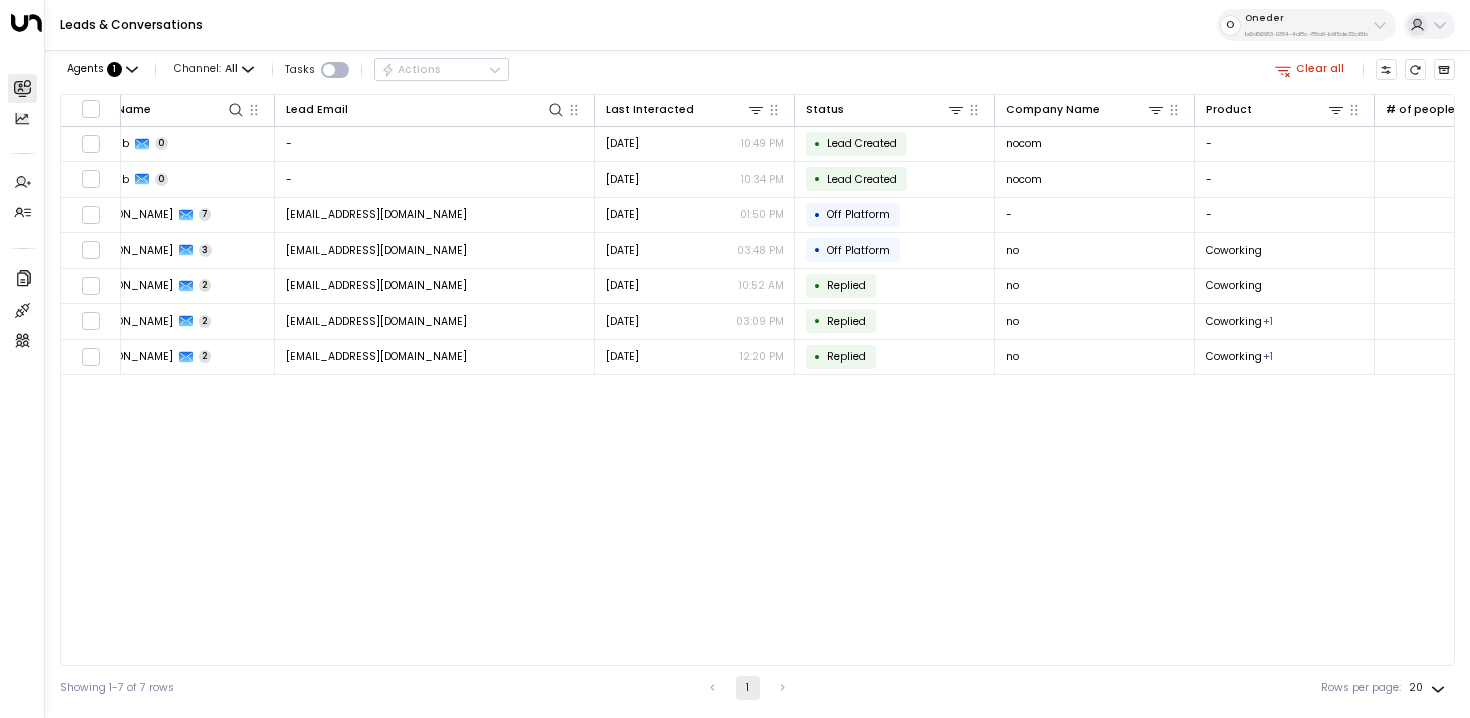 scroll, scrollTop: 0, scrollLeft: 0, axis: both 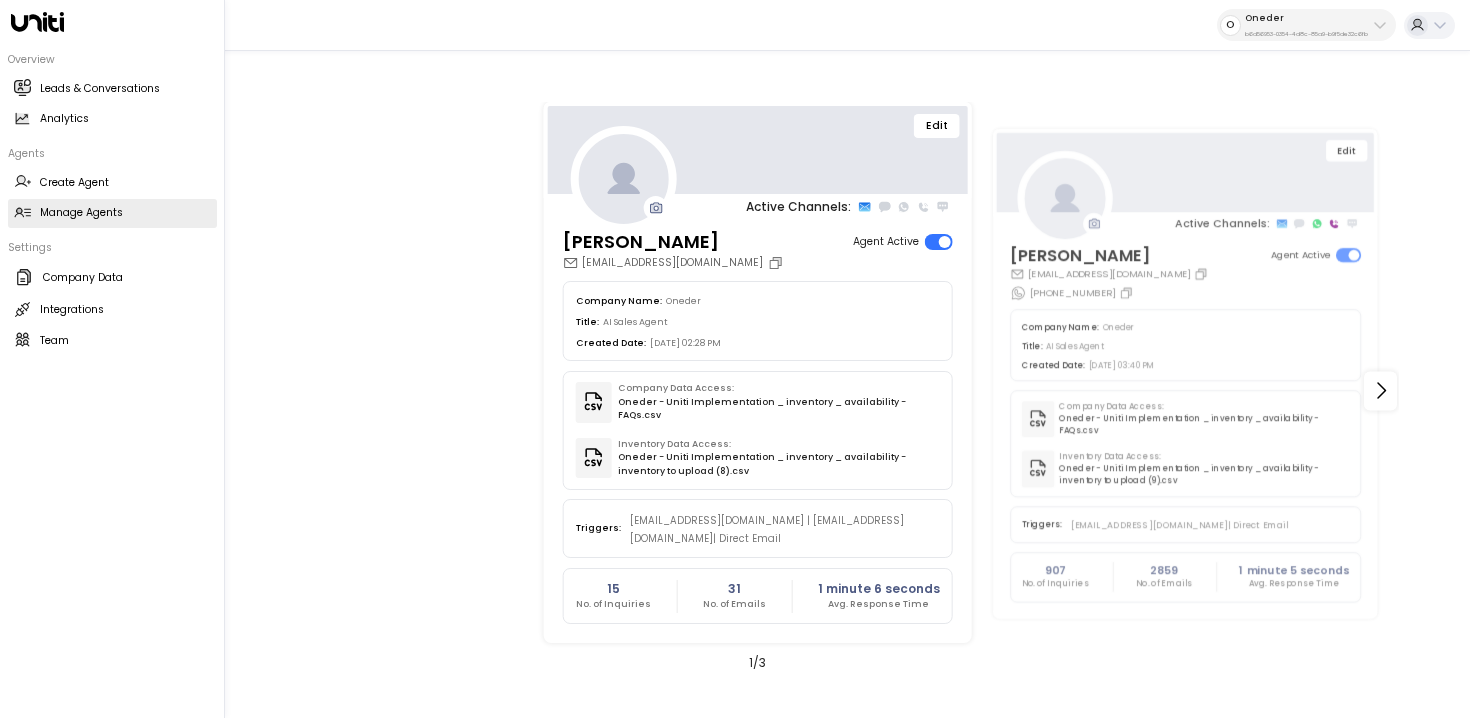 click on "Manage Agents Manage Agents" at bounding box center (112, 213) 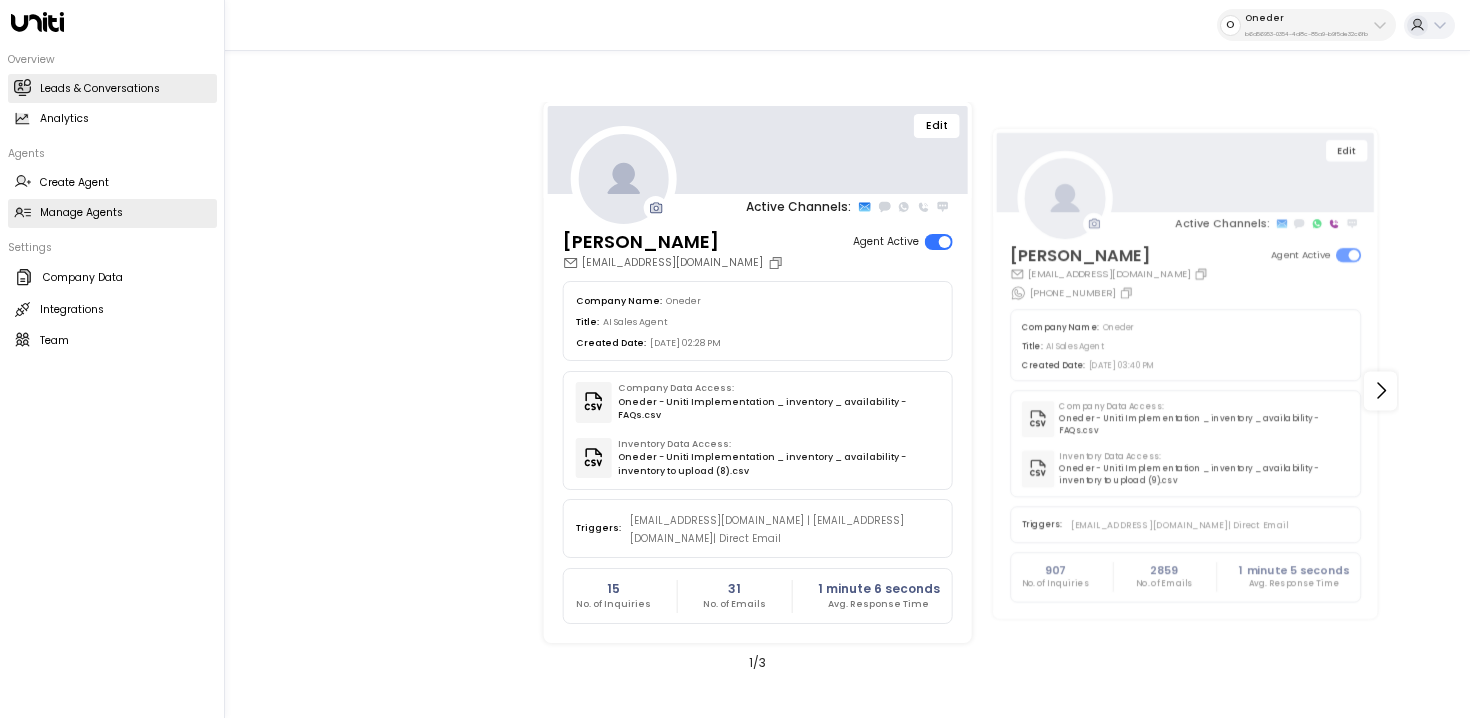 click on "Leads & Conversations" at bounding box center (100, 89) 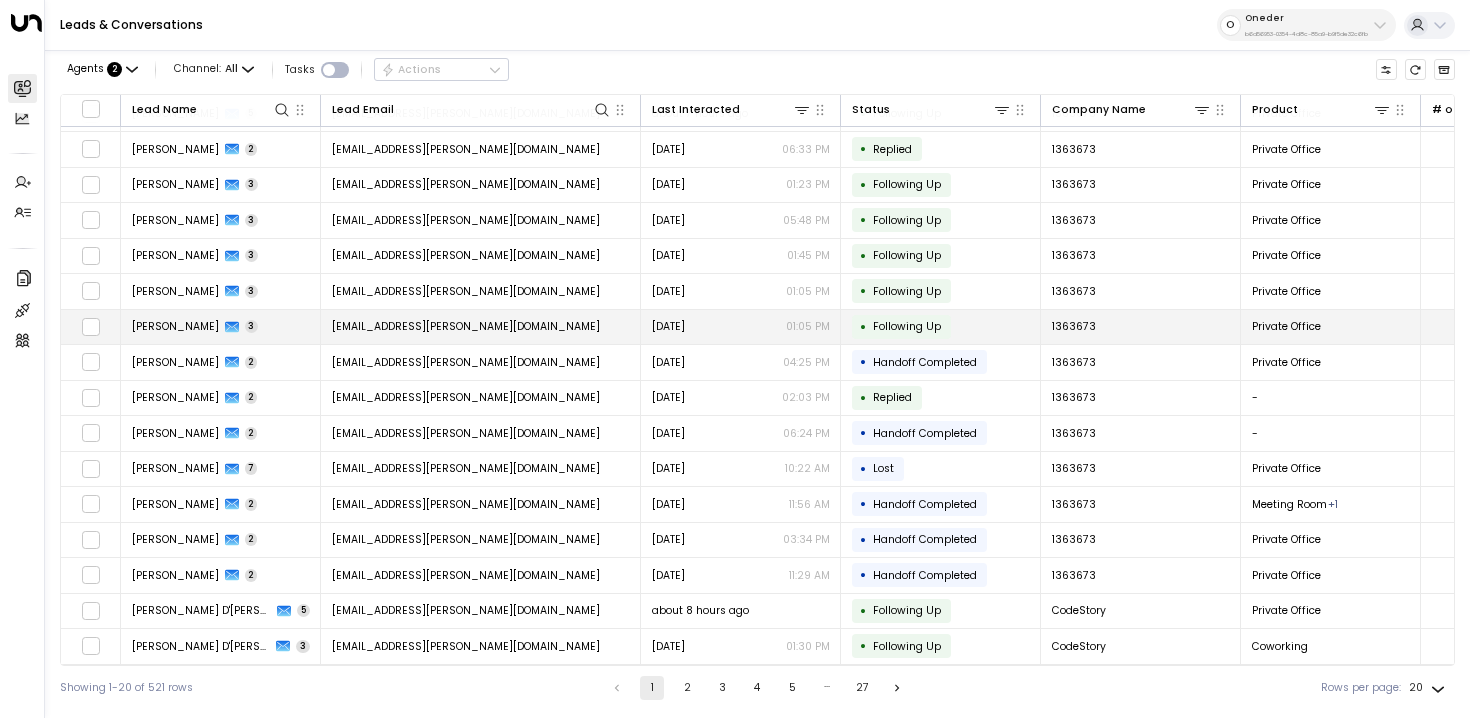 scroll, scrollTop: 0, scrollLeft: 0, axis: both 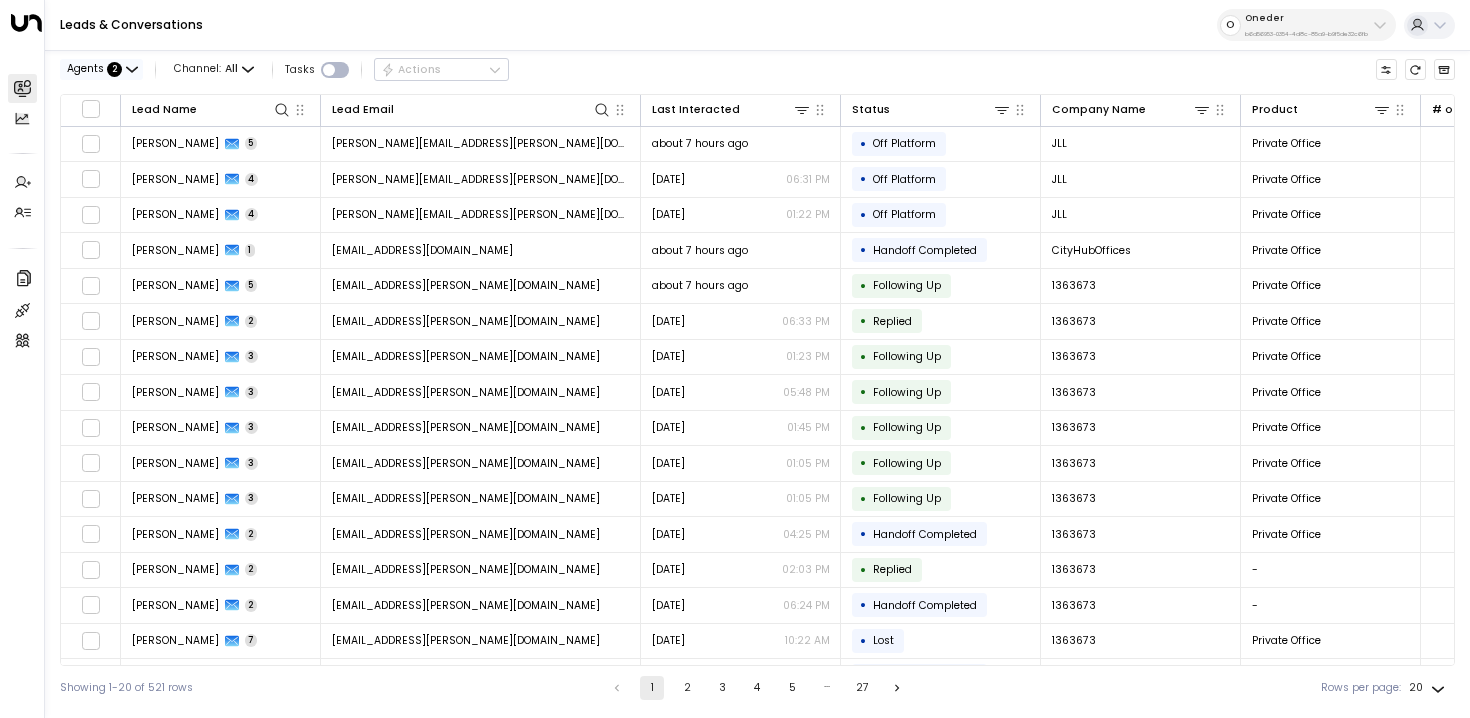 click 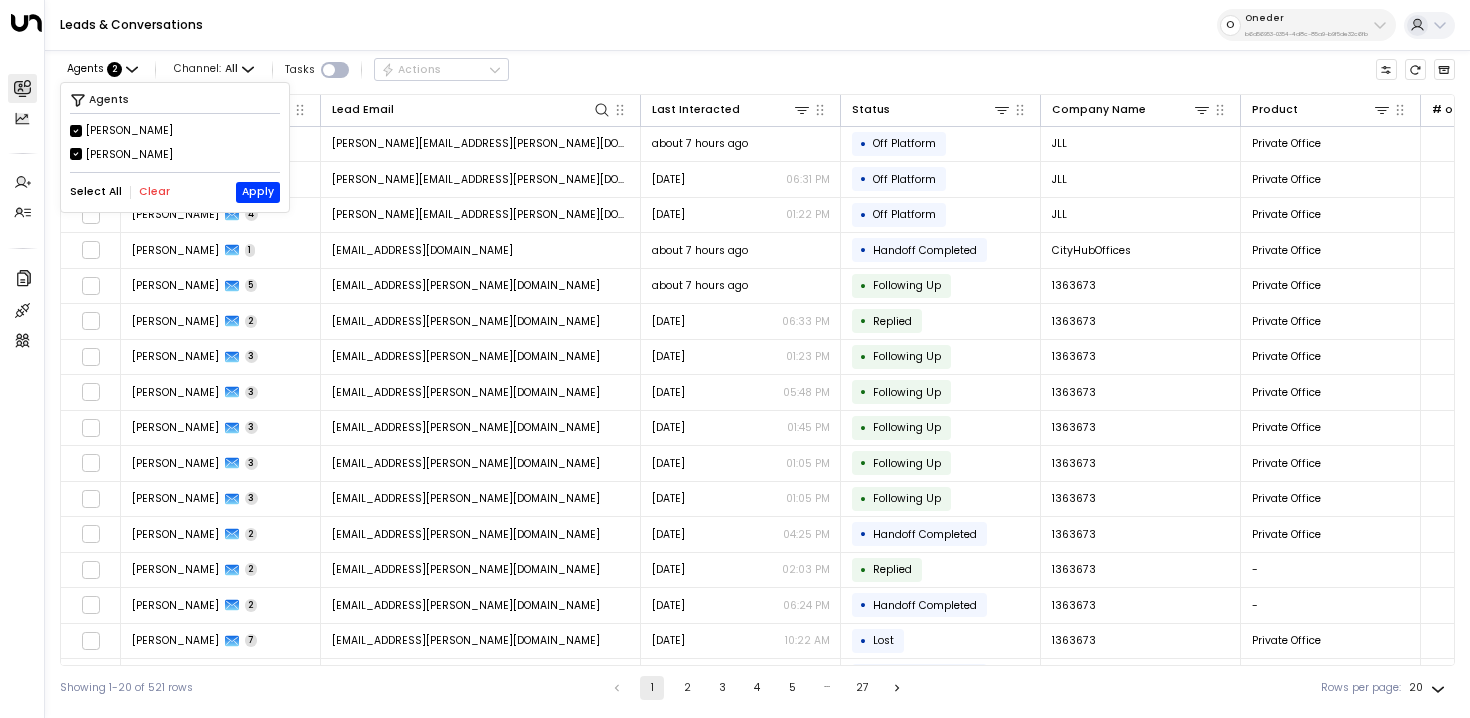 click on "Charlotte Russell" at bounding box center [129, 131] 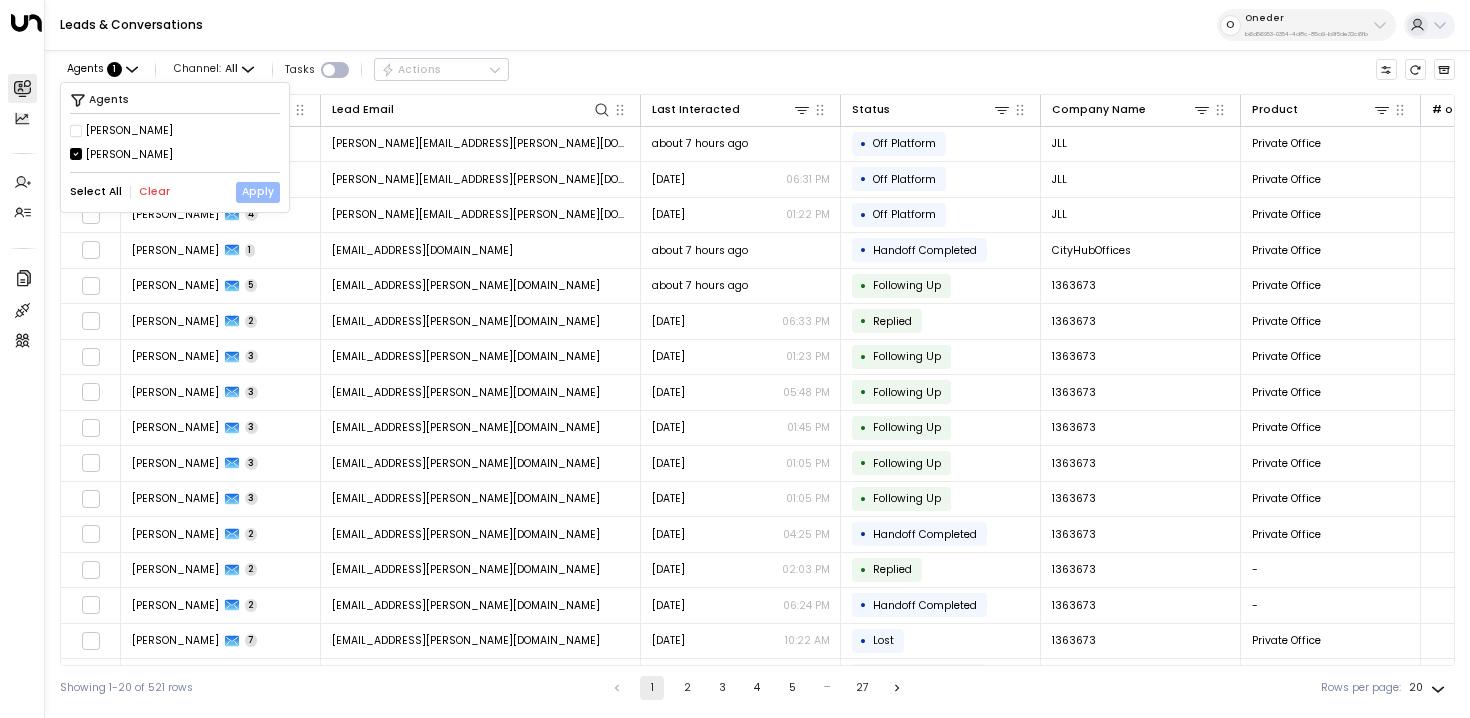 click on "Apply" at bounding box center (258, 192) 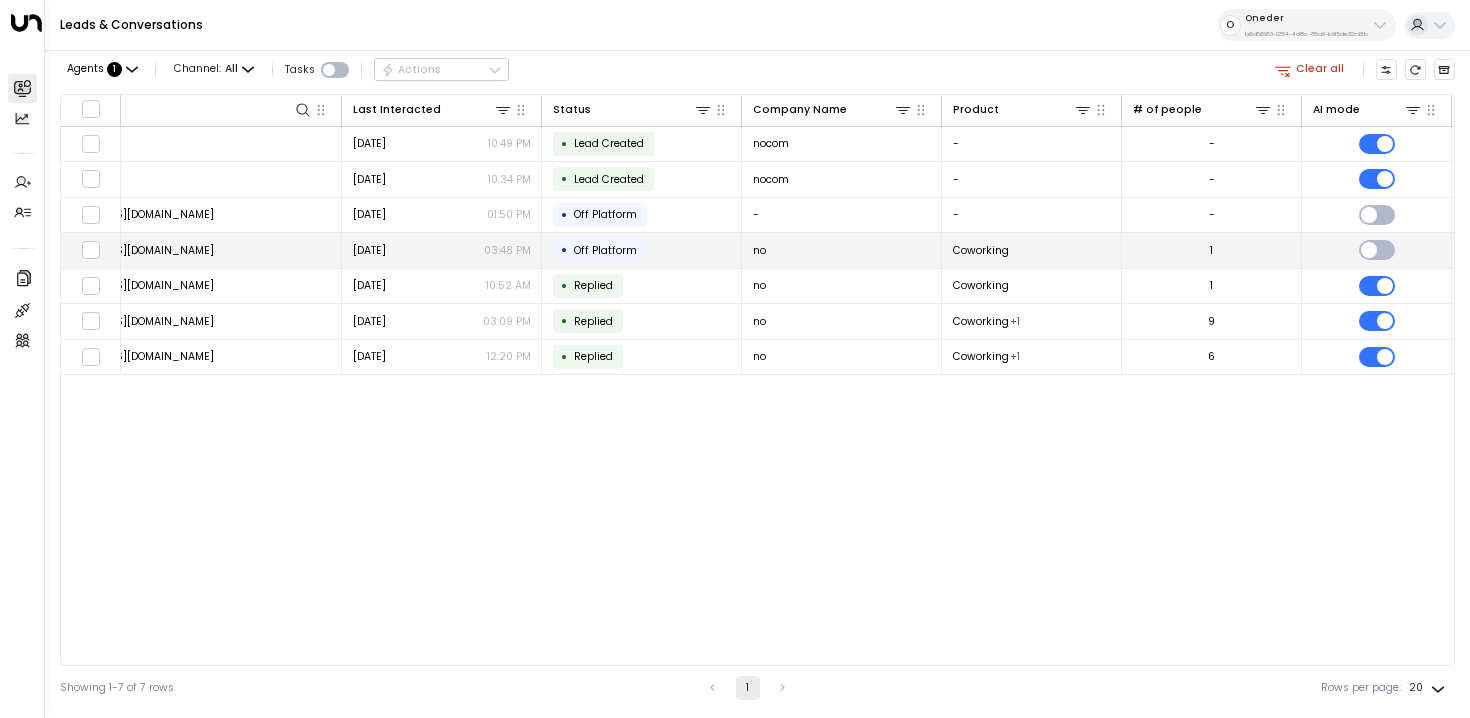 scroll, scrollTop: 0, scrollLeft: 0, axis: both 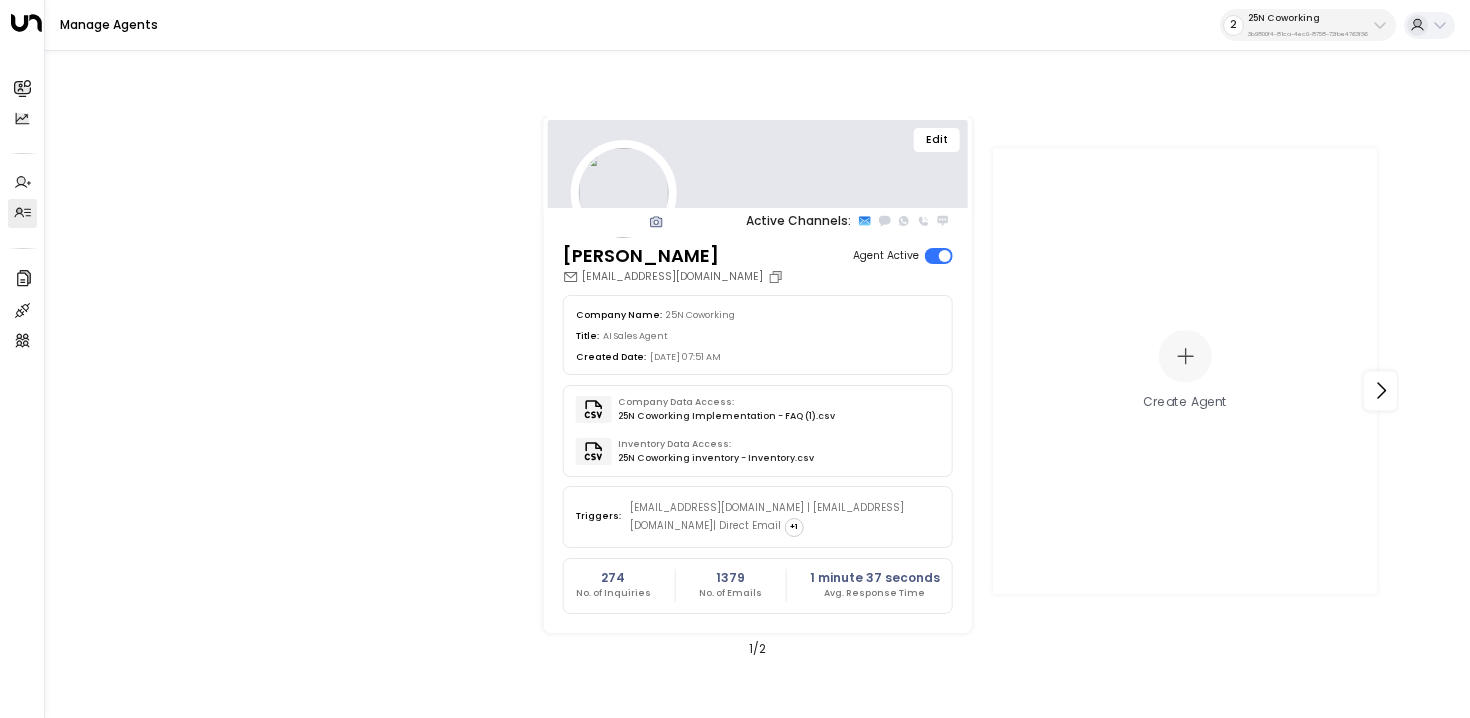 click on "3b9800f4-81ca-4ec0-8758-72fbe4763f36" at bounding box center [1308, 34] 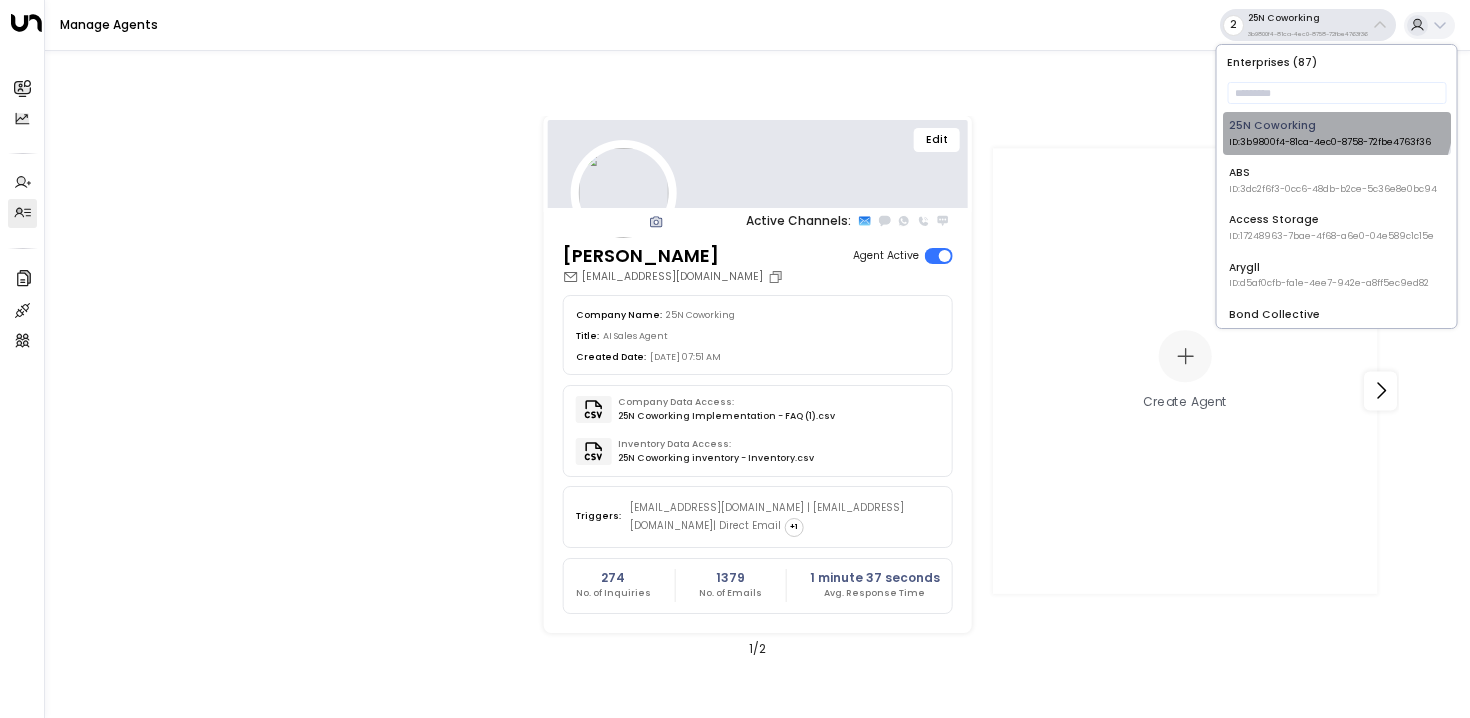 click on "25N Coworking ID:  3b9800f4-81ca-4ec0-8758-72fbe4763f36" at bounding box center (1337, 133) 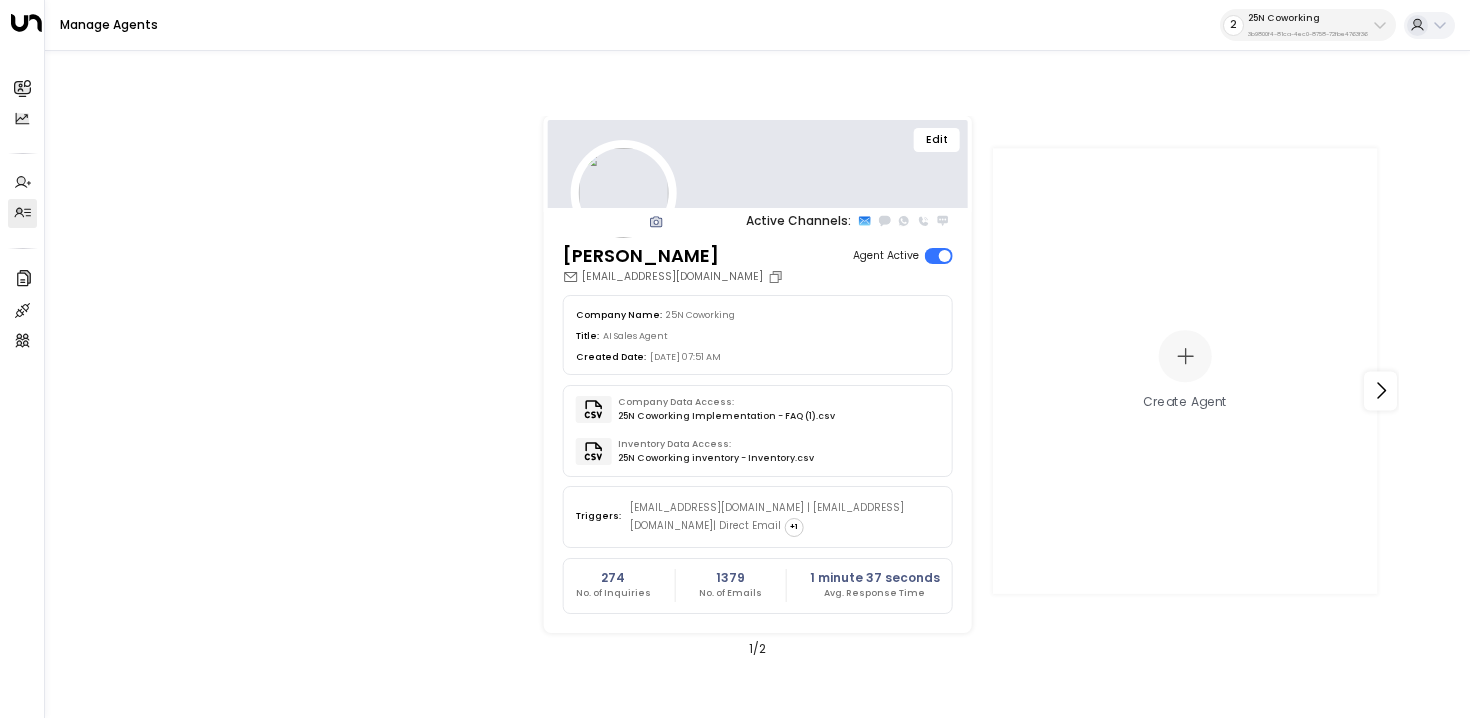 click on "25N Coworking" at bounding box center (1308, 18) 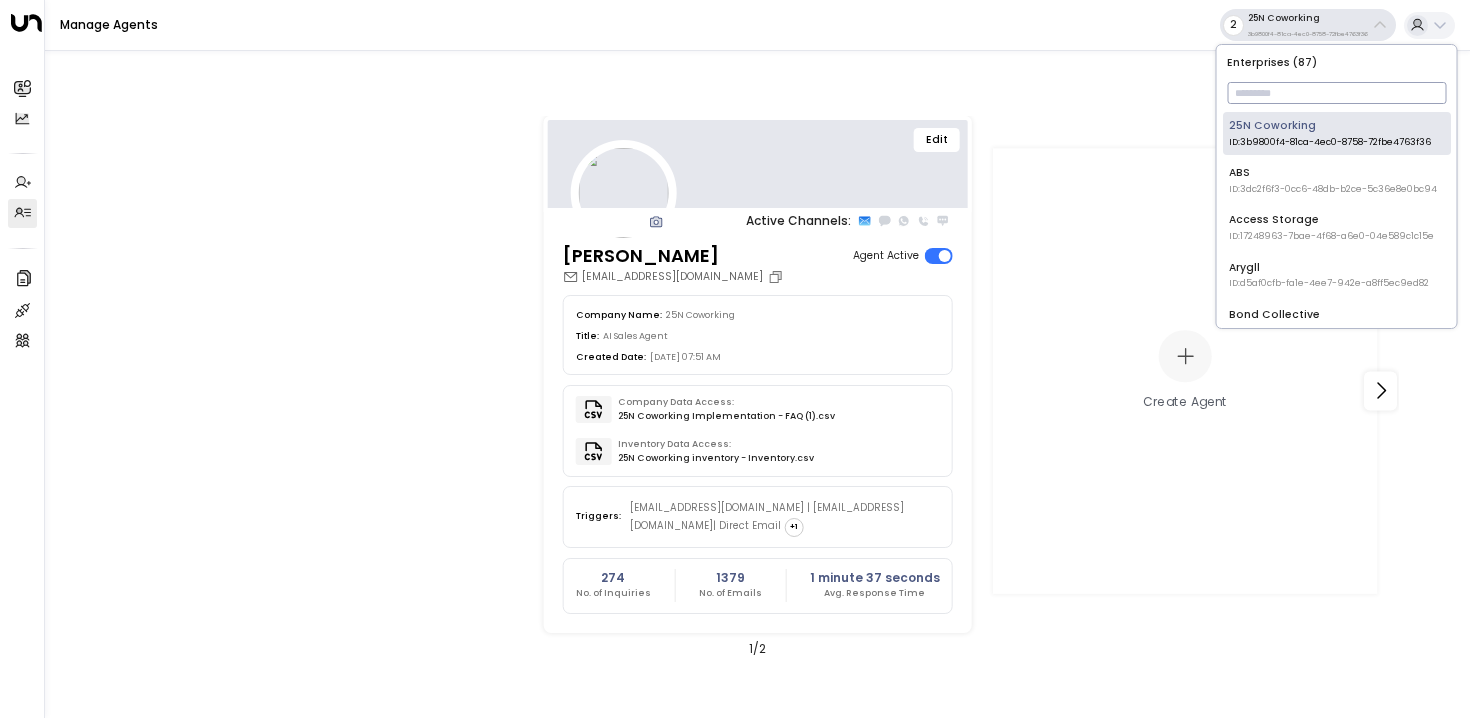 click at bounding box center (1336, 93) 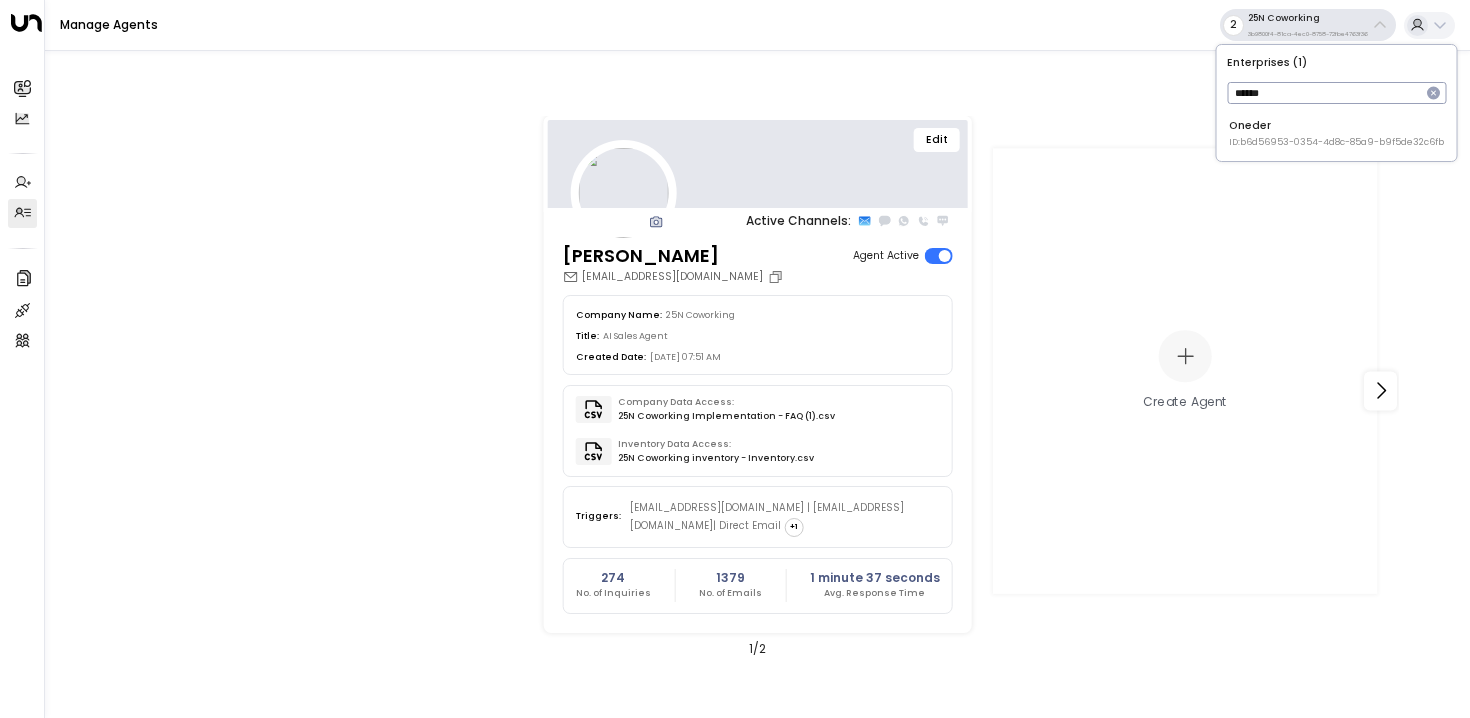 type on "******" 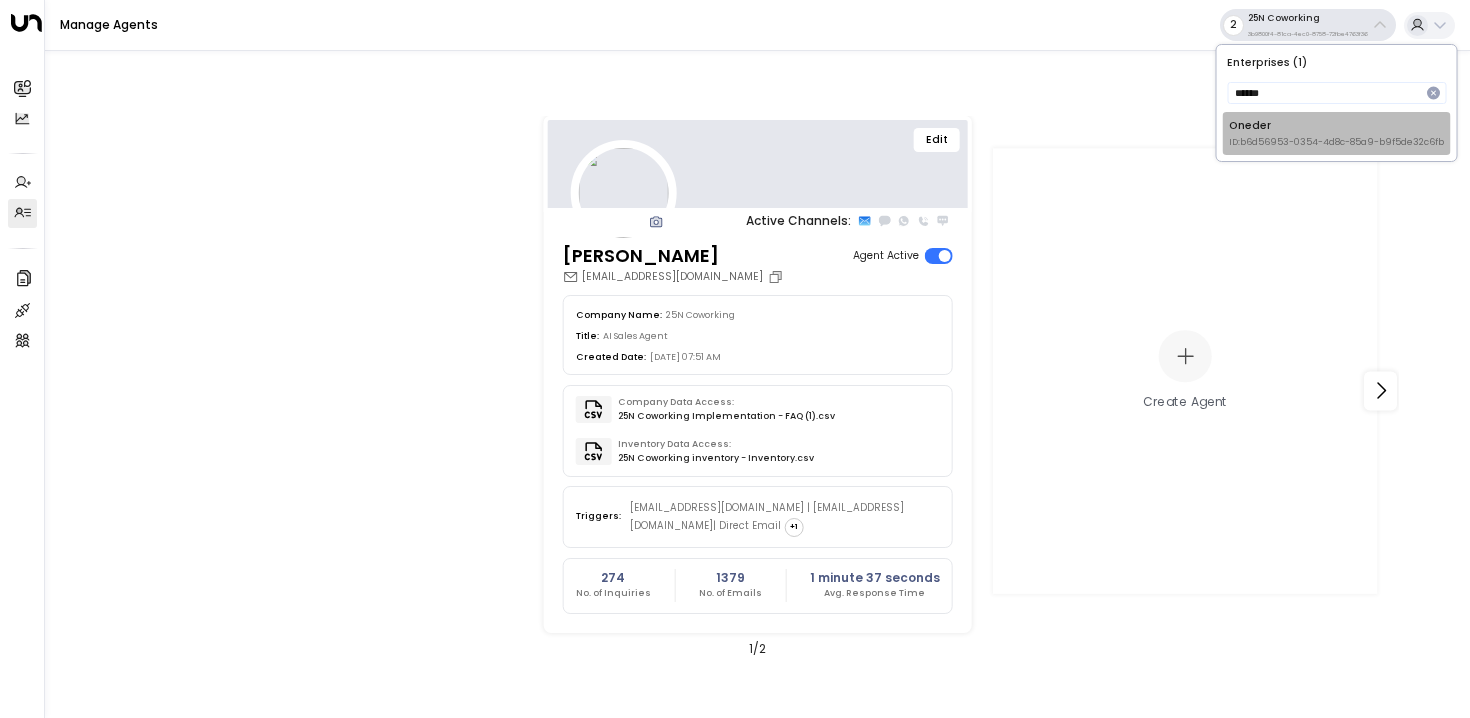 click on "Oneder ID:  b6d56953-0354-4d8c-85a9-b9f5de32c6fb" at bounding box center [1336, 133] 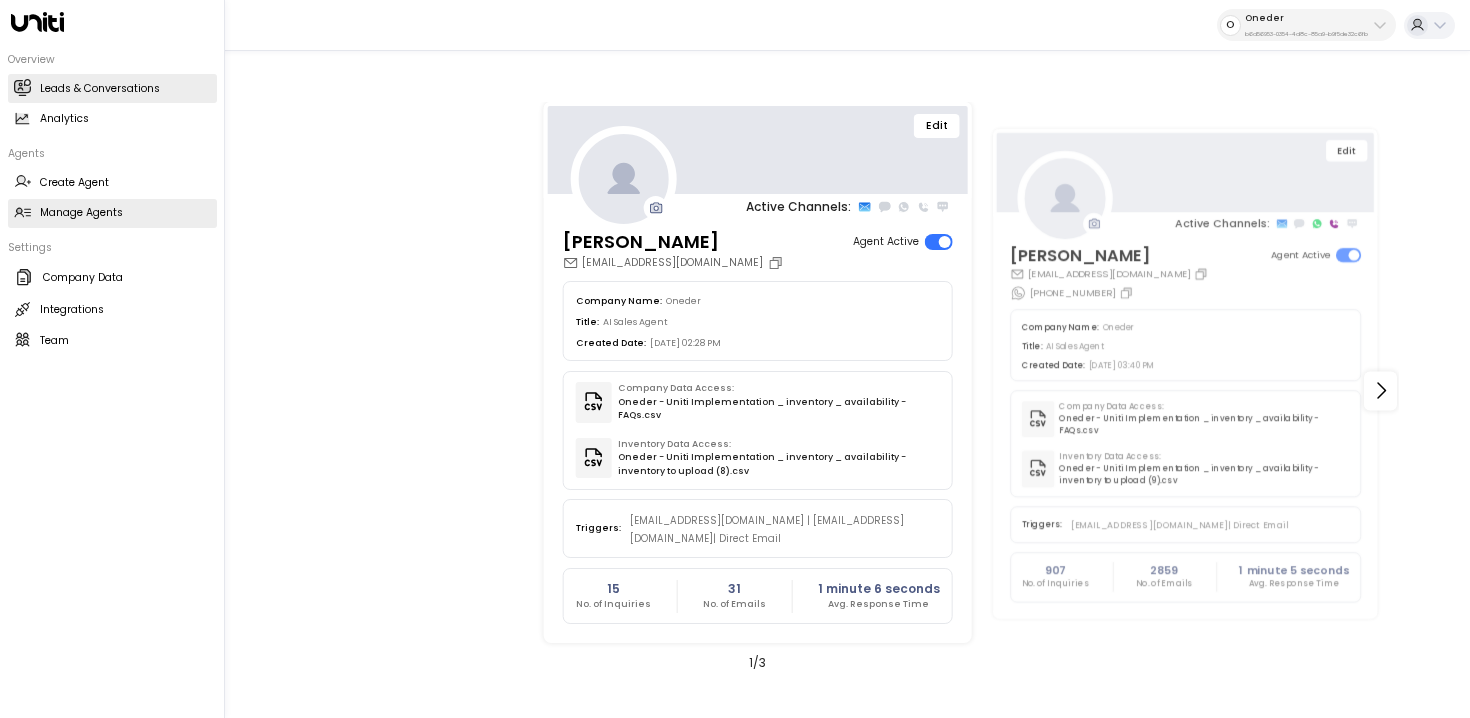 click on "Leads & Conversations" at bounding box center [100, 89] 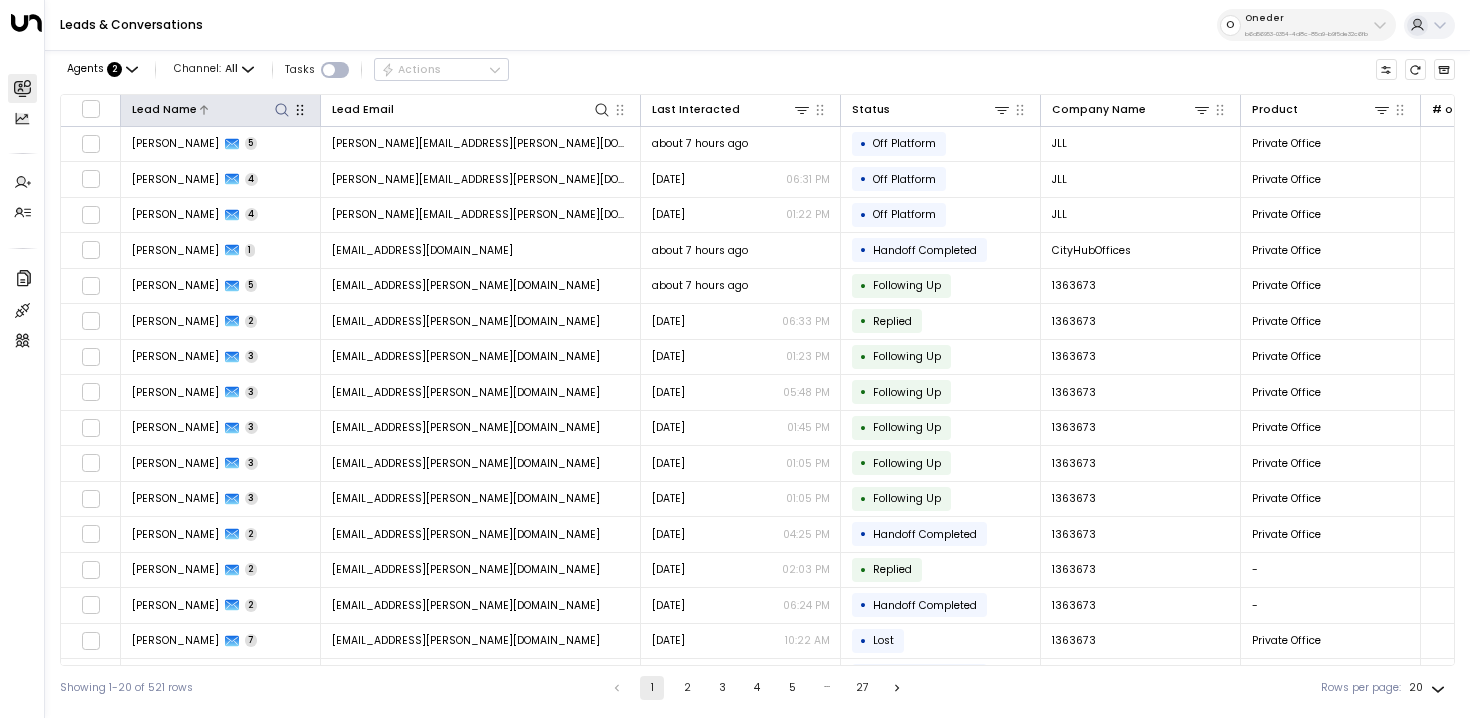 click 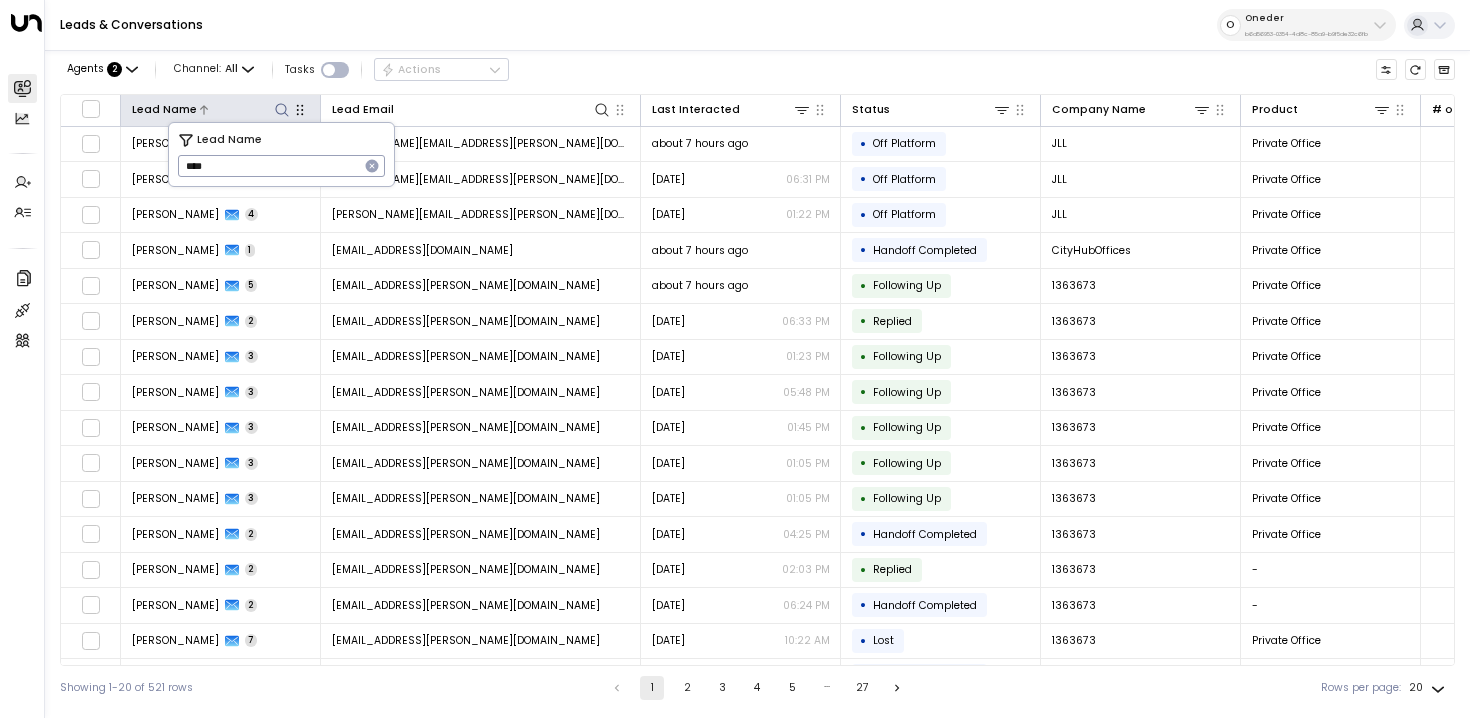 type on "****" 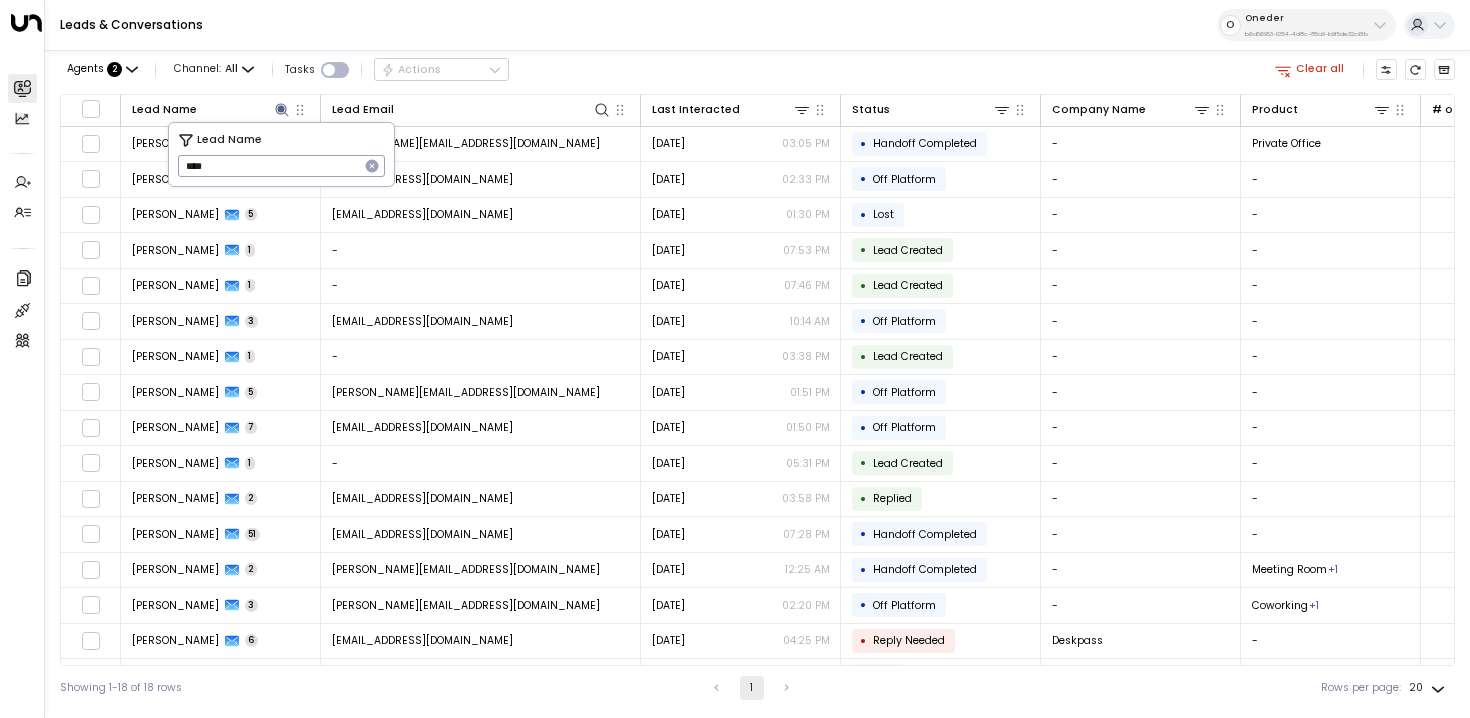 click on "Agents : 2 Channel: All Tasks   Actions Clear all" at bounding box center [757, 70] 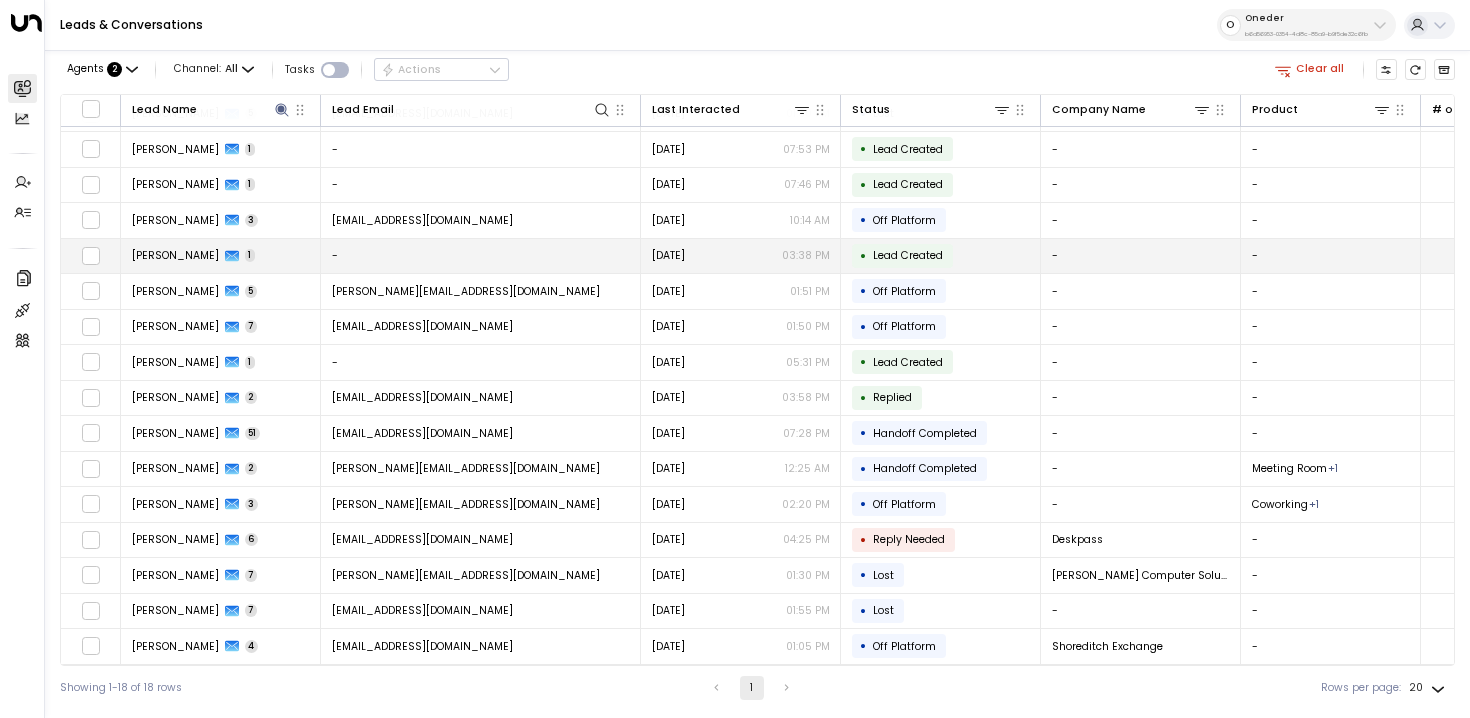 scroll, scrollTop: 0, scrollLeft: 0, axis: both 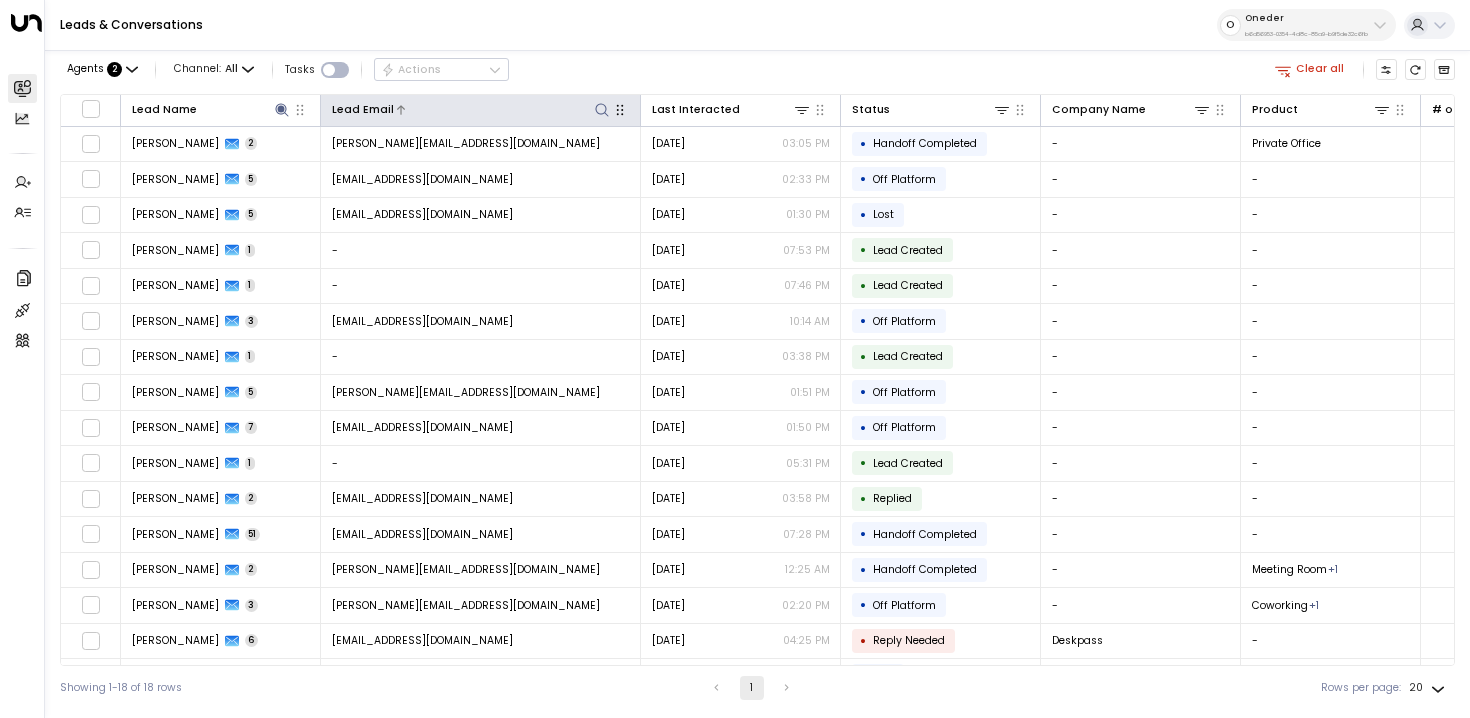 click at bounding box center [601, 109] 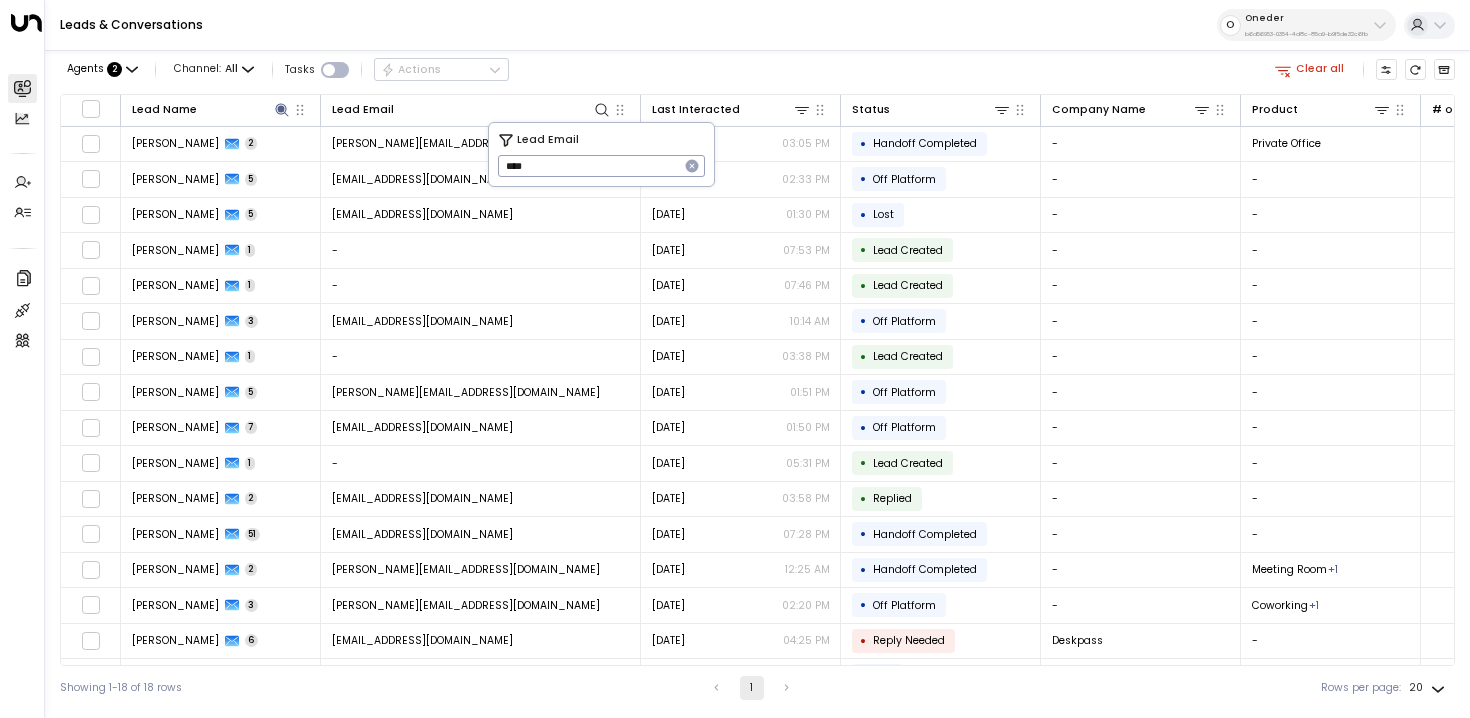 type on "****" 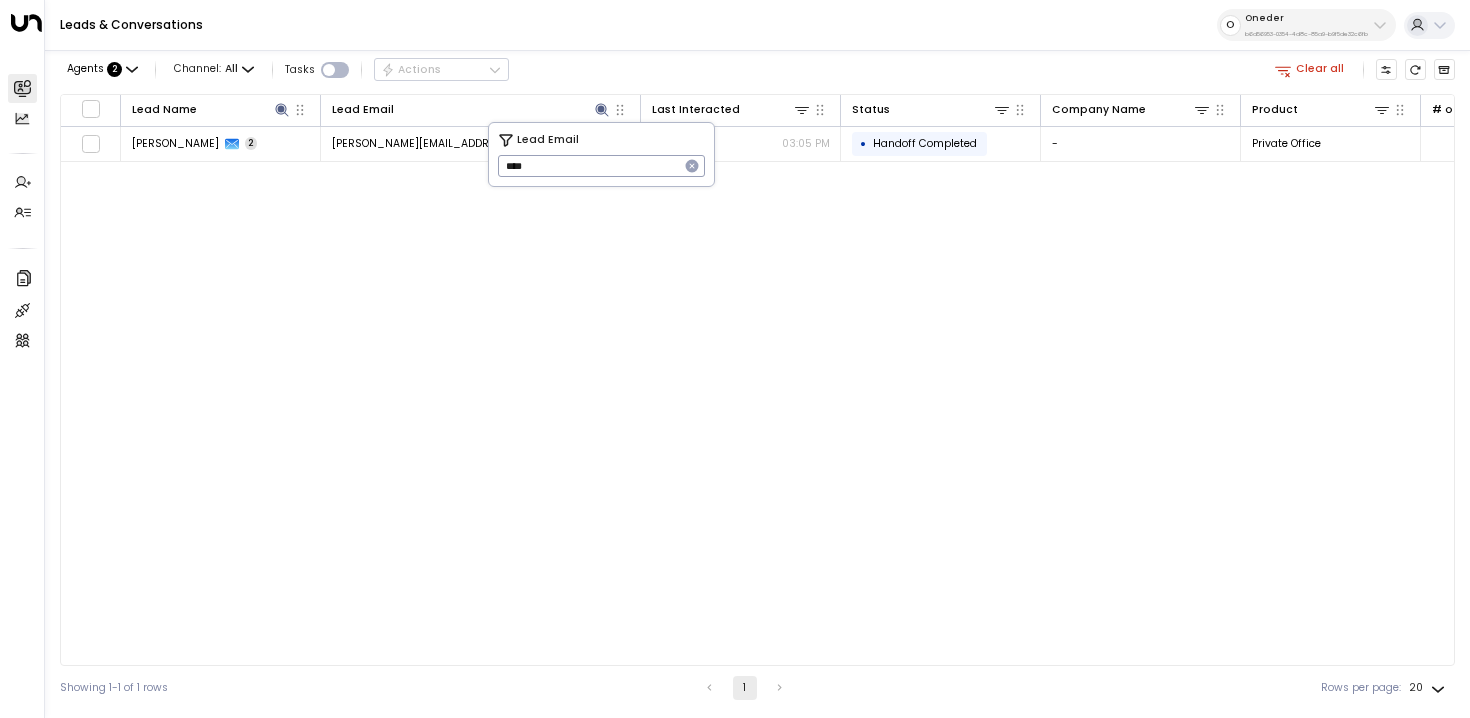 click on "Clear all" at bounding box center [1310, 69] 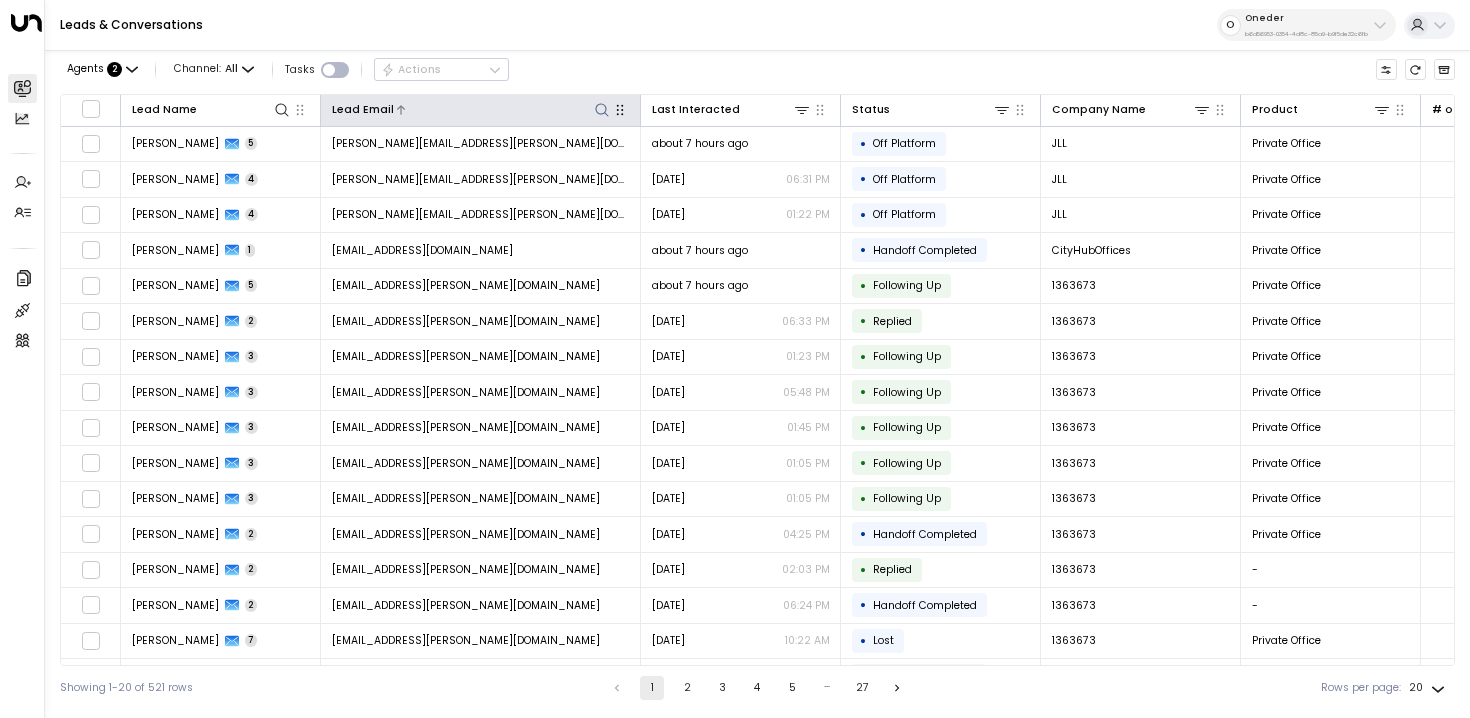 click 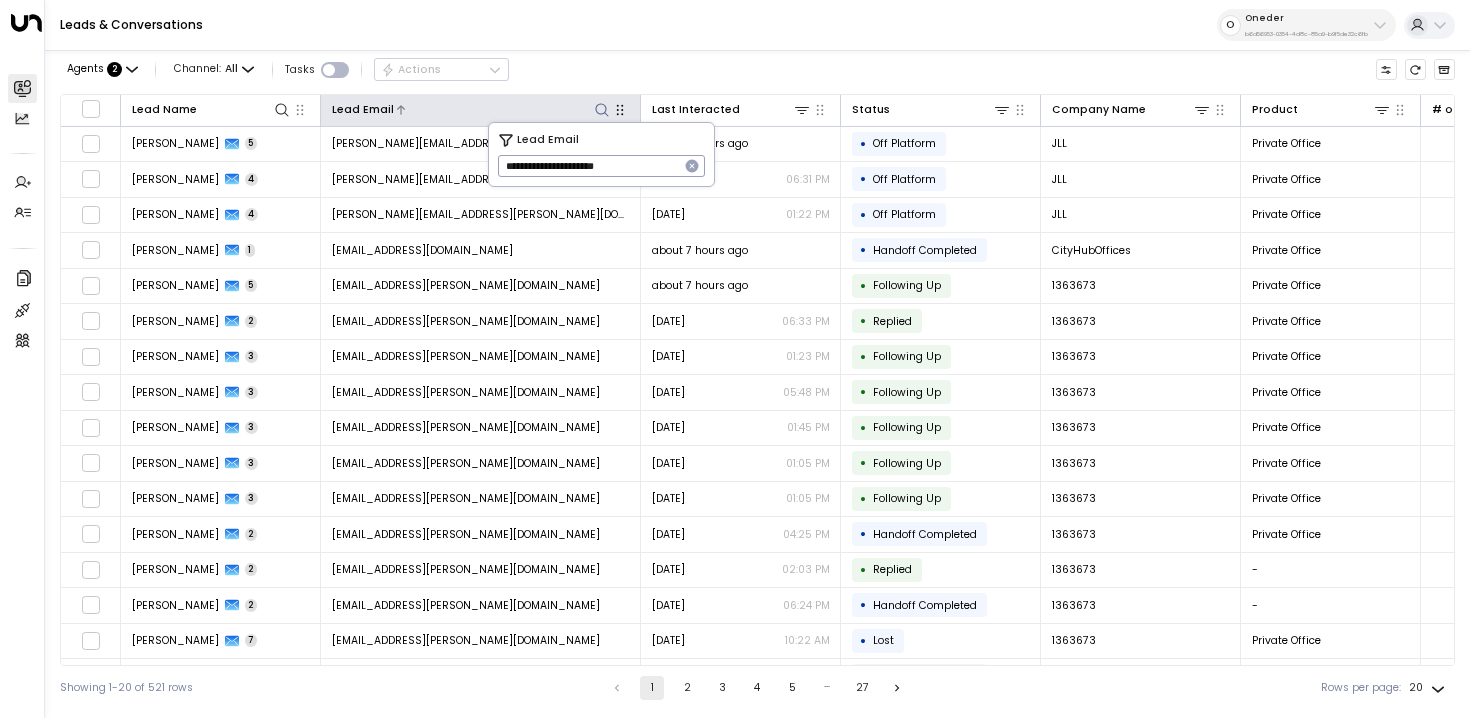 type on "**********" 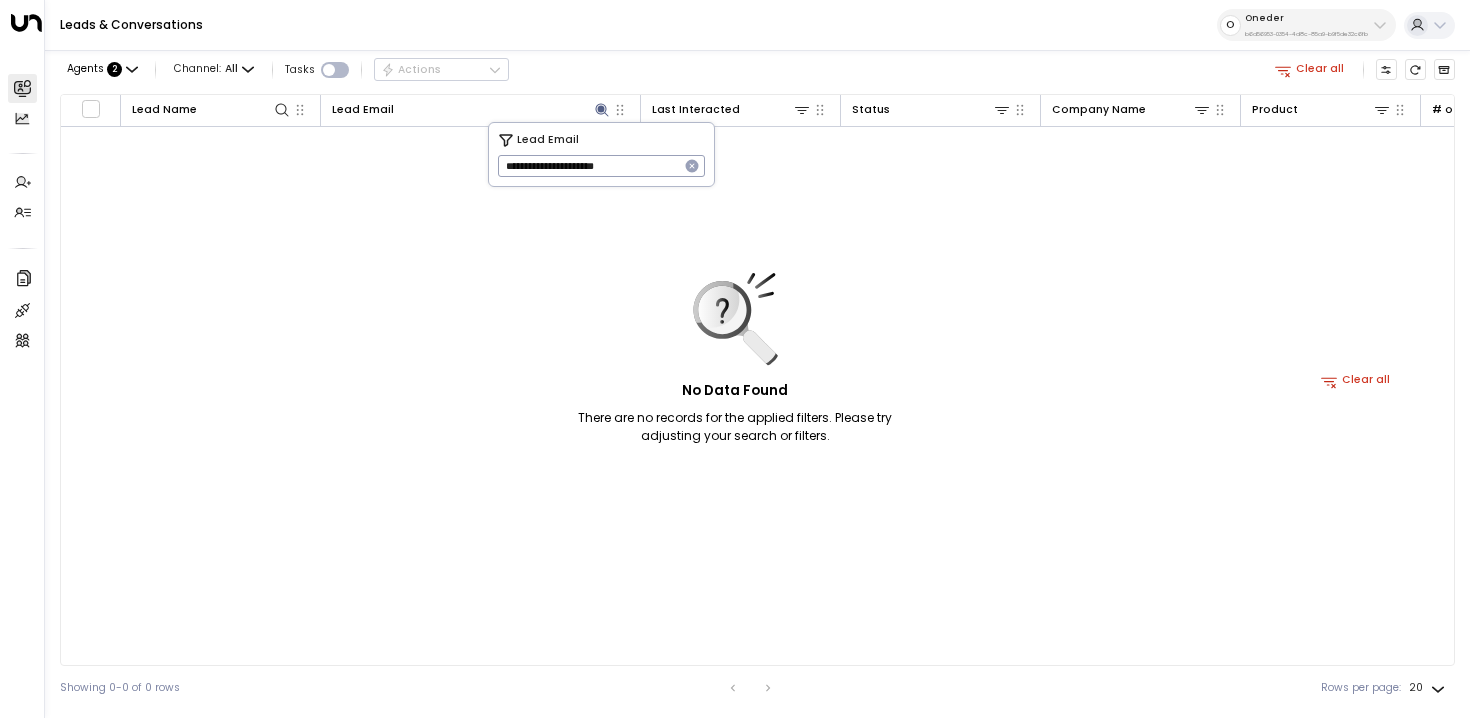 click 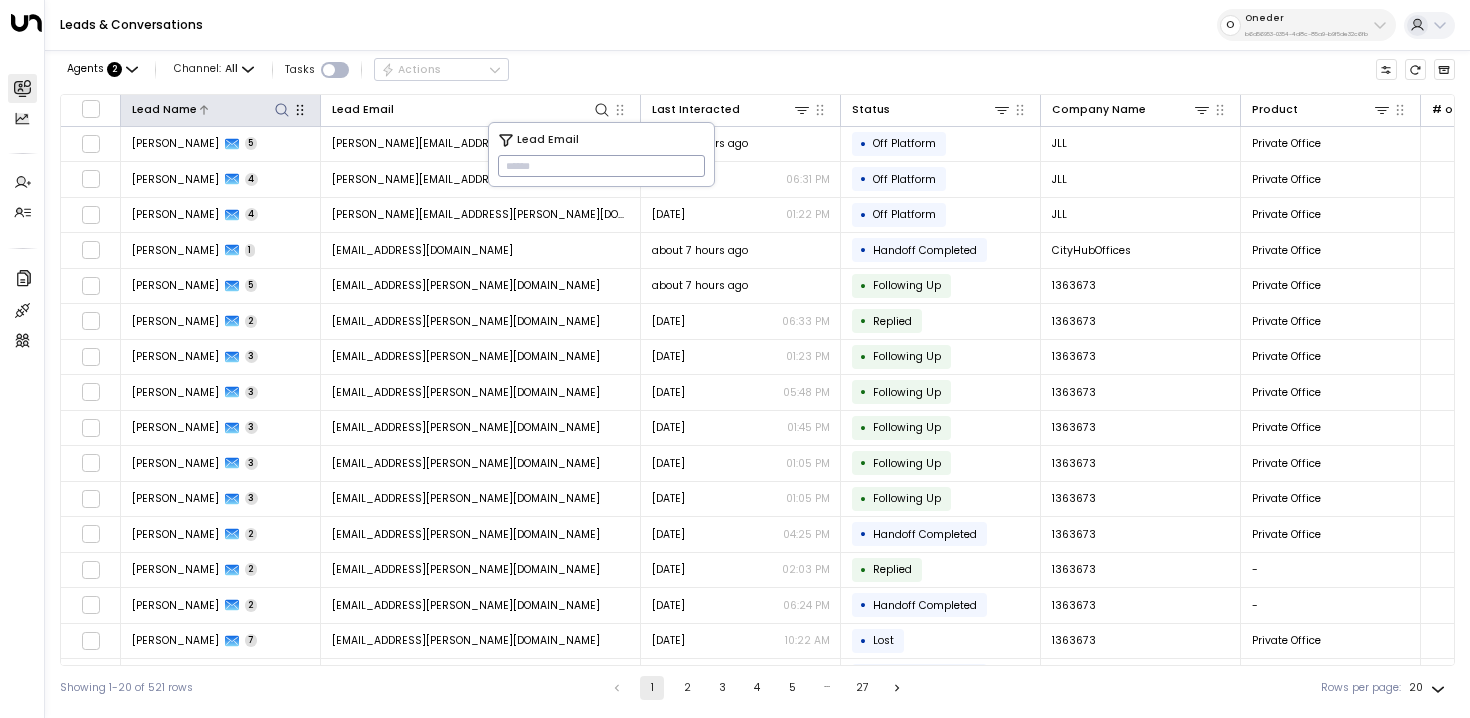 click at bounding box center [244, 109] 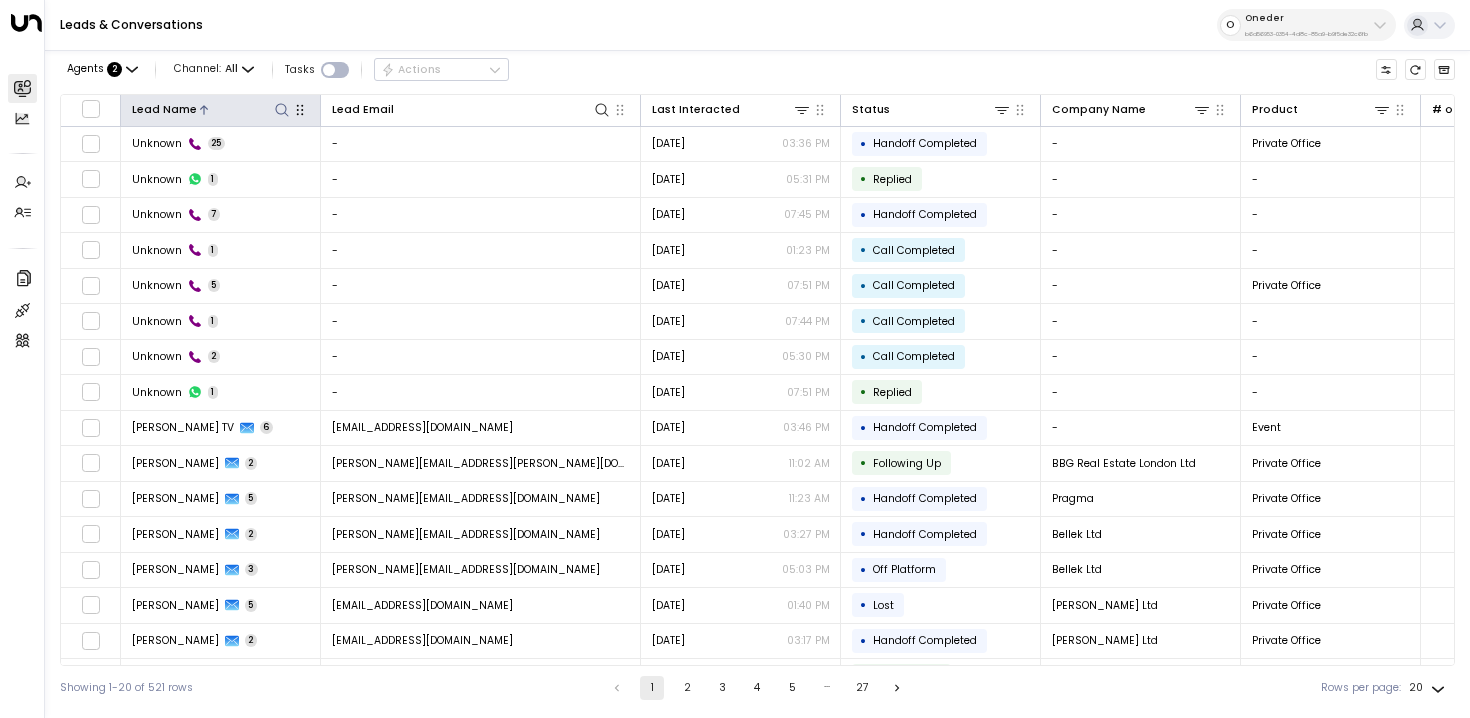 click 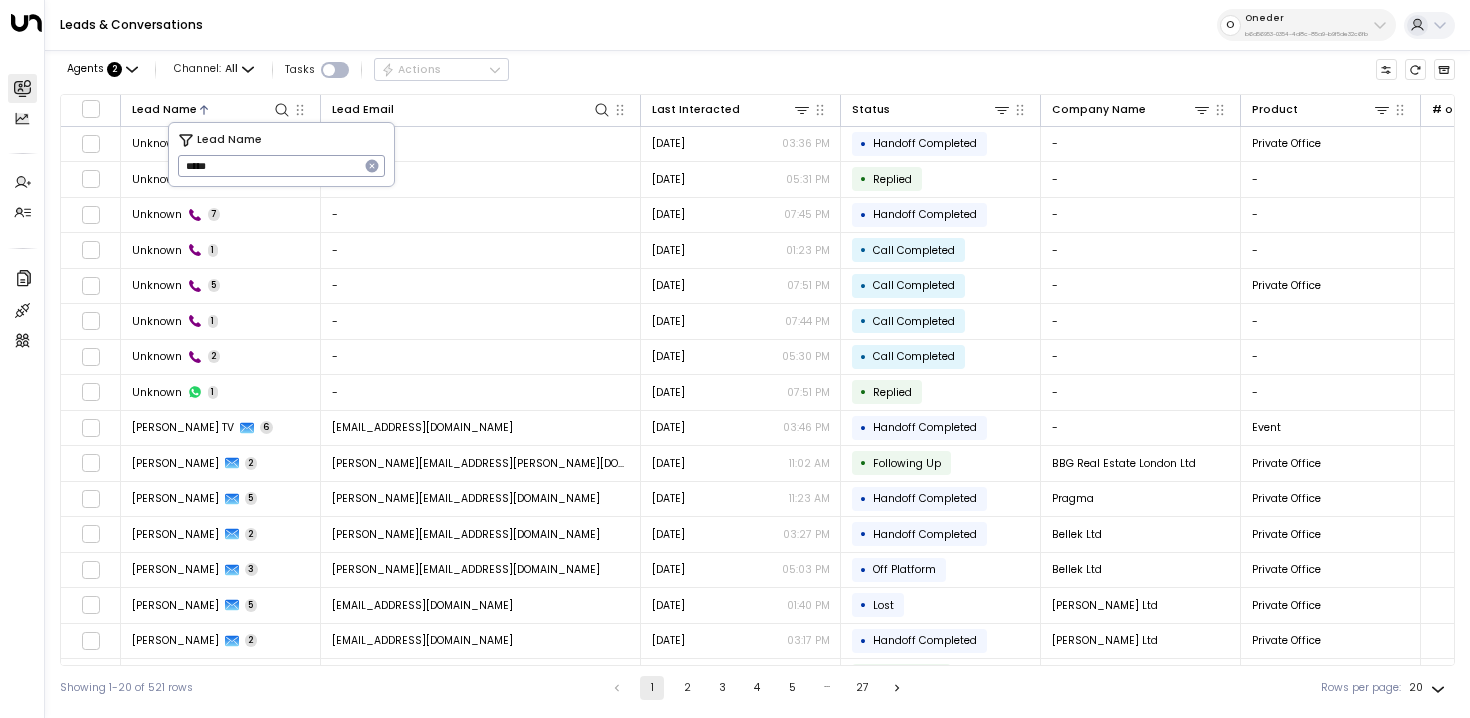 type on "*****" 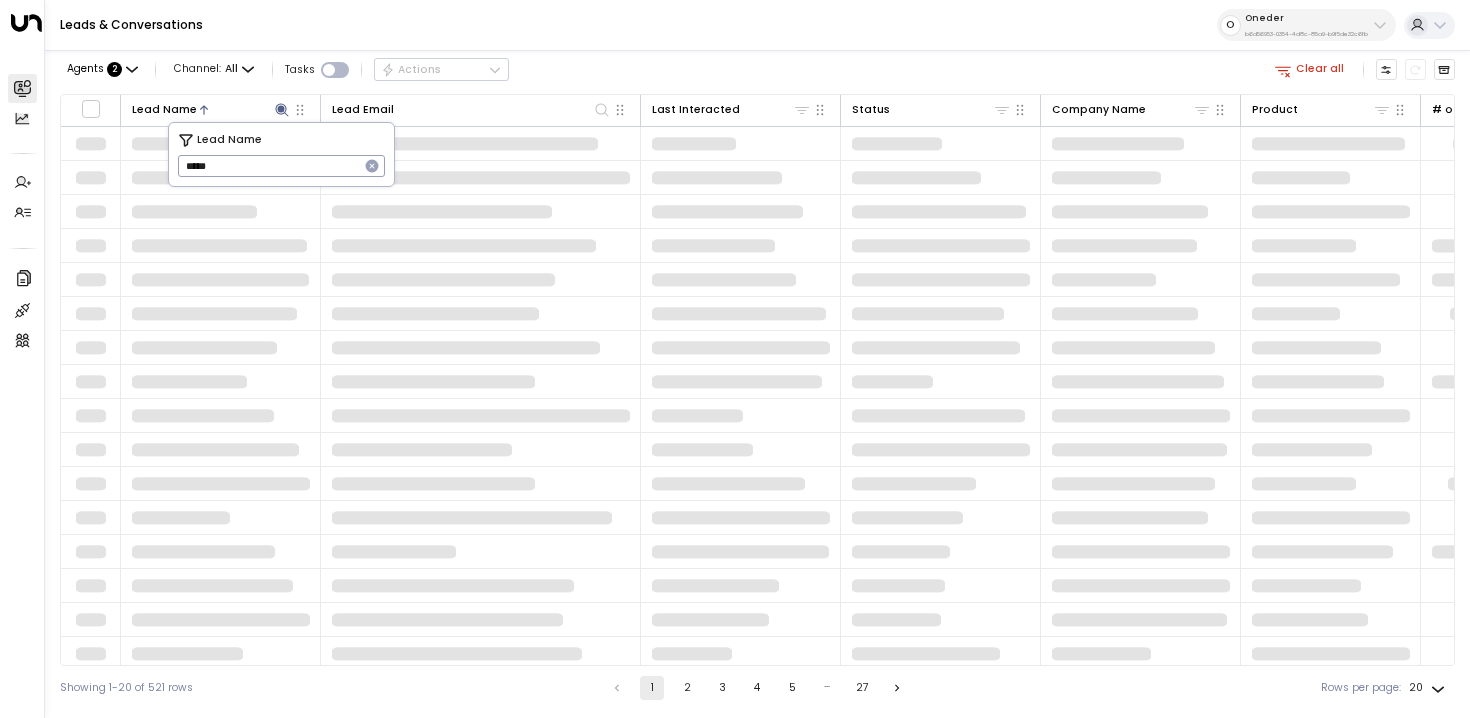 click on "Agents : 2 Channel: All Tasks   Actions Clear all" at bounding box center (757, 70) 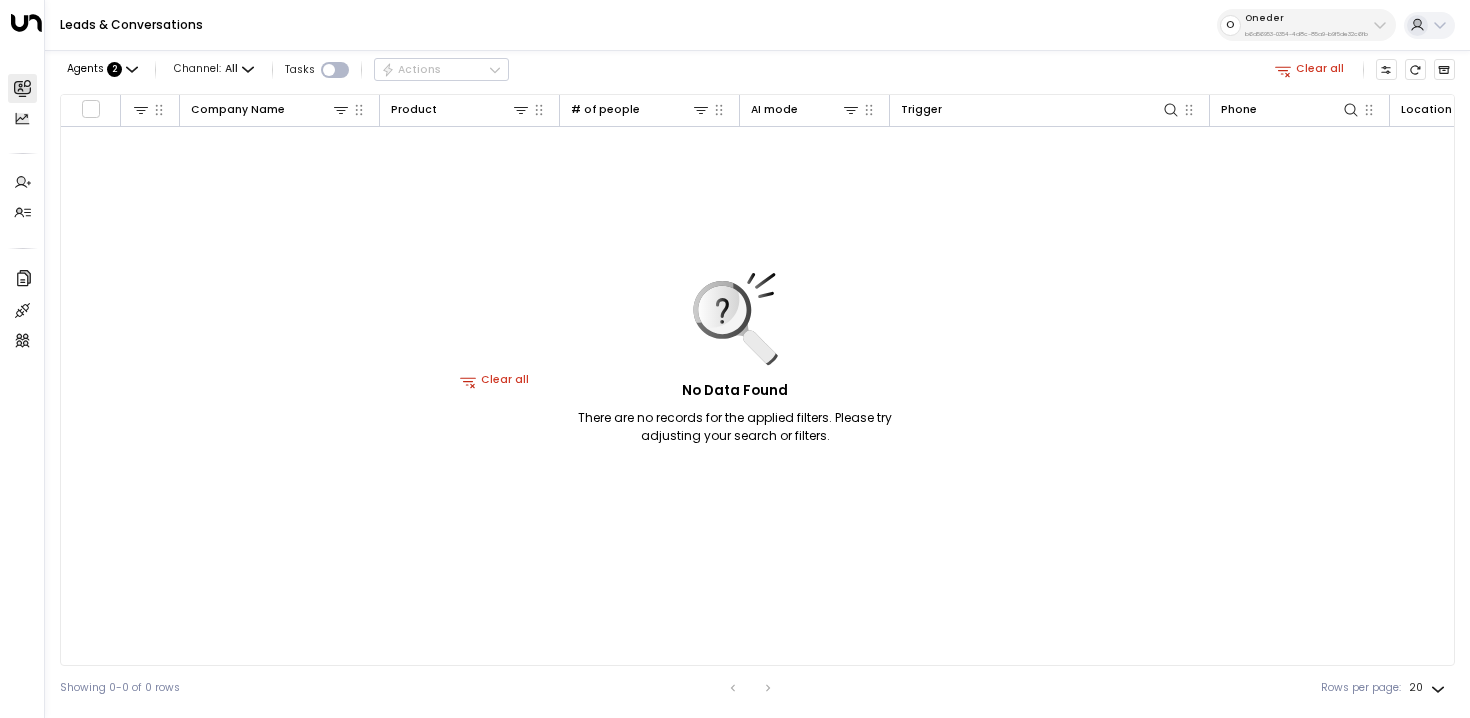 scroll, scrollTop: 0, scrollLeft: 1197, axis: horizontal 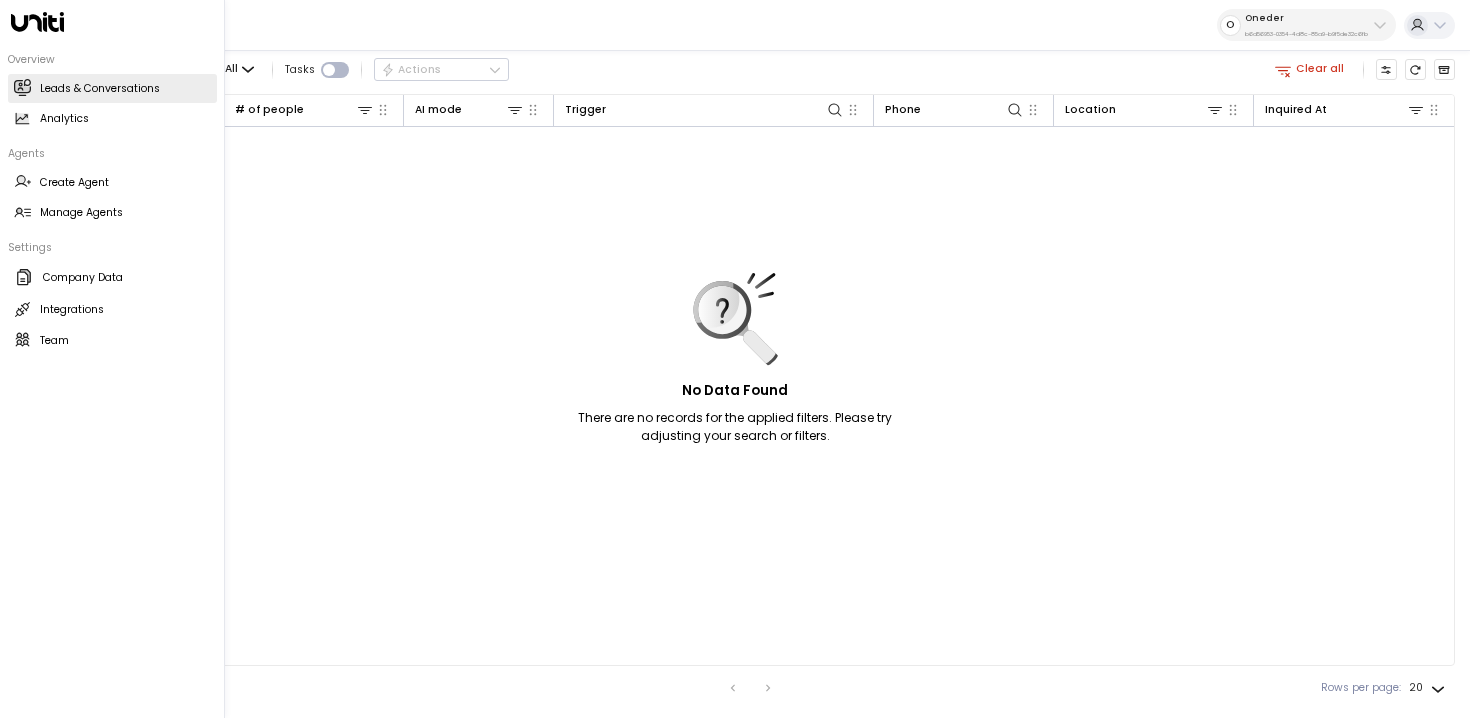 click 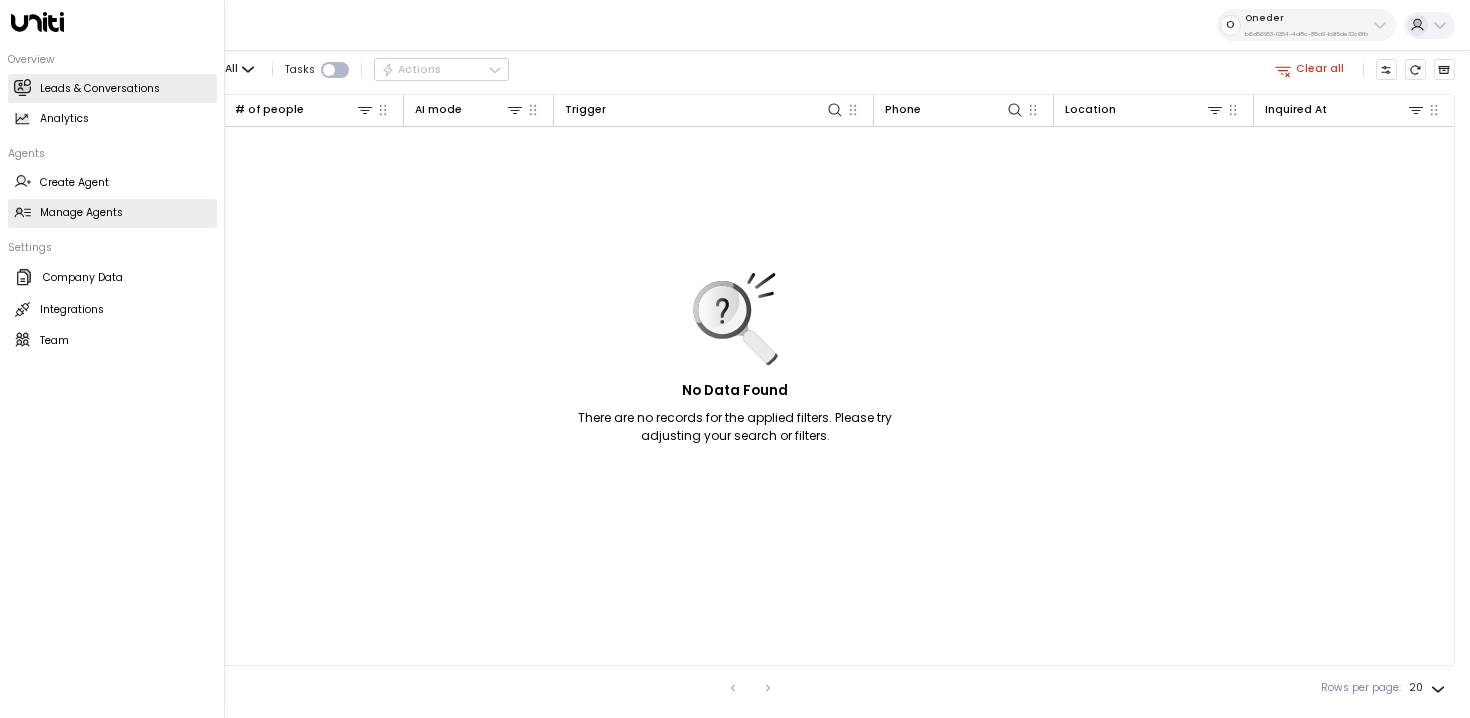 click on "Manage Agents Manage Agents" at bounding box center [112, 213] 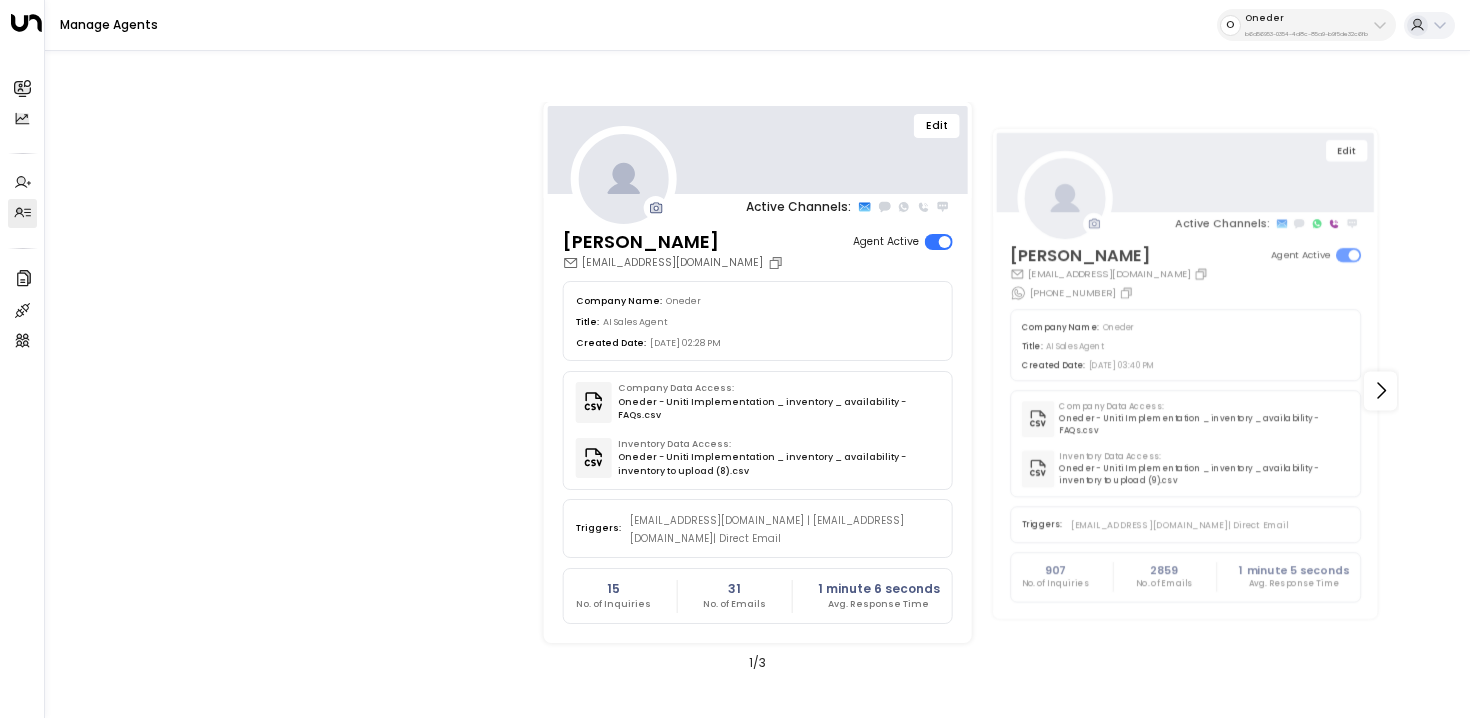 click on "O Oneder b6d56953-0354-4d8c-85a9-b9f5de32c6fb" at bounding box center (1306, 25) 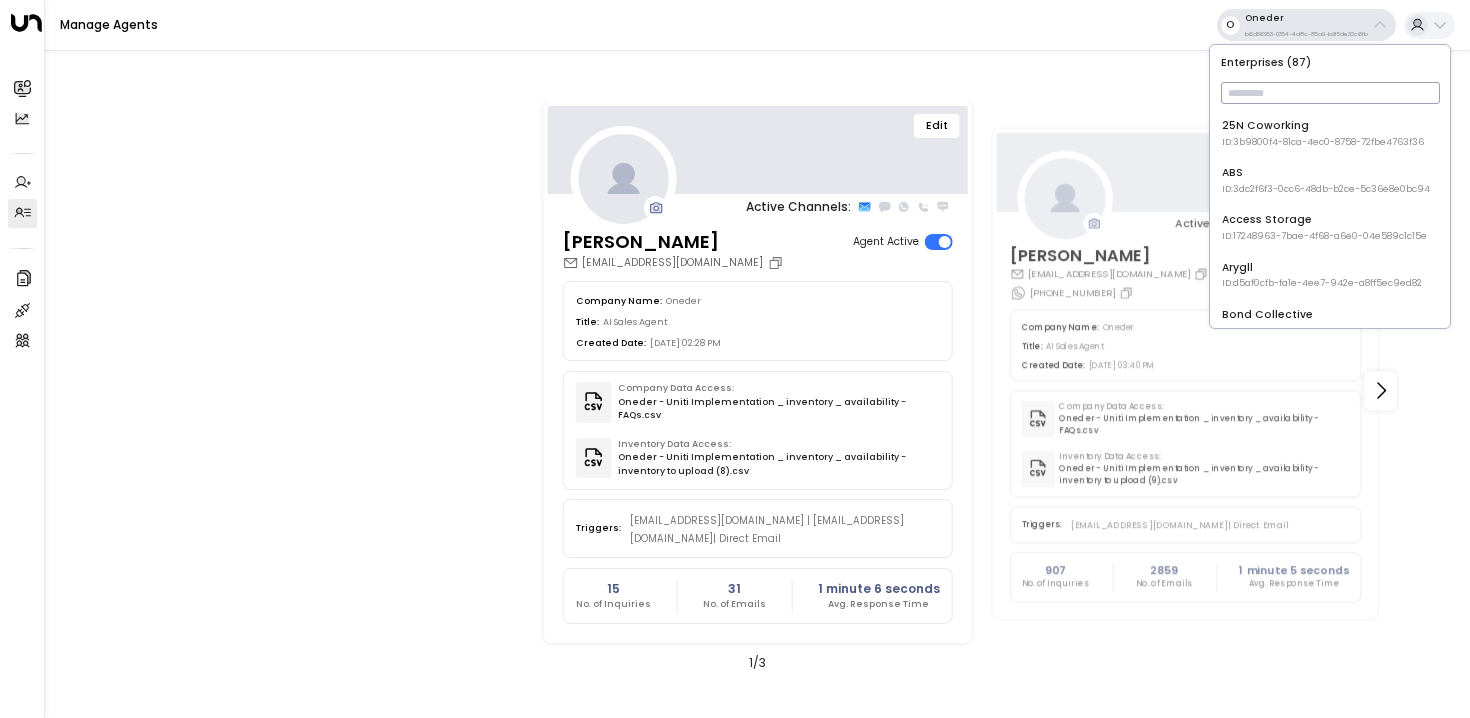 click at bounding box center [1330, 93] 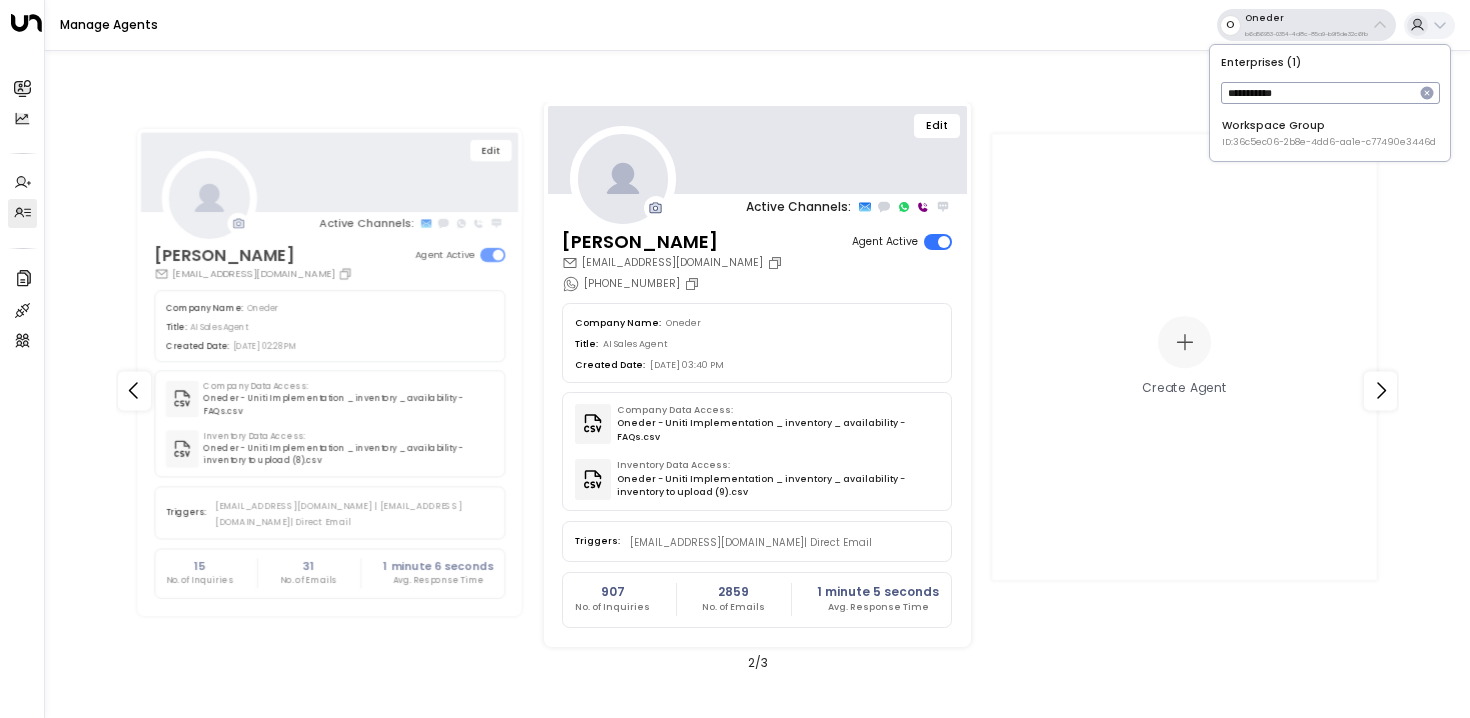 type on "**********" 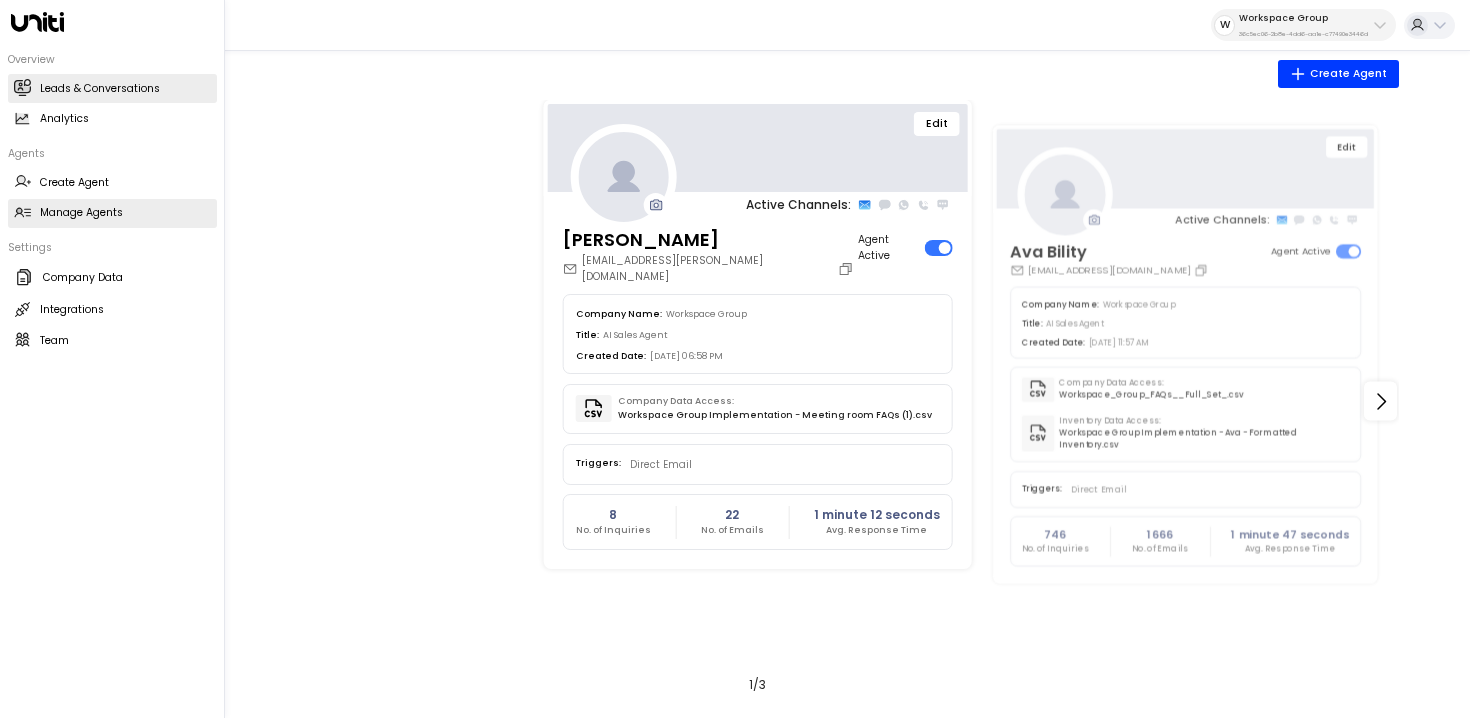 click on "Leads & Conversations" at bounding box center (100, 89) 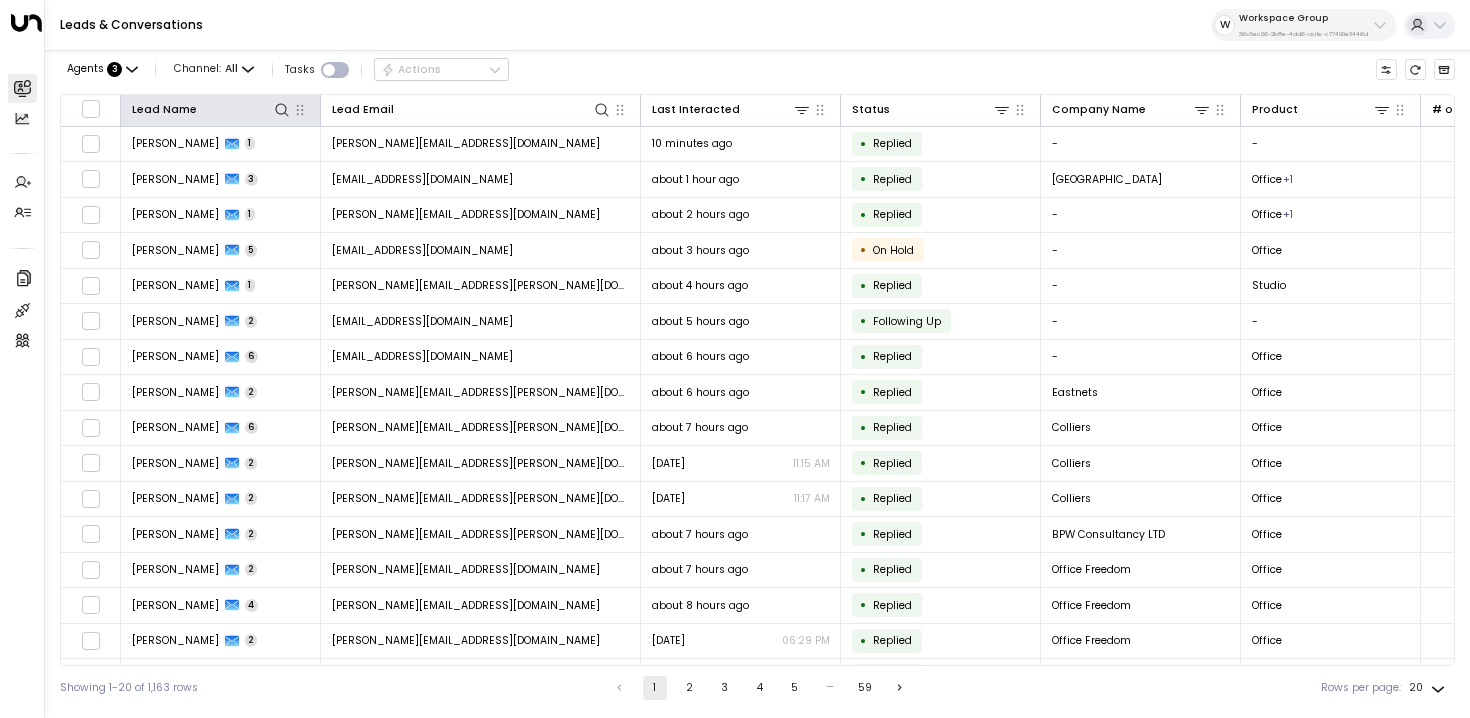 click on "Lead Name" at bounding box center (221, 111) 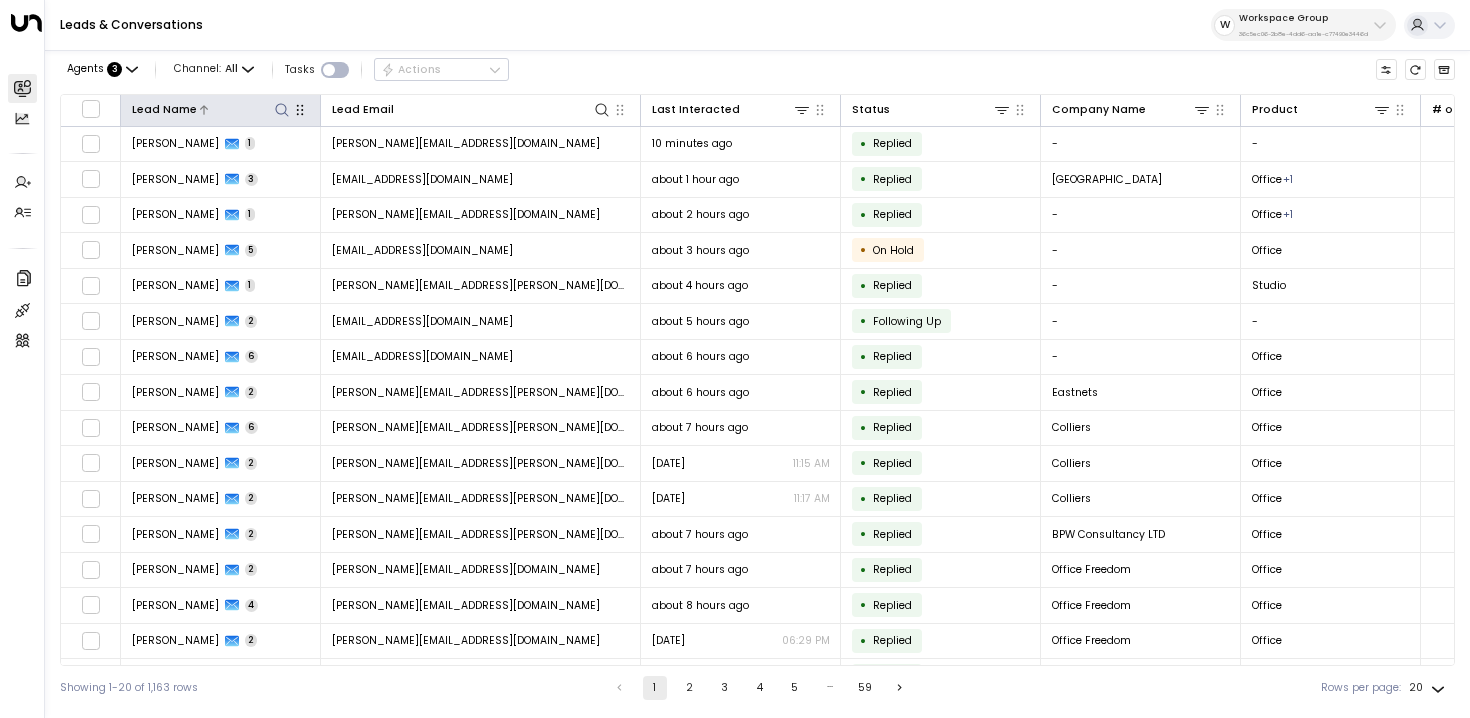 click 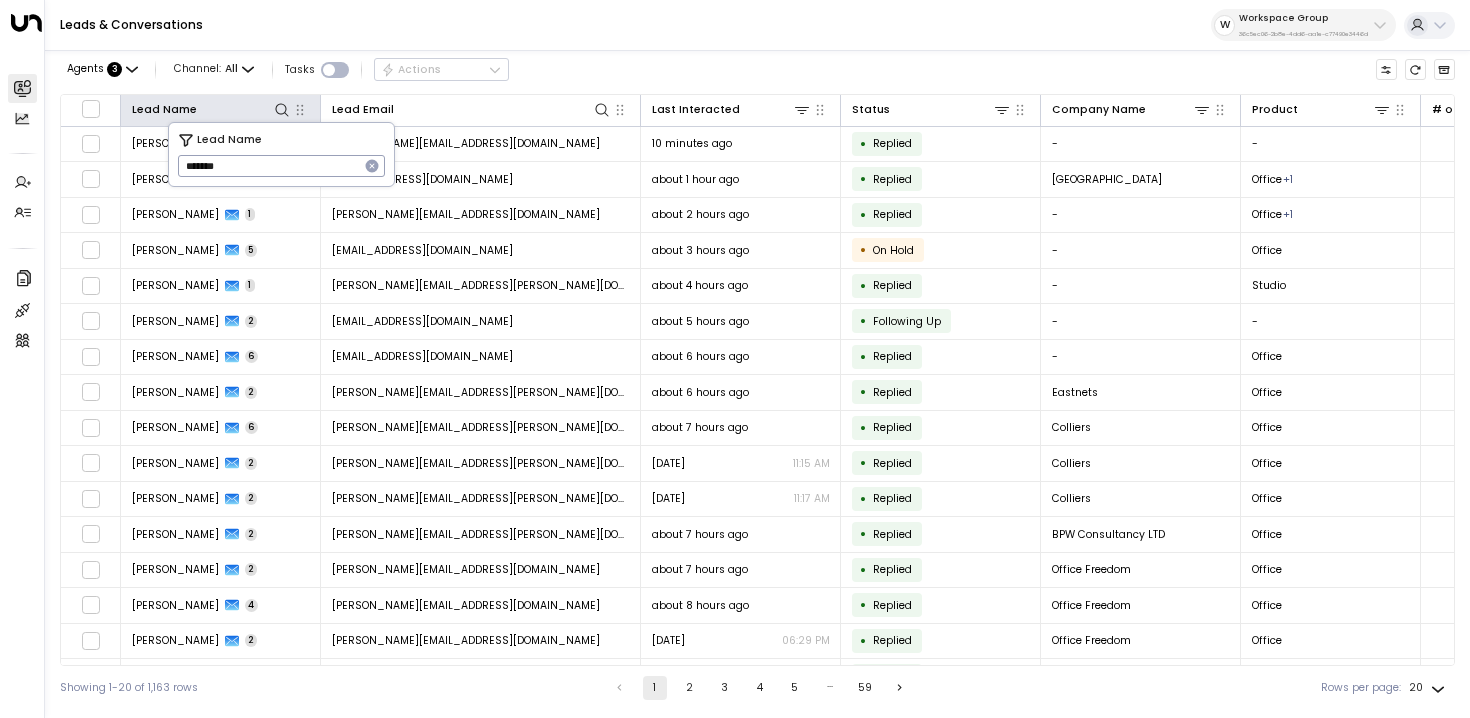 type on "*******" 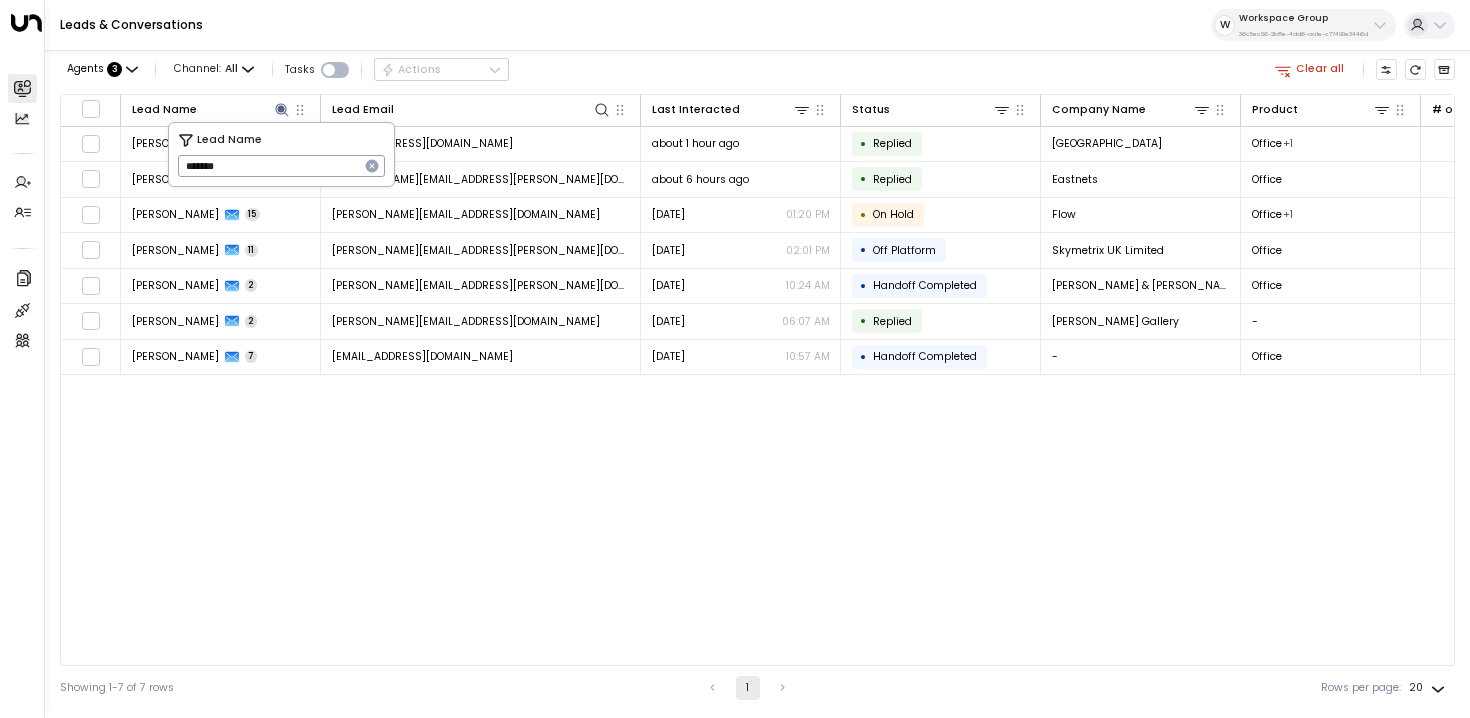 click on "Agents : 3 Channel: All Tasks   Actions Clear all" at bounding box center (757, 70) 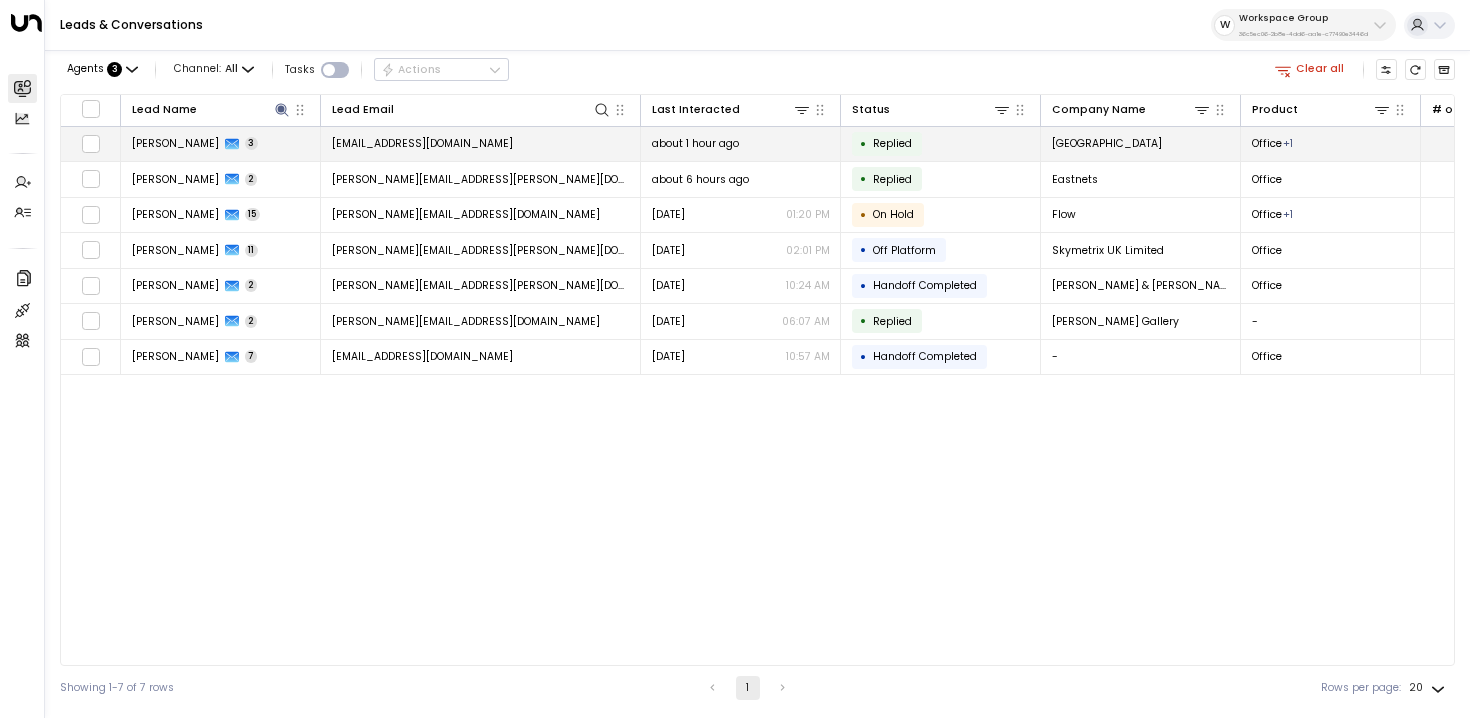 click on "baileym@miamioh.edu" at bounding box center [481, 144] 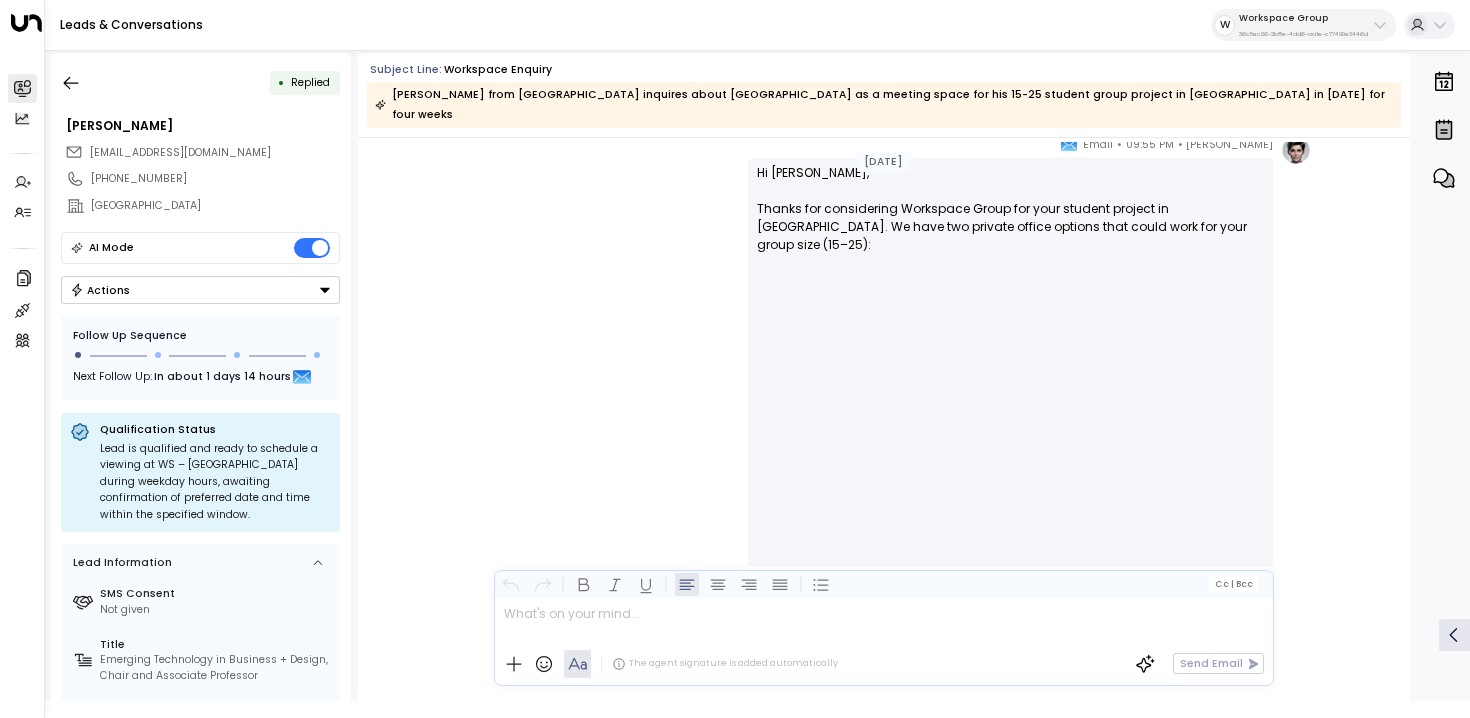 scroll, scrollTop: 383, scrollLeft: 0, axis: vertical 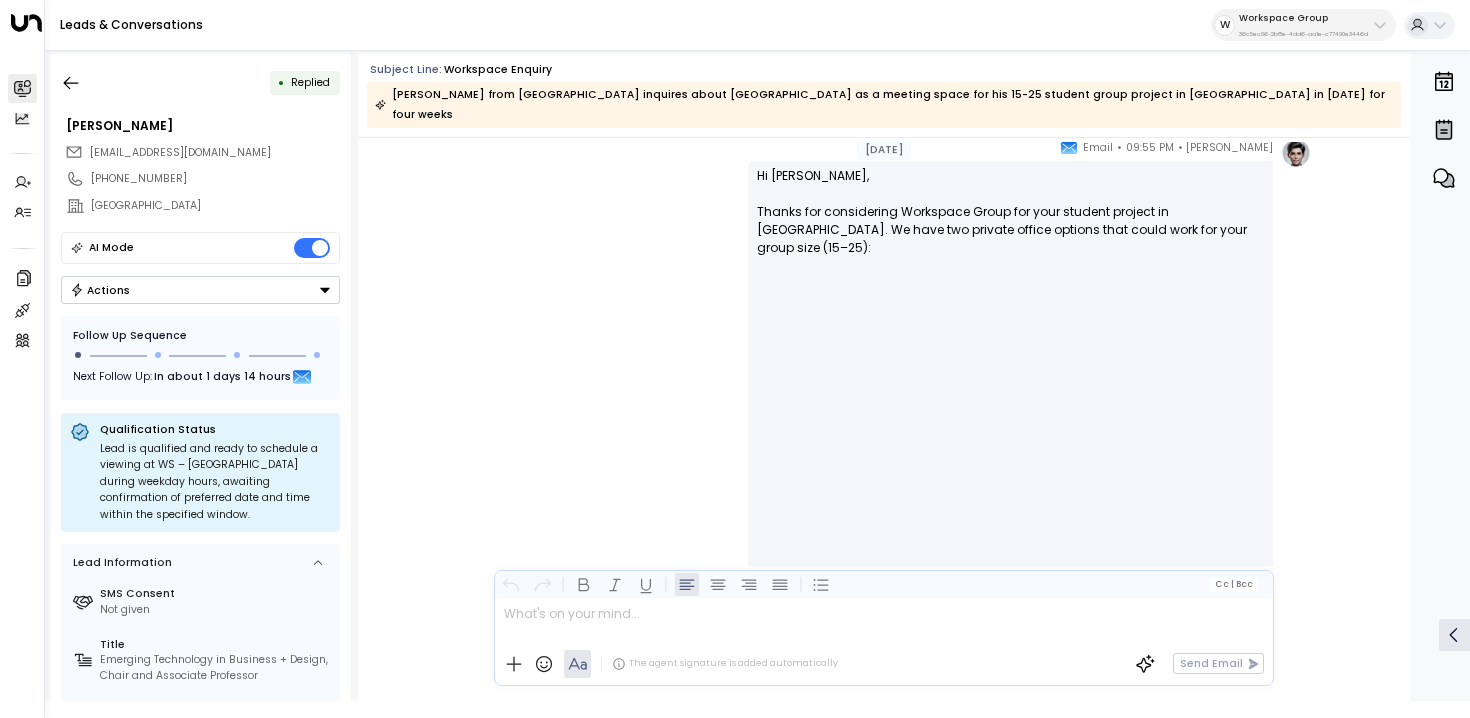 drag, startPoint x: 805, startPoint y: 252, endPoint x: 862, endPoint y: 368, distance: 129.24782 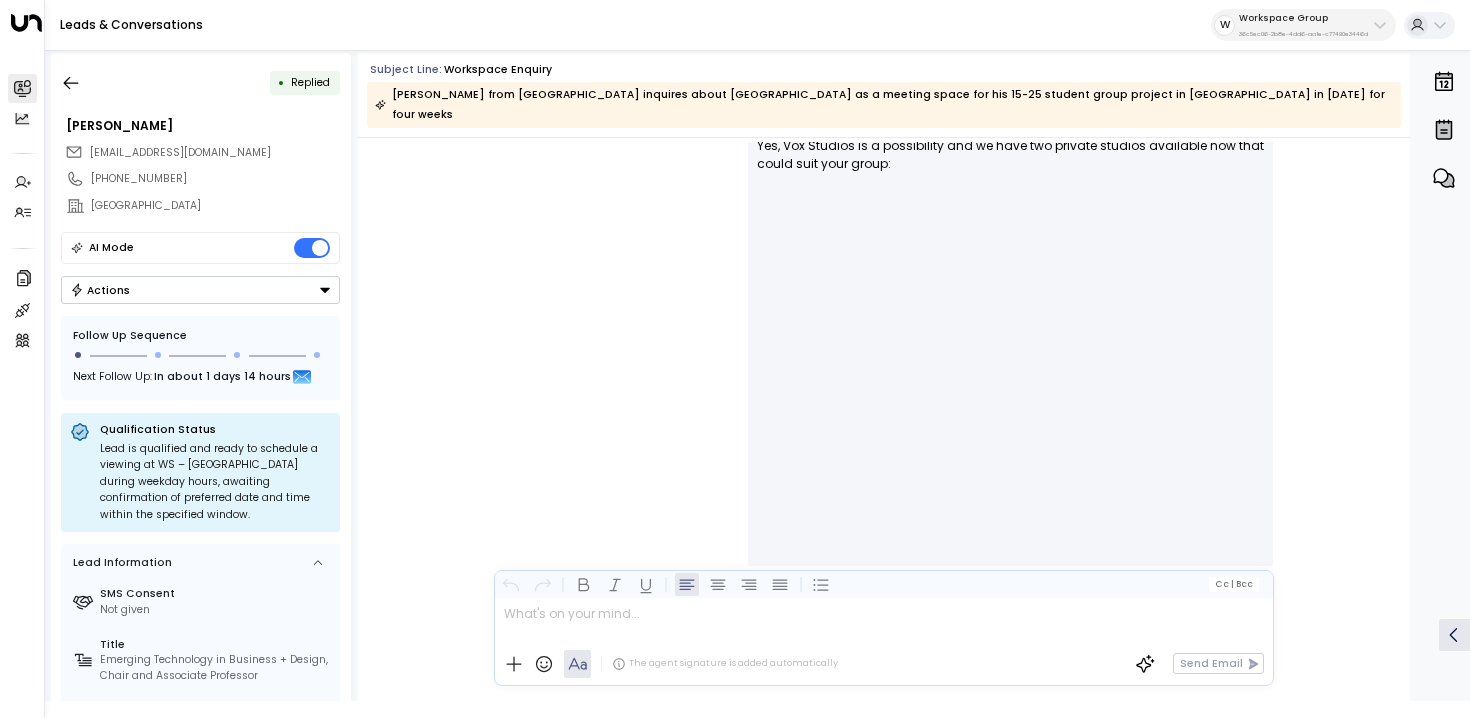 scroll, scrollTop: 1888, scrollLeft: 0, axis: vertical 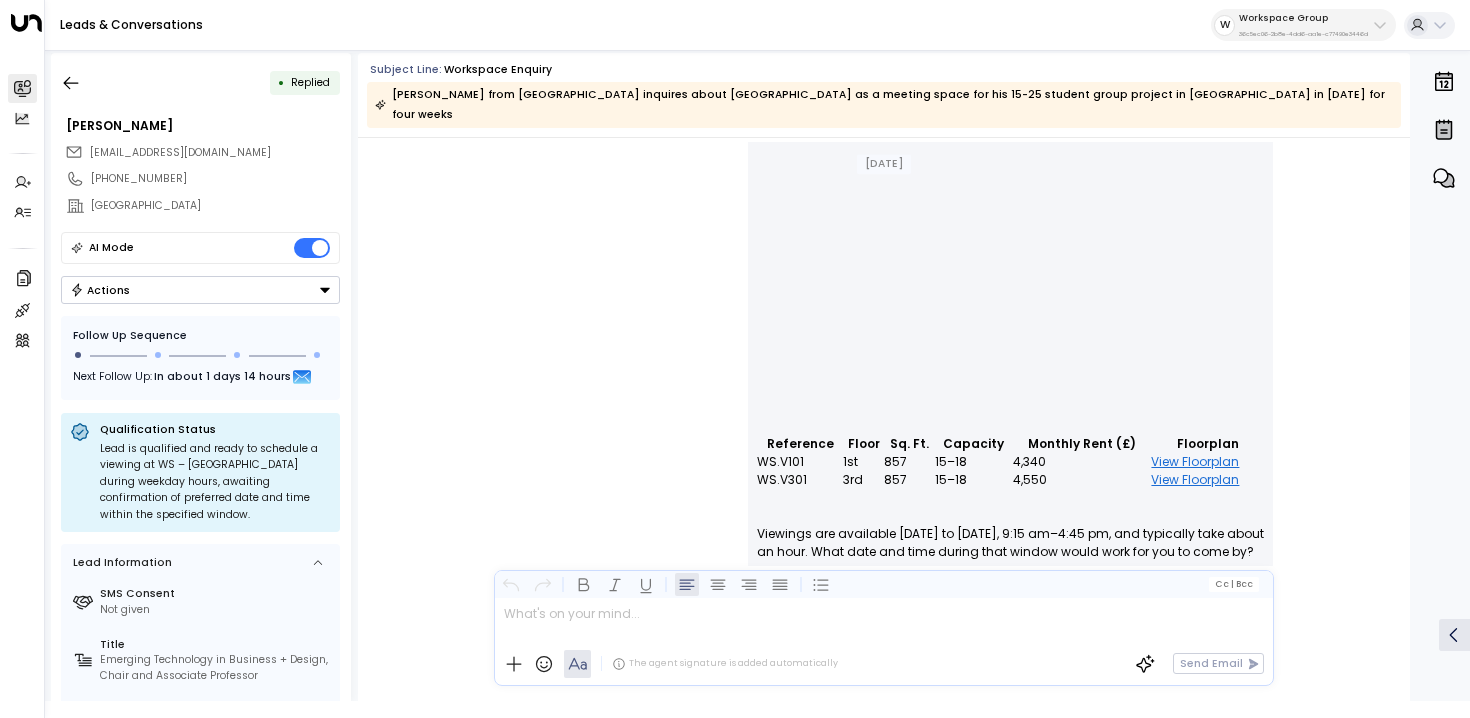 drag, startPoint x: 997, startPoint y: 372, endPoint x: 877, endPoint y: 354, distance: 121.34249 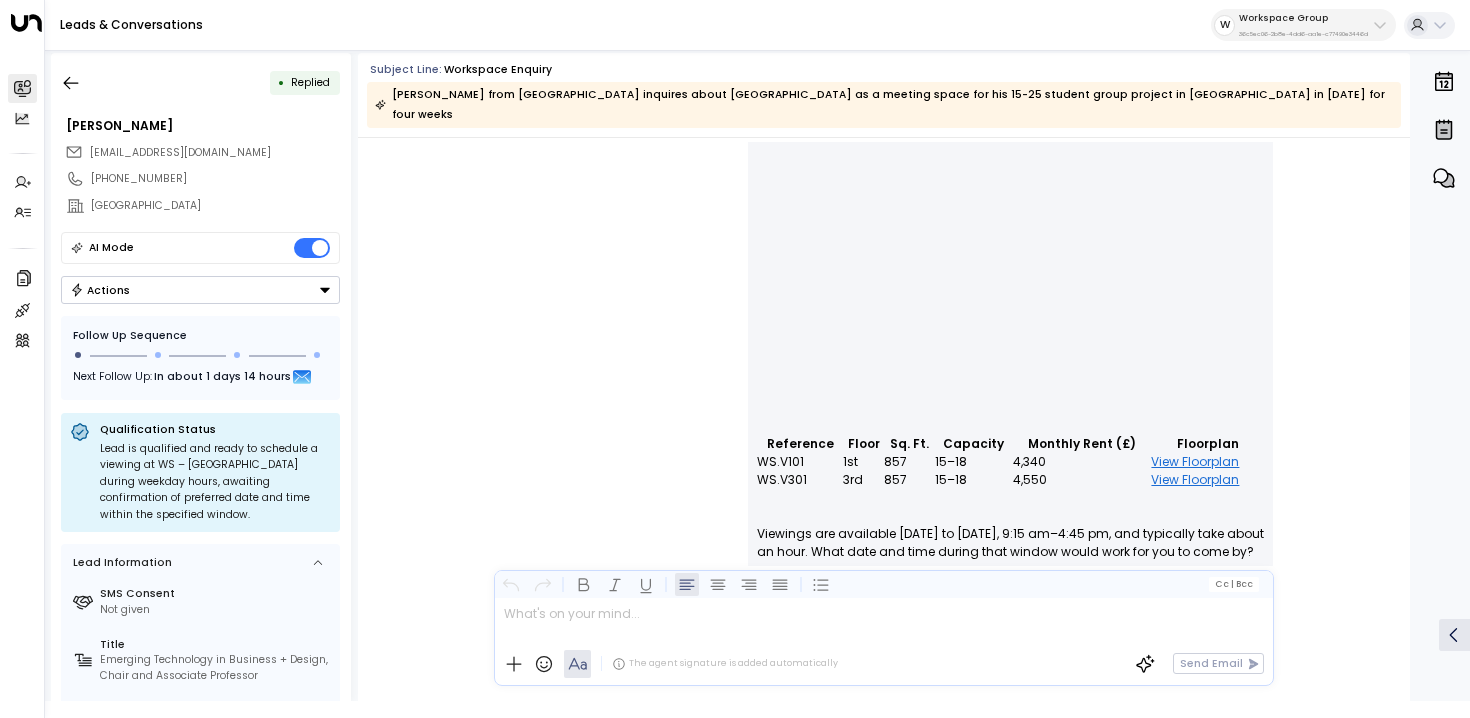 drag, startPoint x: 878, startPoint y: 266, endPoint x: 1076, endPoint y: 320, distance: 205.23158 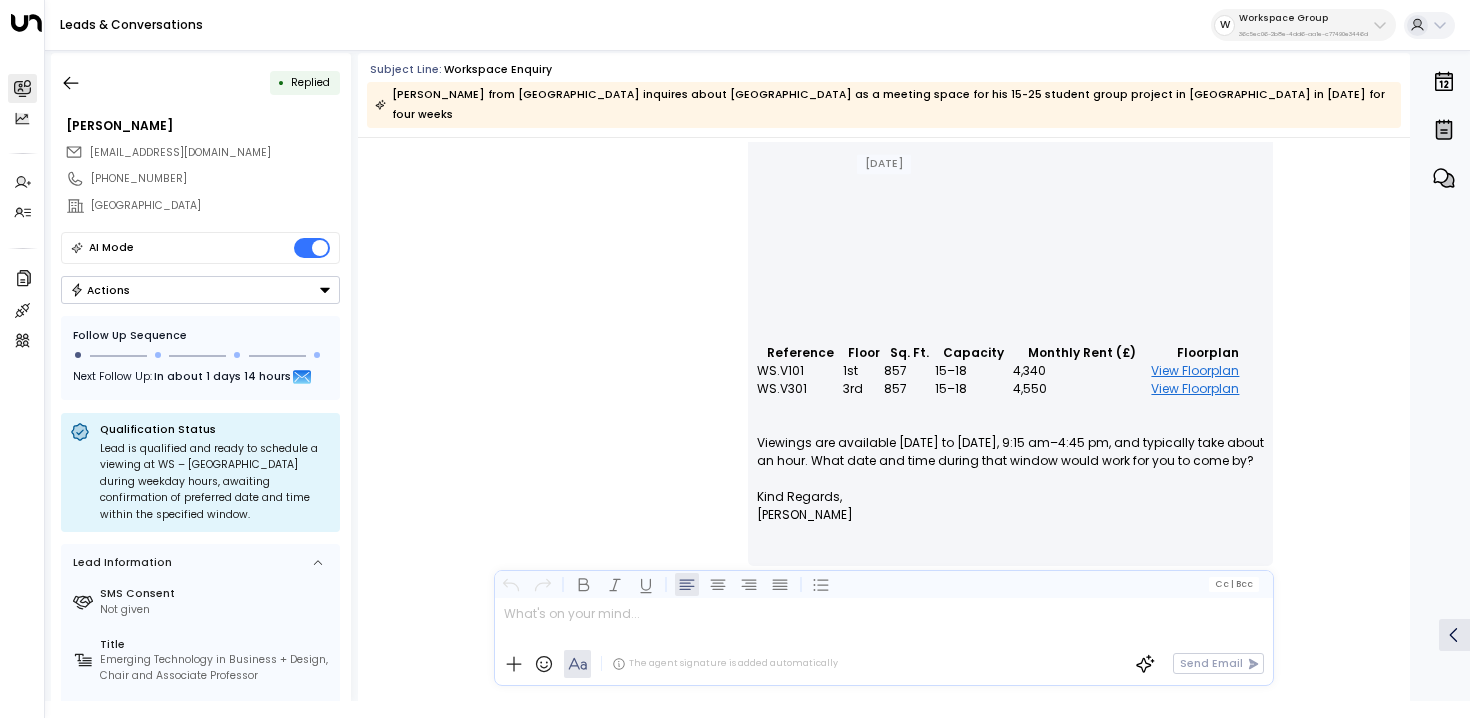 click on "Elodie Clarke • 10:19 PM • Email Hi Michael, Yes, Vox Studios is a possibility and we have two private studios available now that could suit your group: Reference Floor Sq. Ft. Capacity Monthly Rent (£) Floorplan WS.V101 1st 857 15–18 4,340 View Floorplan WS.V301 3rd 857 15–18 4,550 View Floorplan Viewings are available Monday to Friday, 9:15 am–4:45 pm, and typically take about an hour. What date and time during that window would work for you to come by? Kind Regards, Elodie ________________________________________________________________________________________________________________________________________________________________________________________________________uniti_thread_id_6d0acfa2-3e04-4cdb-9711-d7cc2602aee6 B" at bounding box center [883, 180] 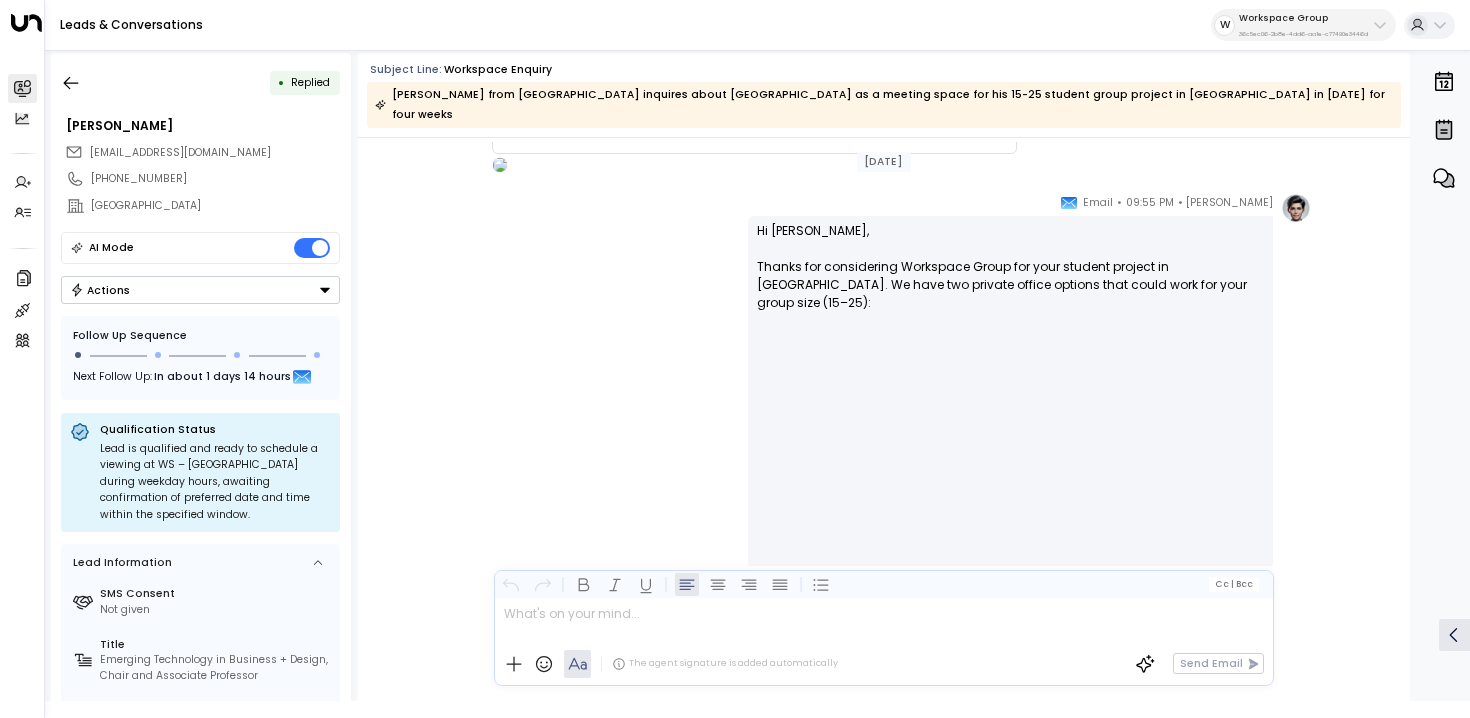 scroll, scrollTop: 24, scrollLeft: 0, axis: vertical 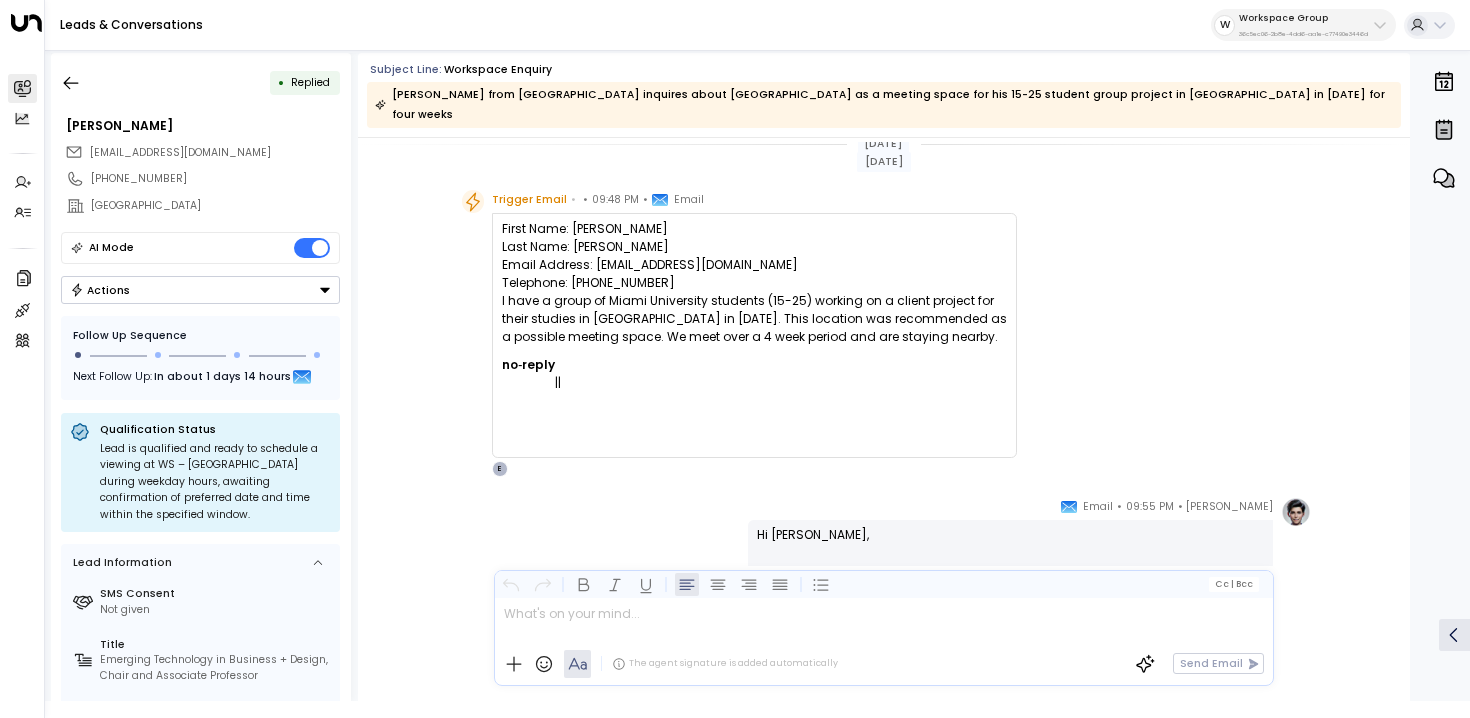 click on "• Replied" at bounding box center [200, 83] 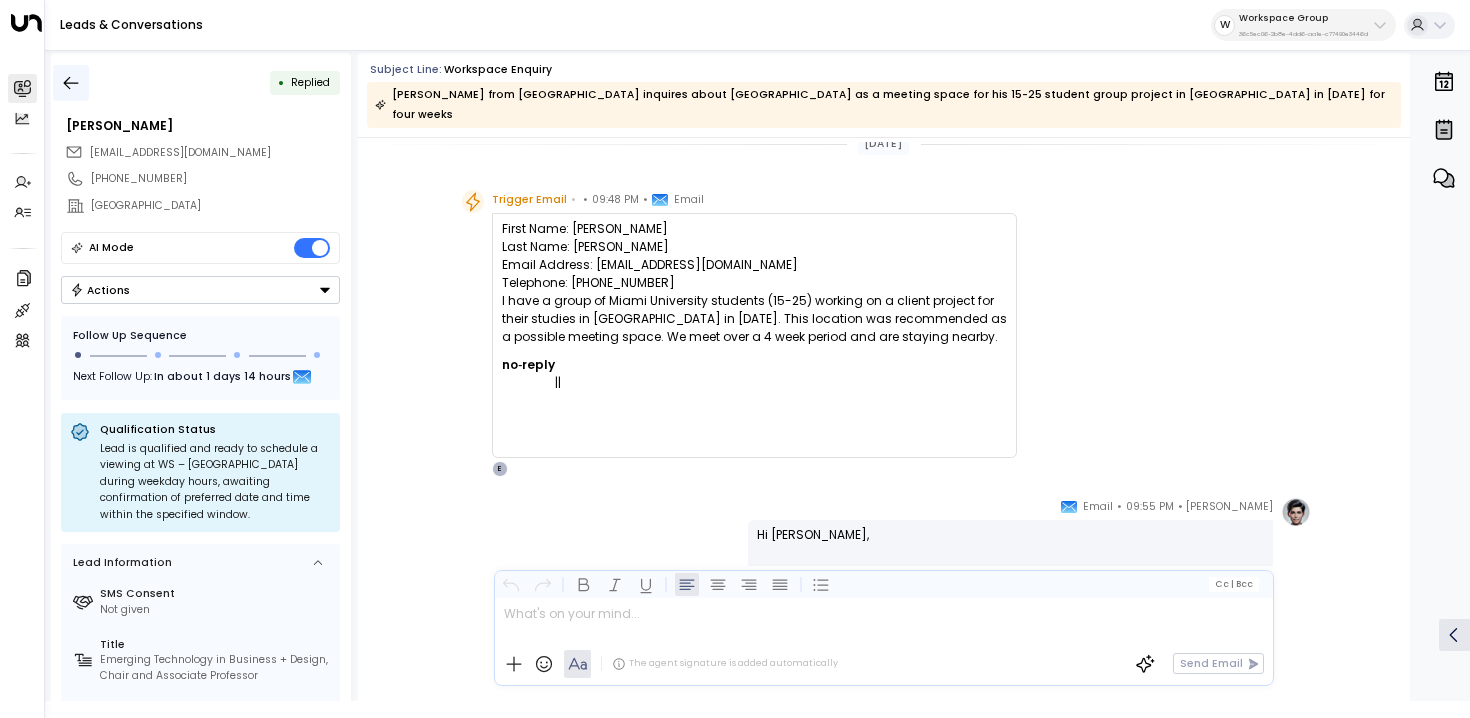 click 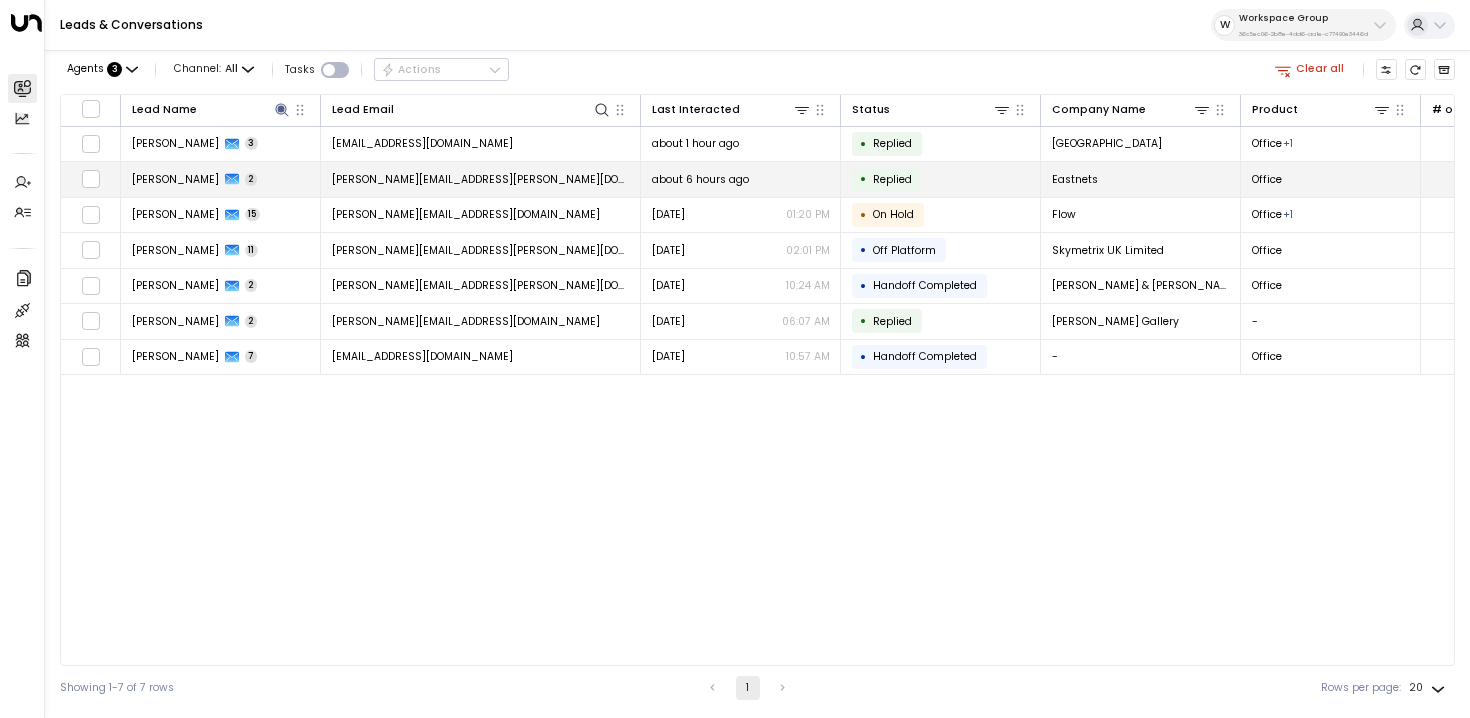 click on "Michael Slingsby 2" at bounding box center [221, 179] 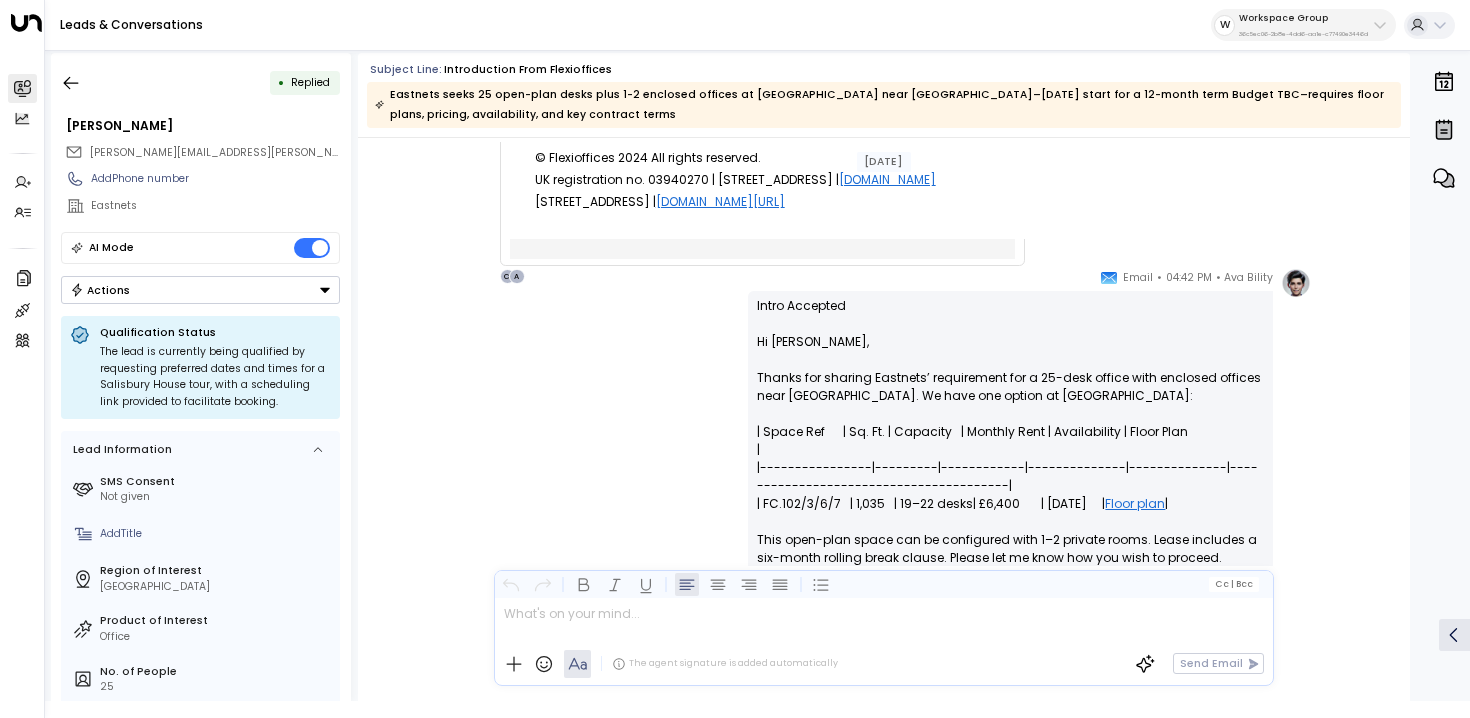 scroll, scrollTop: 1986, scrollLeft: 0, axis: vertical 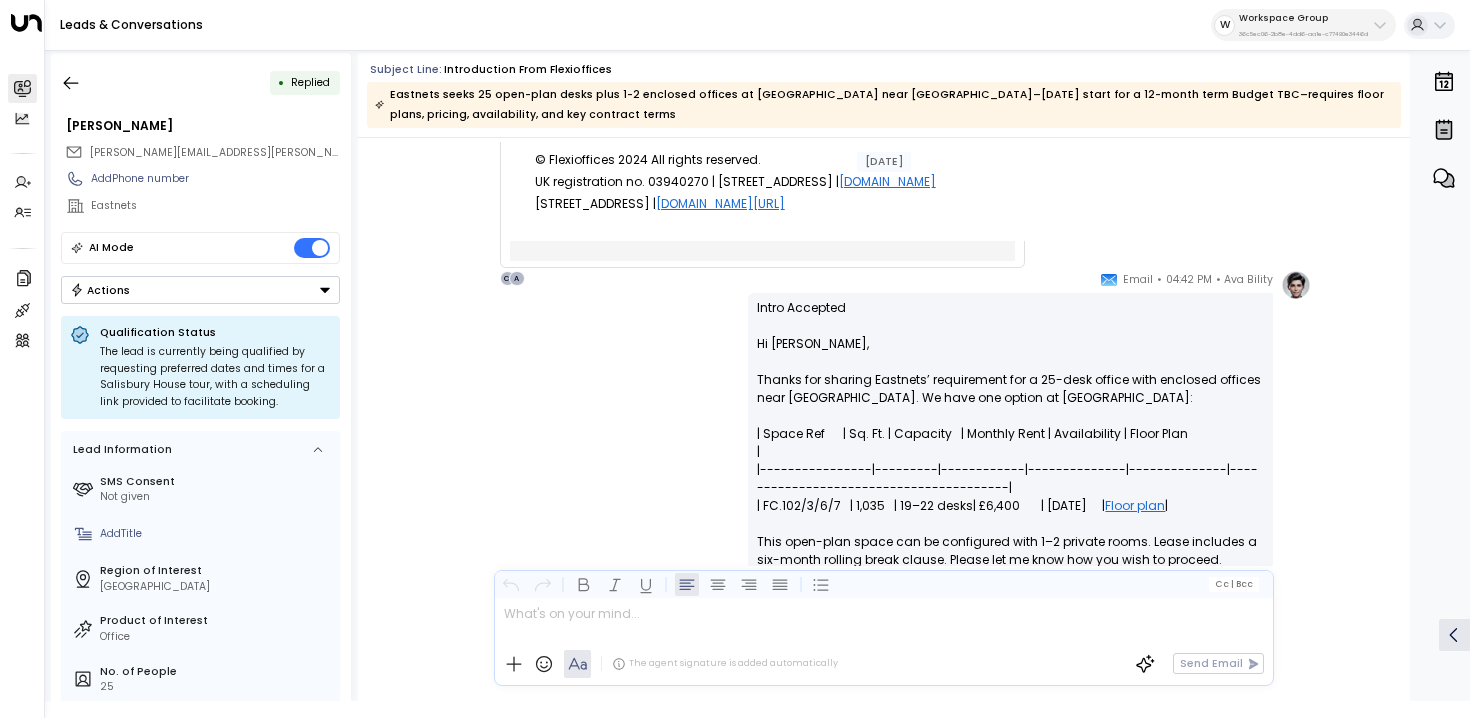 drag, startPoint x: 871, startPoint y: 301, endPoint x: 698, endPoint y: 303, distance: 173.01157 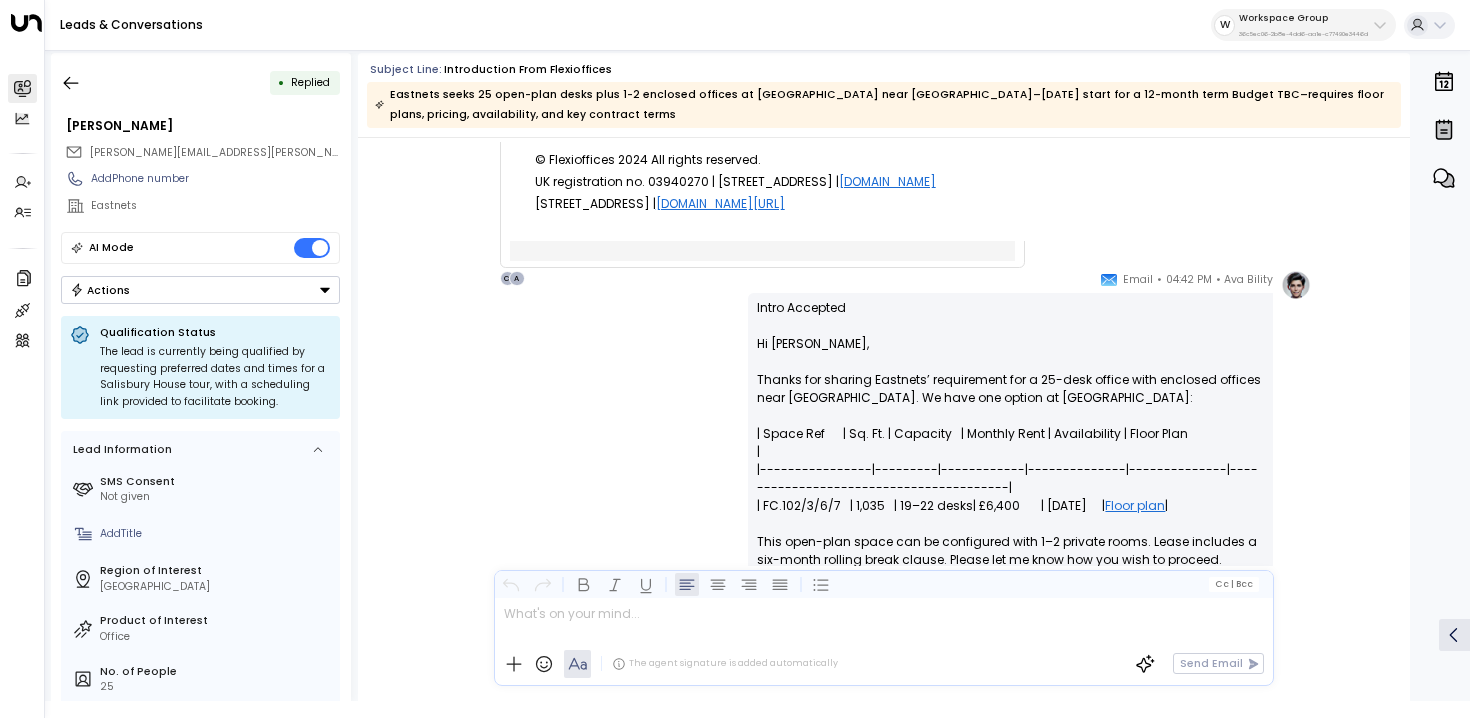 click on "Ava Bility • 04:42 PM • Email Intro Accepted Hi Michael, Thanks for sharing Eastnets’ requirement for a 25-desk office with enclosed offices near Liverpool Street. We have one option at Salisbury House: | Space Ref      | Sq. Ft. | Capacity   | Monthly Rent | Availability | Floor Plan                             | |----------------|---------|------------|--------------|--------------|----------------------------------------| | FC.102/3/6/7   | 1,035   | 19–22 desks| £6,400       | Nov 2025     |  Floor plan    | This open-plan space can be configured with 1–2 private rooms. Lease includes a six-month rolling break clause. Please let me know how you wish to proceed. I'm an AI who is still in training and can't accept or reject leads - the team will follow up with this. To discuss options or for anything else, feel free to call on 0204 593 7480. Regards Ava Bility M C" at bounding box center [883, 504] 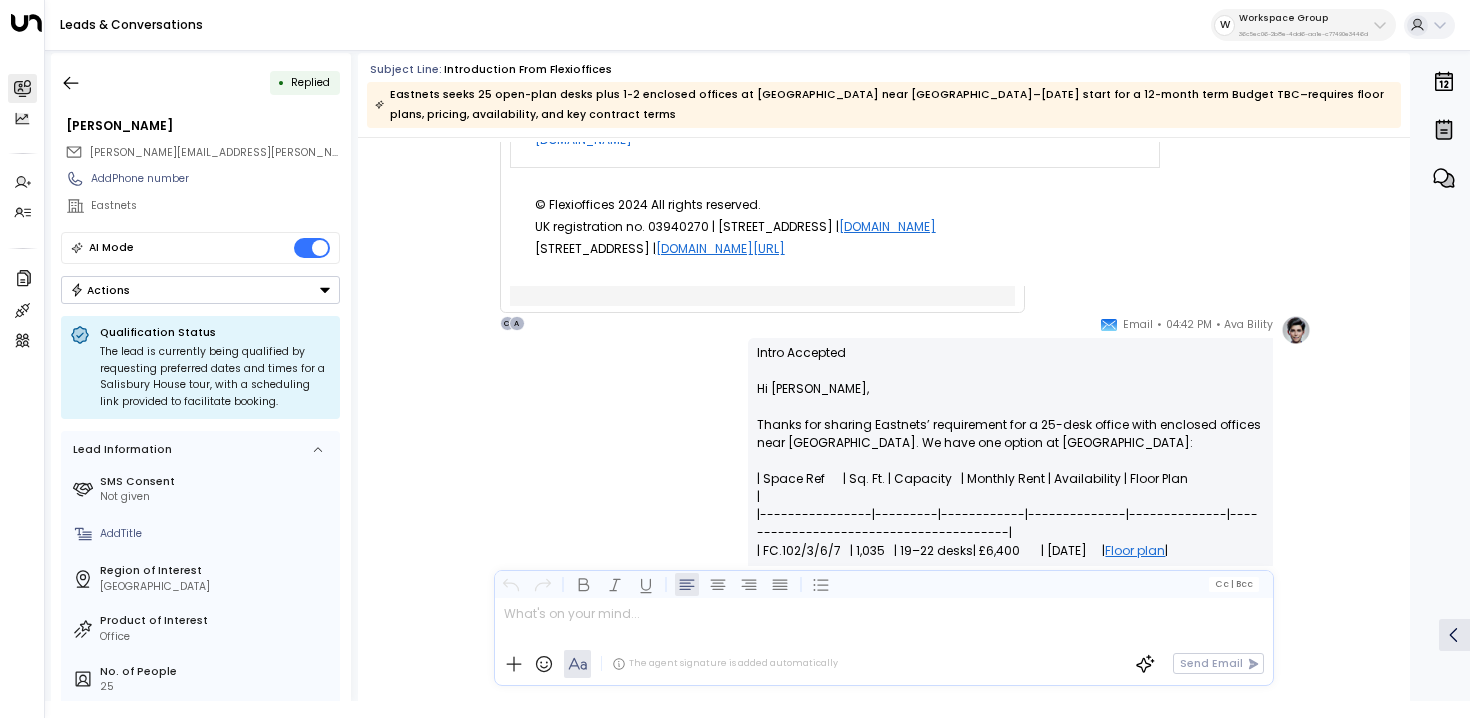 scroll, scrollTop: 312, scrollLeft: 0, axis: vertical 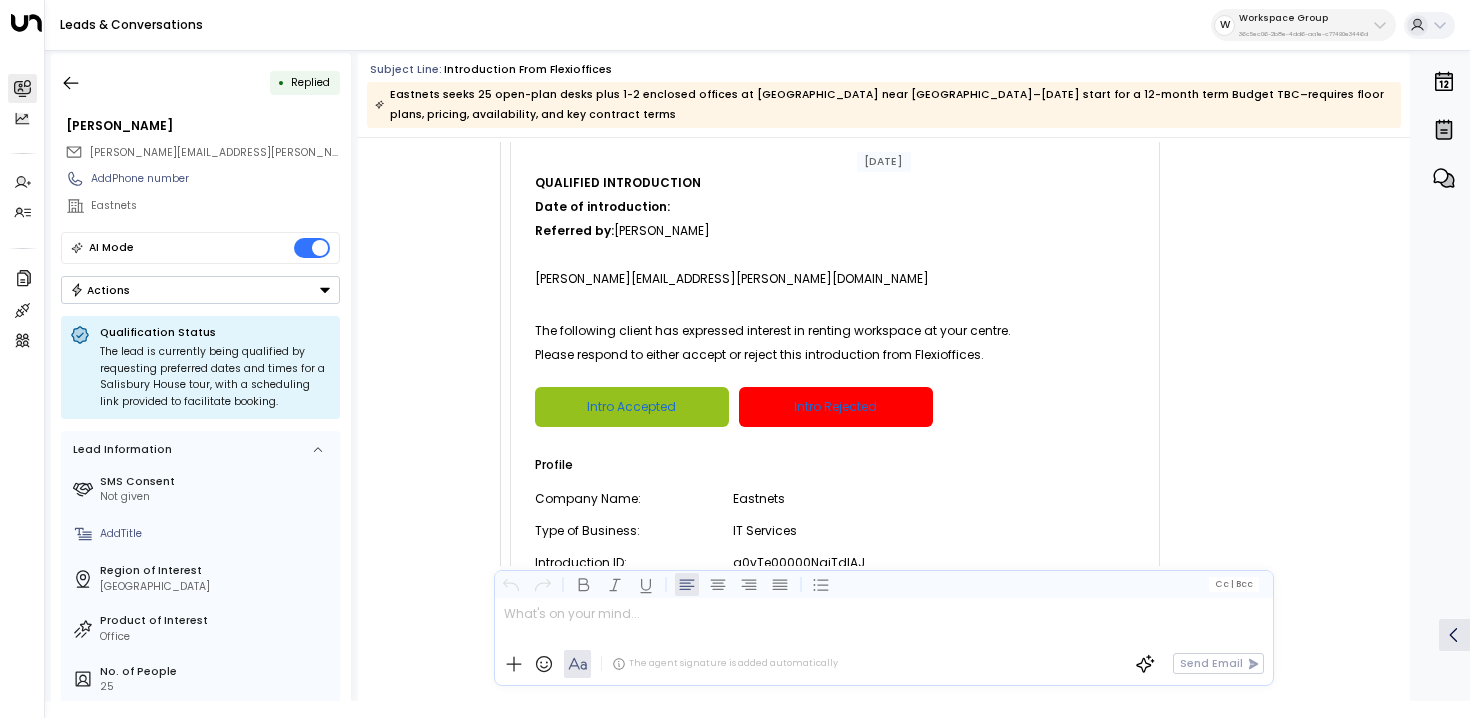 drag, startPoint x: 539, startPoint y: 382, endPoint x: 787, endPoint y: 436, distance: 253.81096 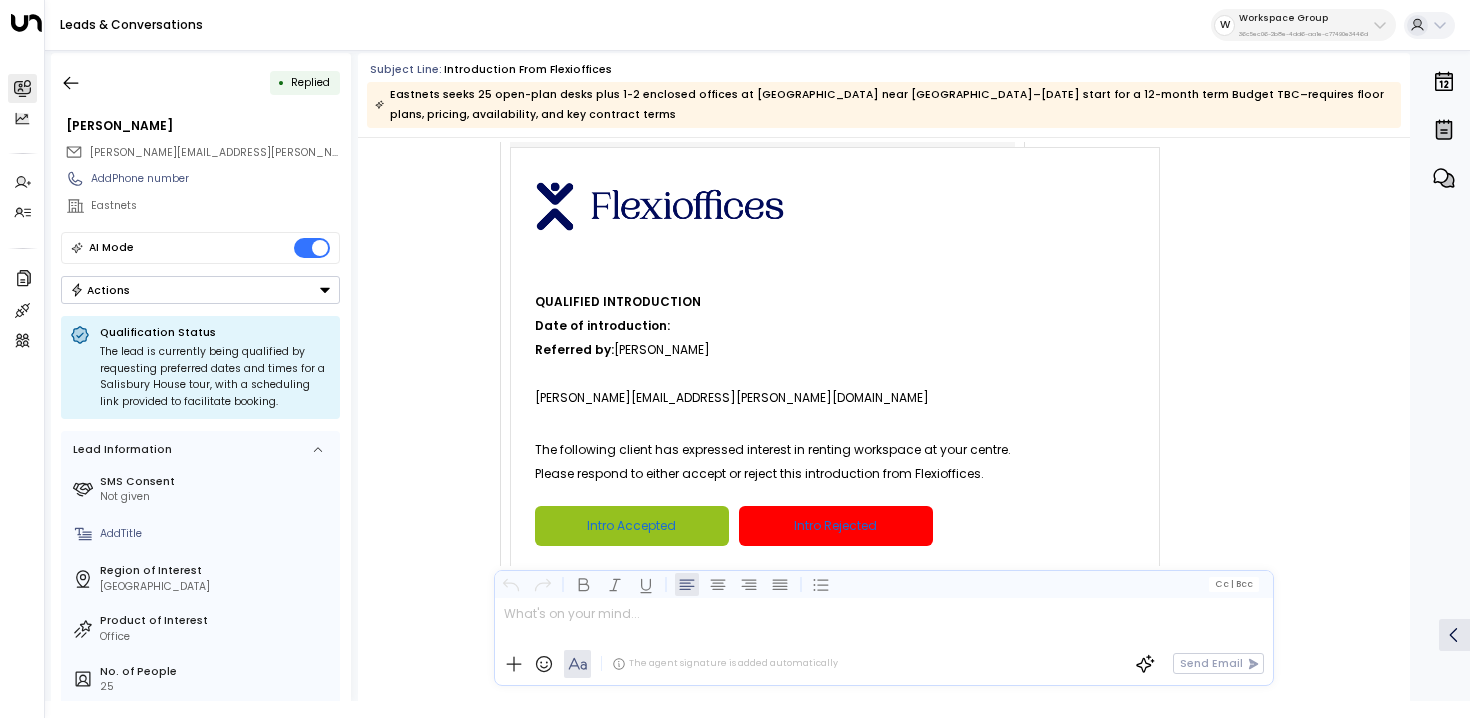 scroll, scrollTop: 0, scrollLeft: 0, axis: both 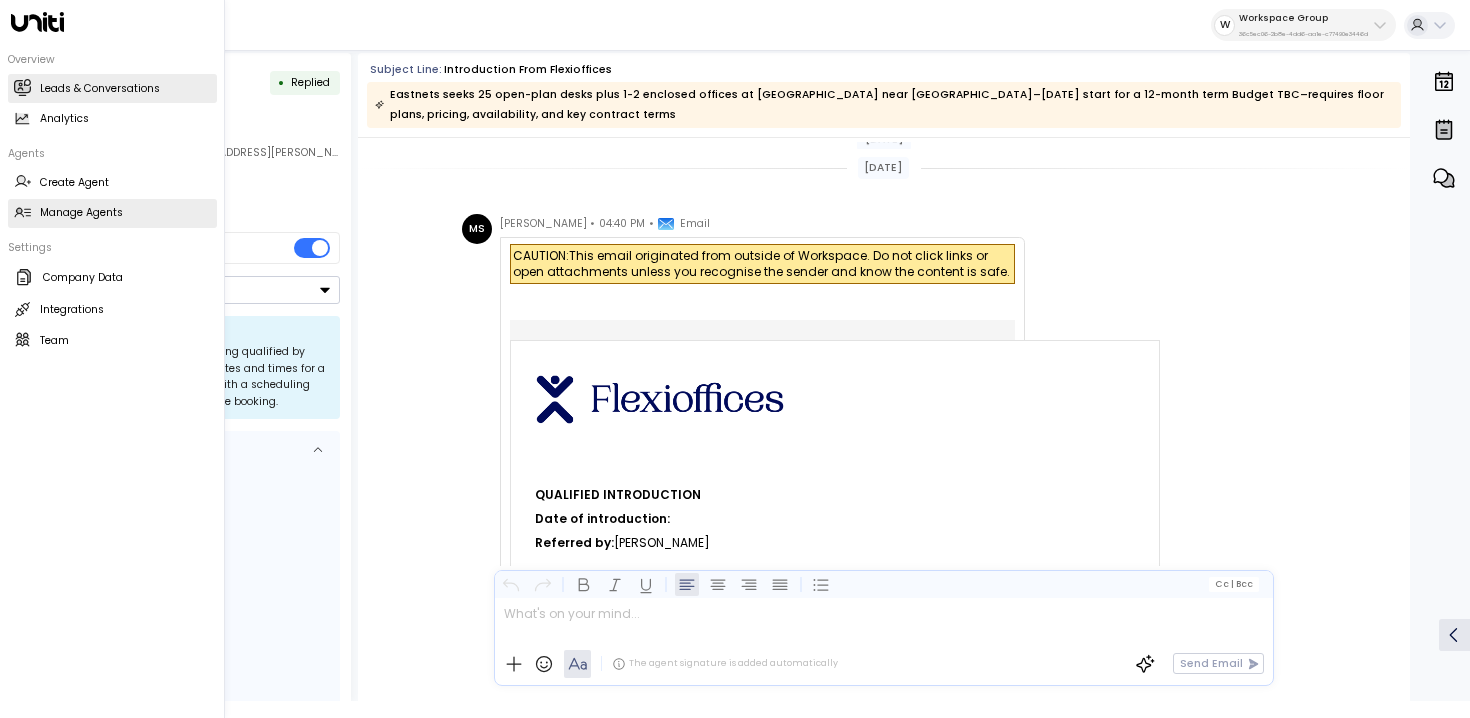 click on "Manage Agents Manage Agents" at bounding box center [112, 213] 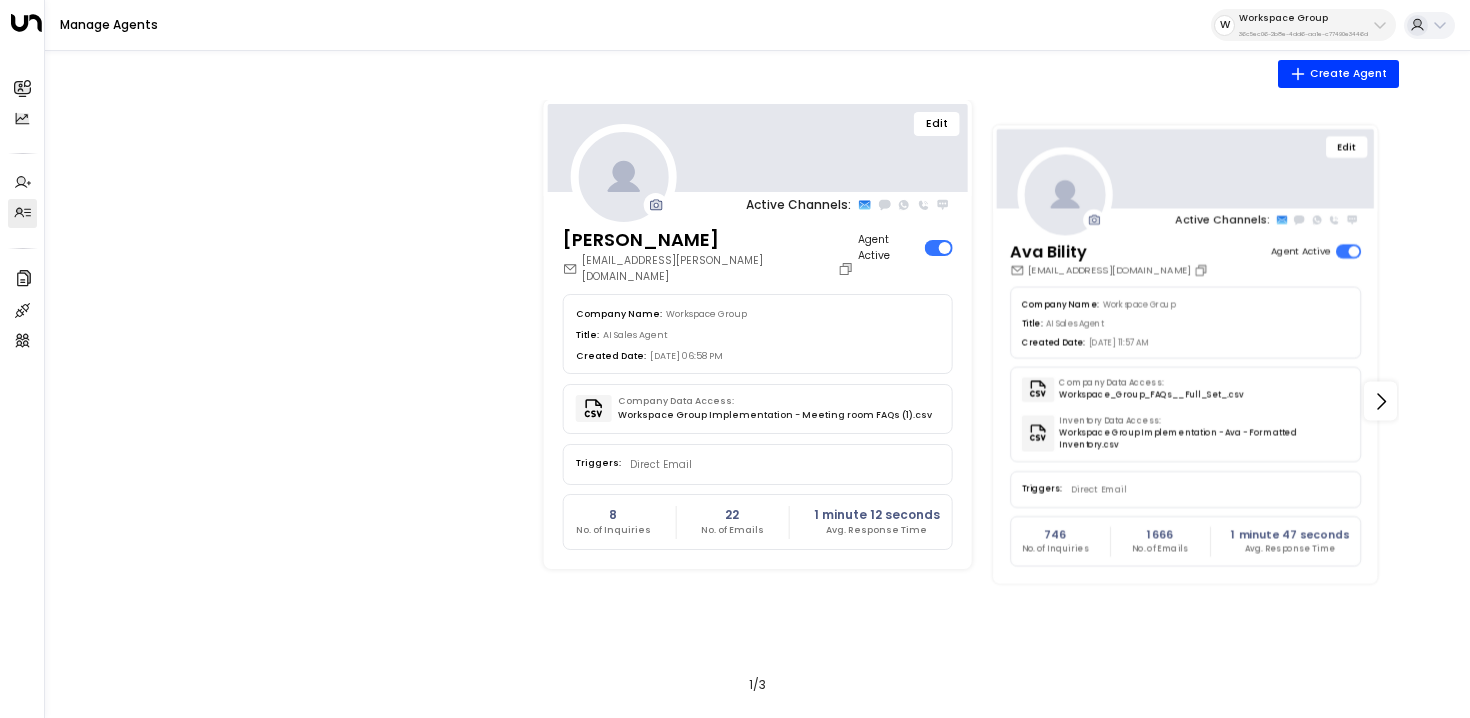 click on "Edit" at bounding box center (1346, 147) 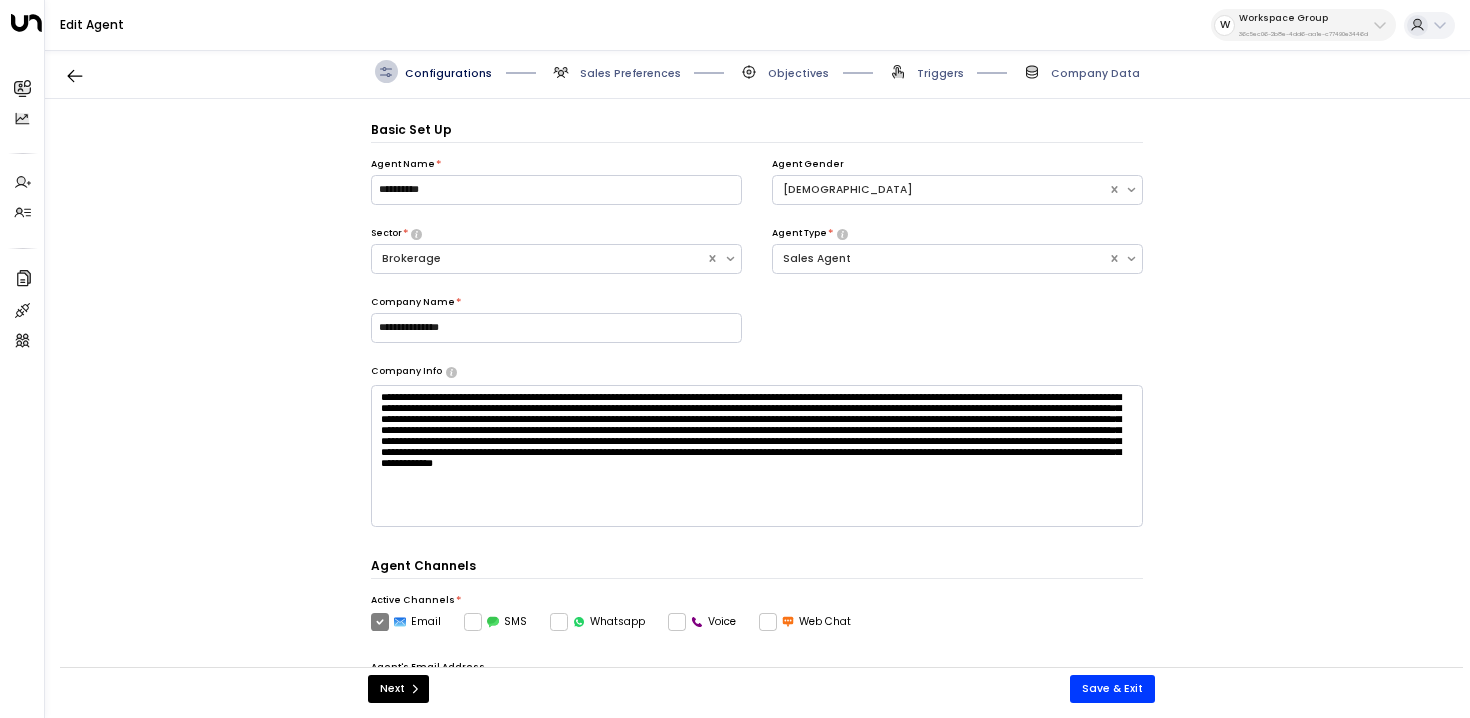 scroll, scrollTop: 22, scrollLeft: 0, axis: vertical 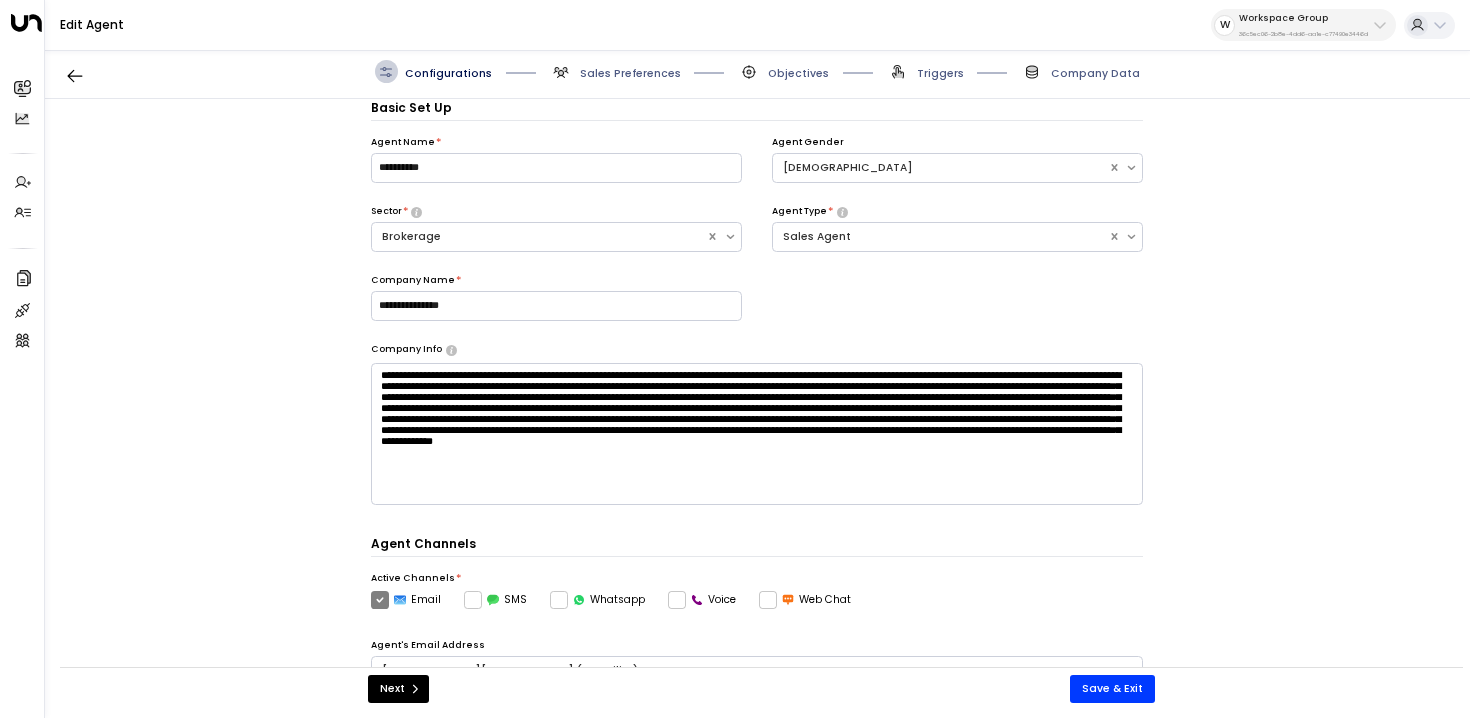click on "Sales Preferences" at bounding box center [630, 73] 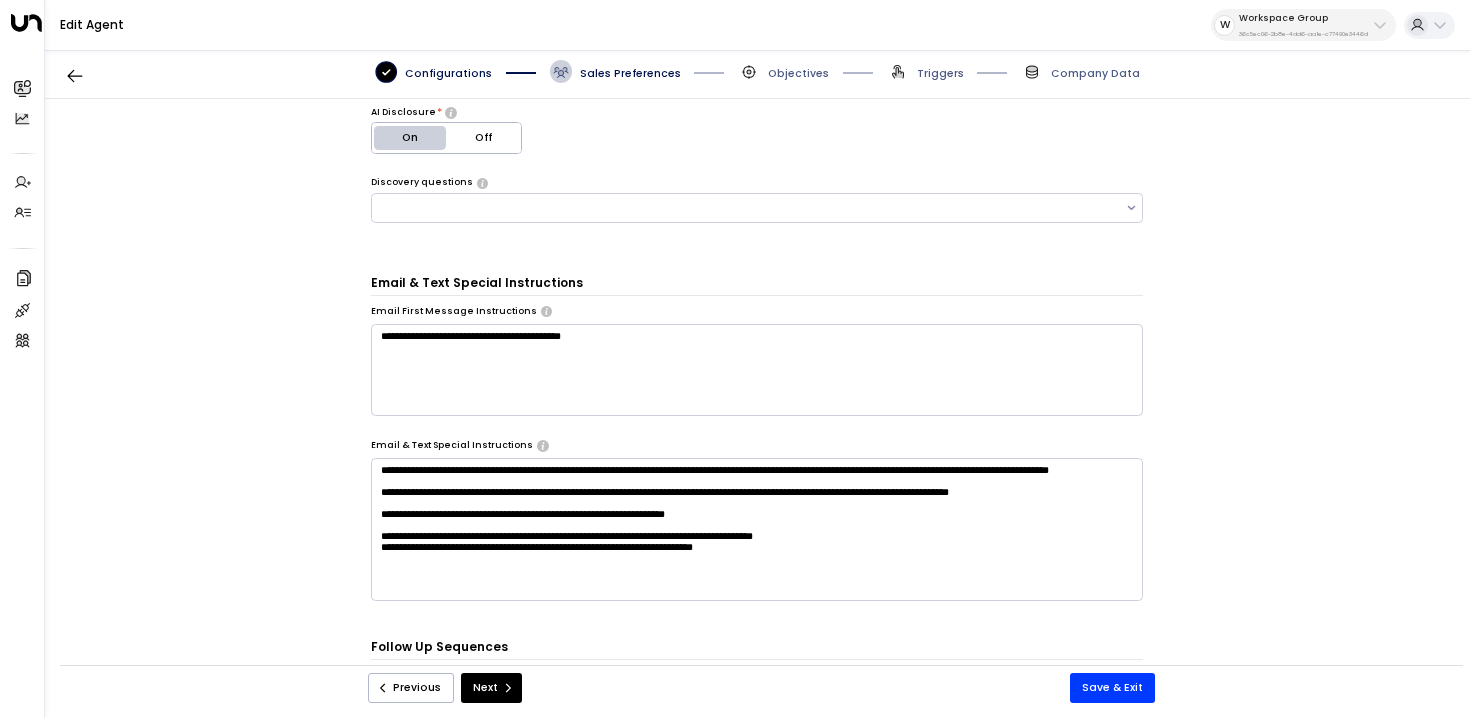 scroll, scrollTop: 359, scrollLeft: 0, axis: vertical 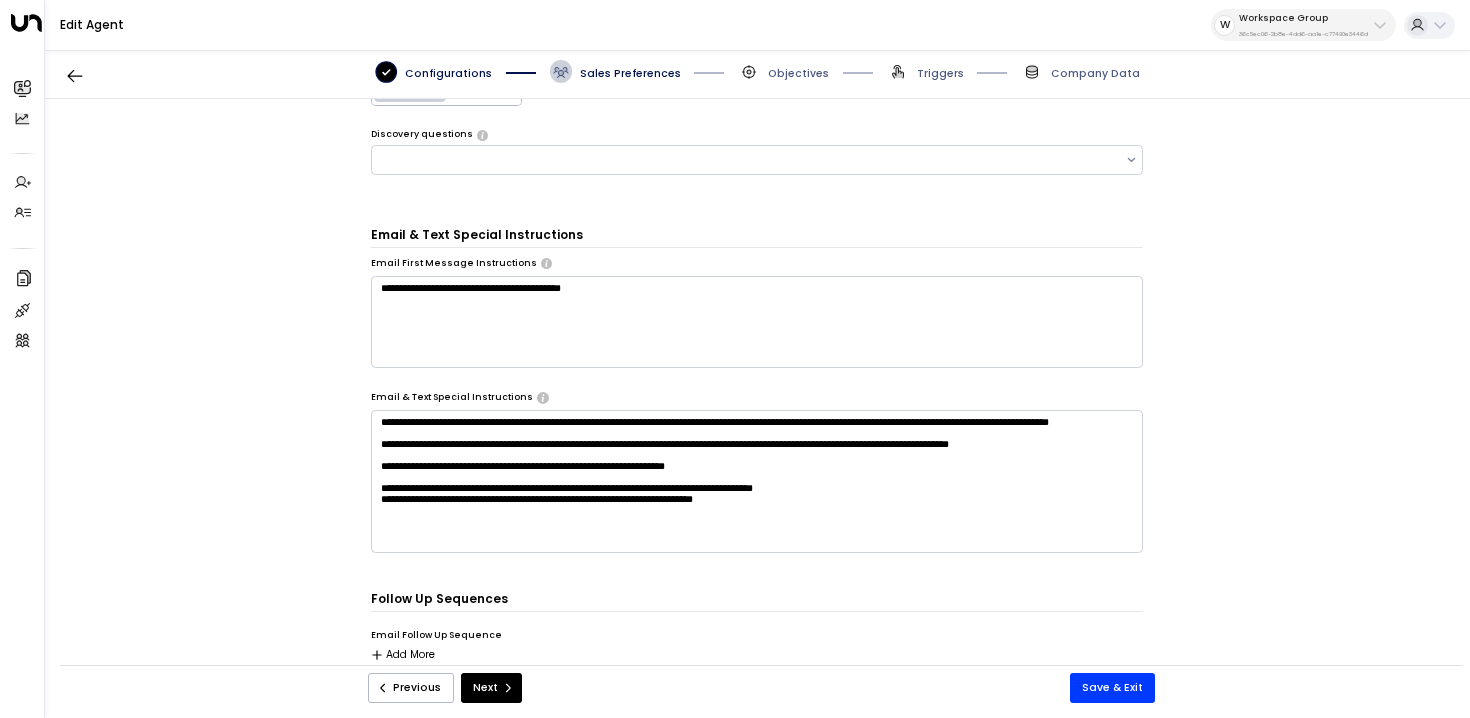 click on "**********" at bounding box center [757, 481] 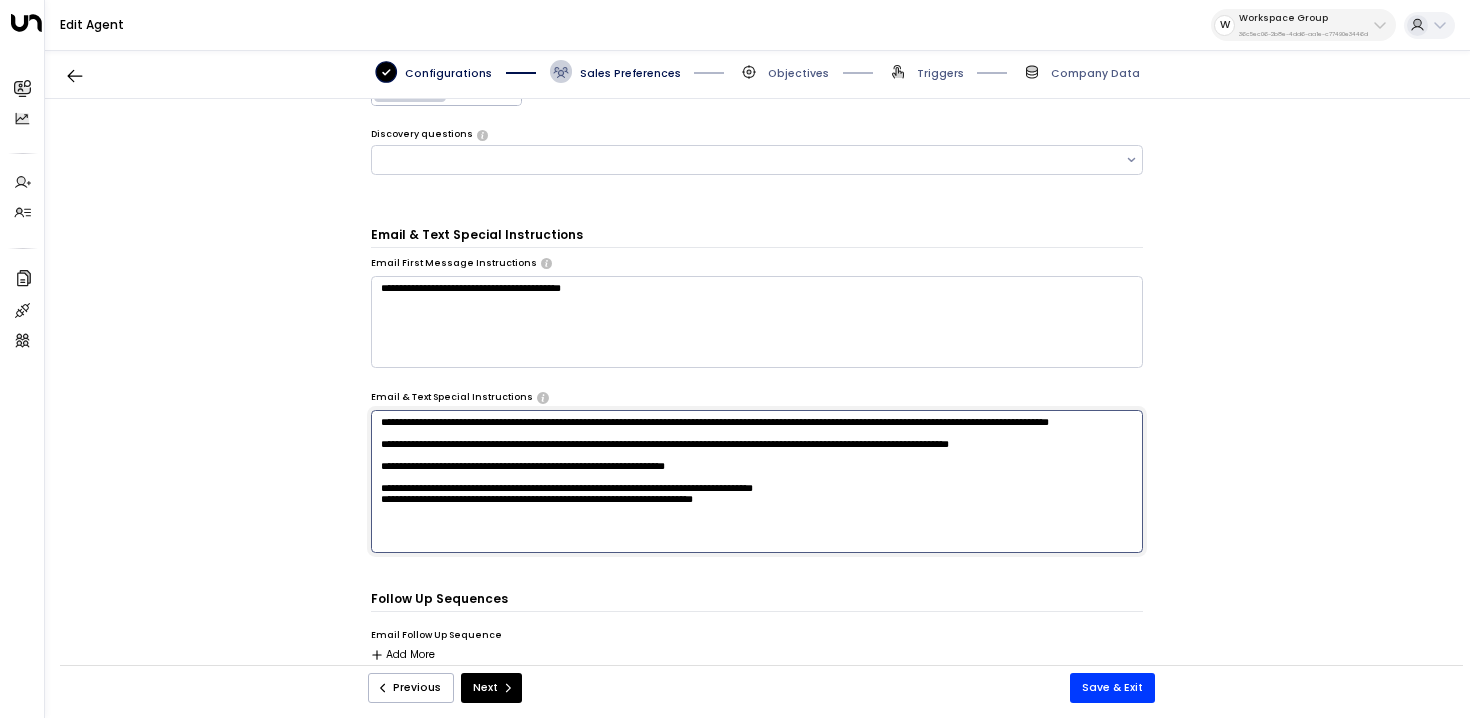 scroll, scrollTop: 11, scrollLeft: 0, axis: vertical 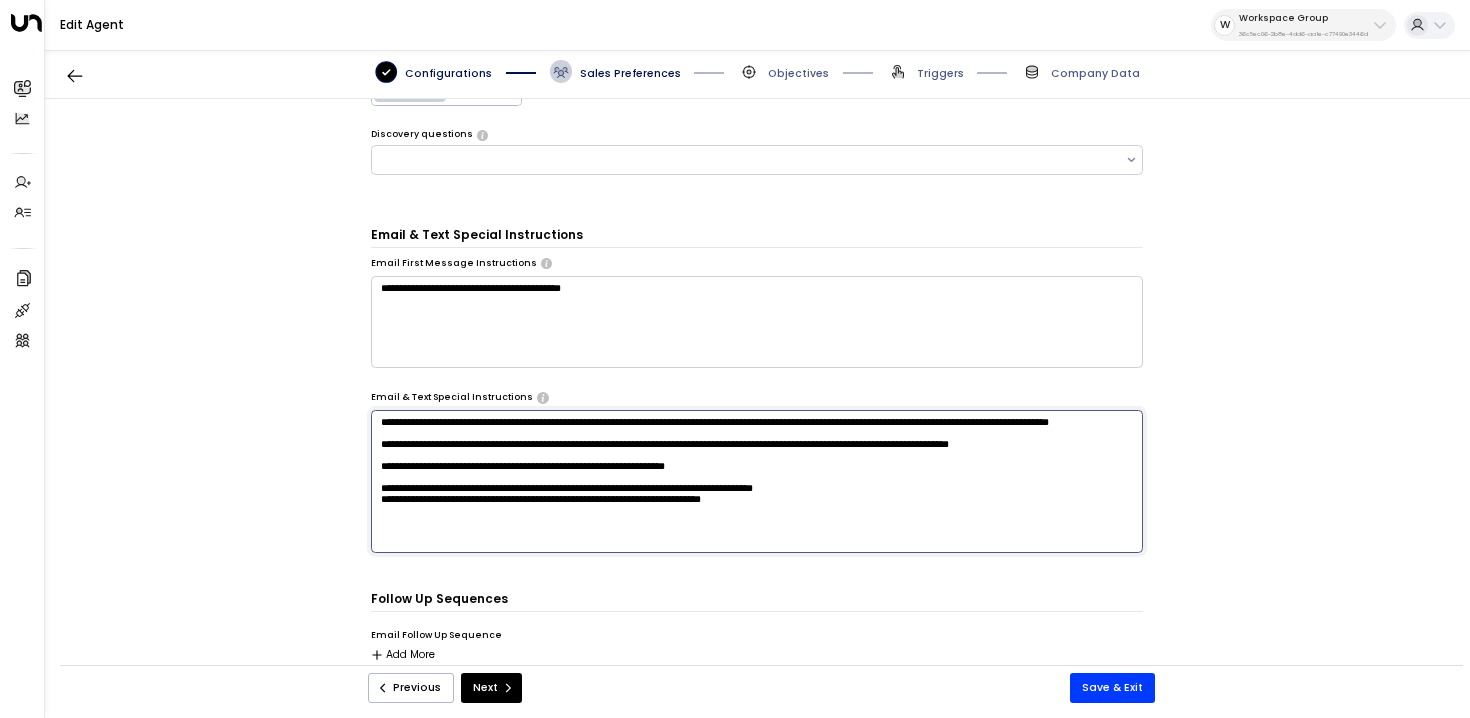 drag, startPoint x: 861, startPoint y: 500, endPoint x: 346, endPoint y: 503, distance: 515.0087 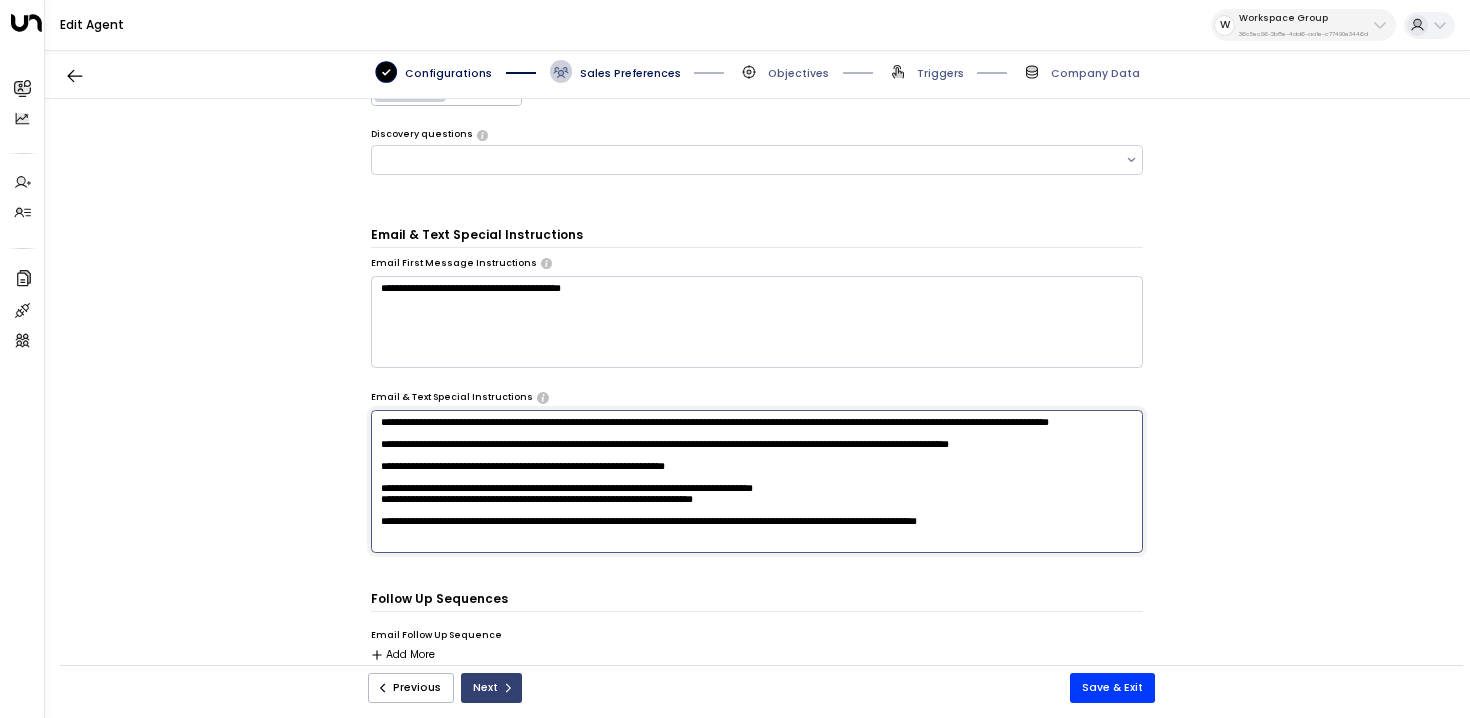 type on "**********" 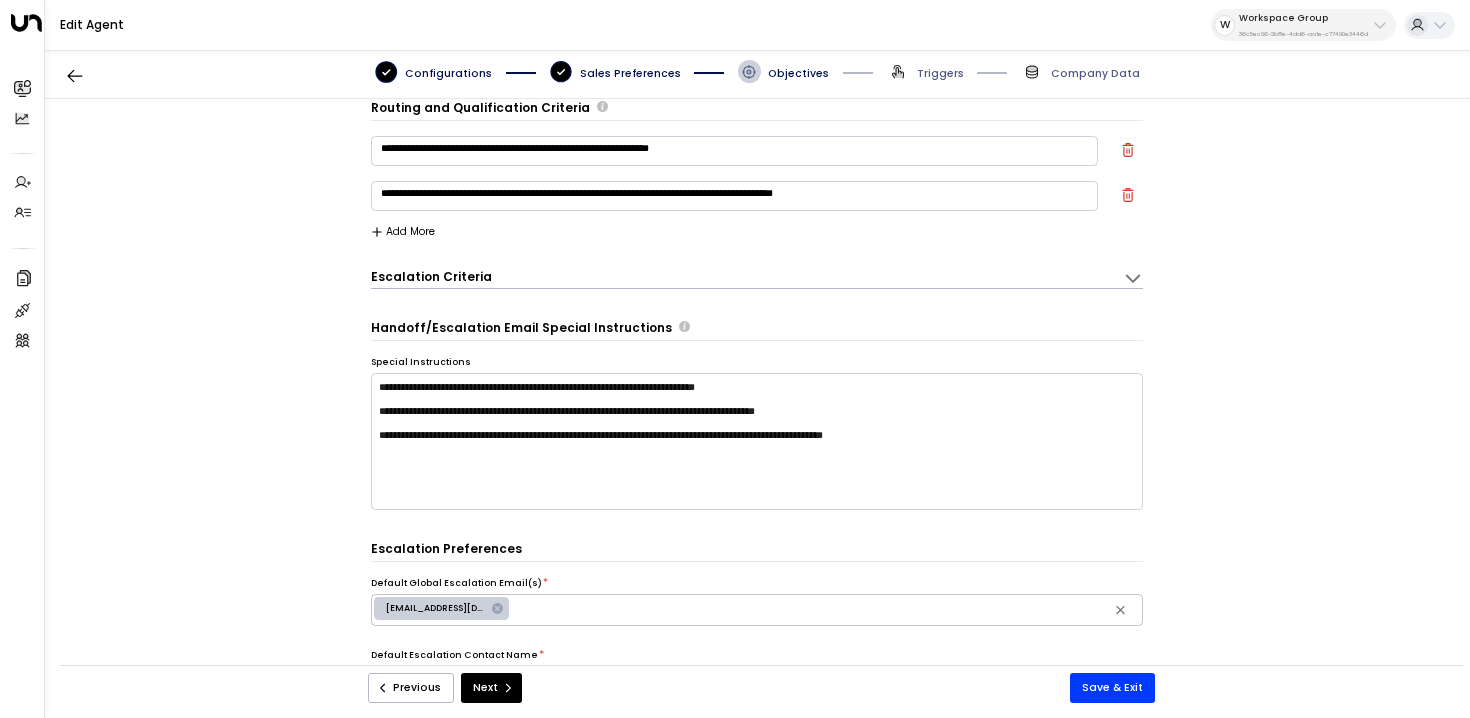 scroll, scrollTop: 0, scrollLeft: 0, axis: both 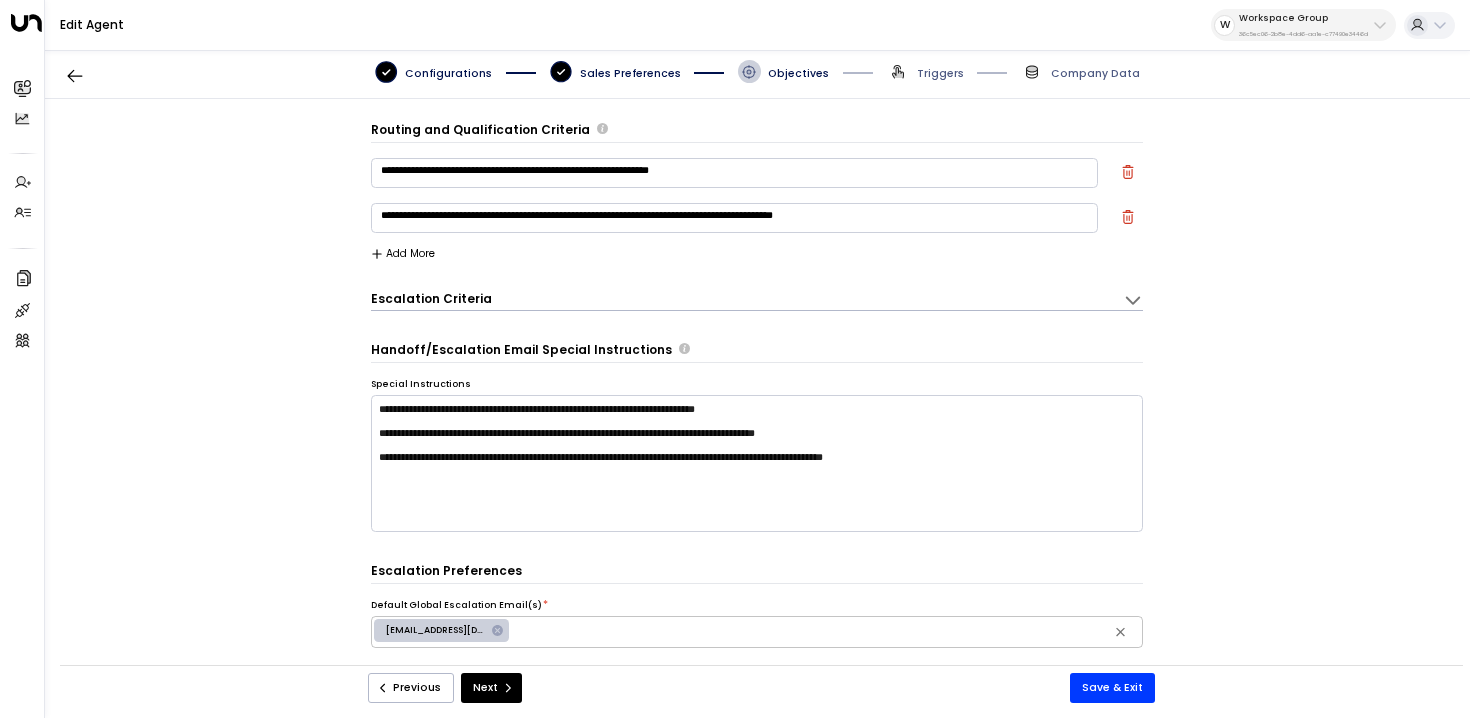 click on "Add More" at bounding box center (403, 254) 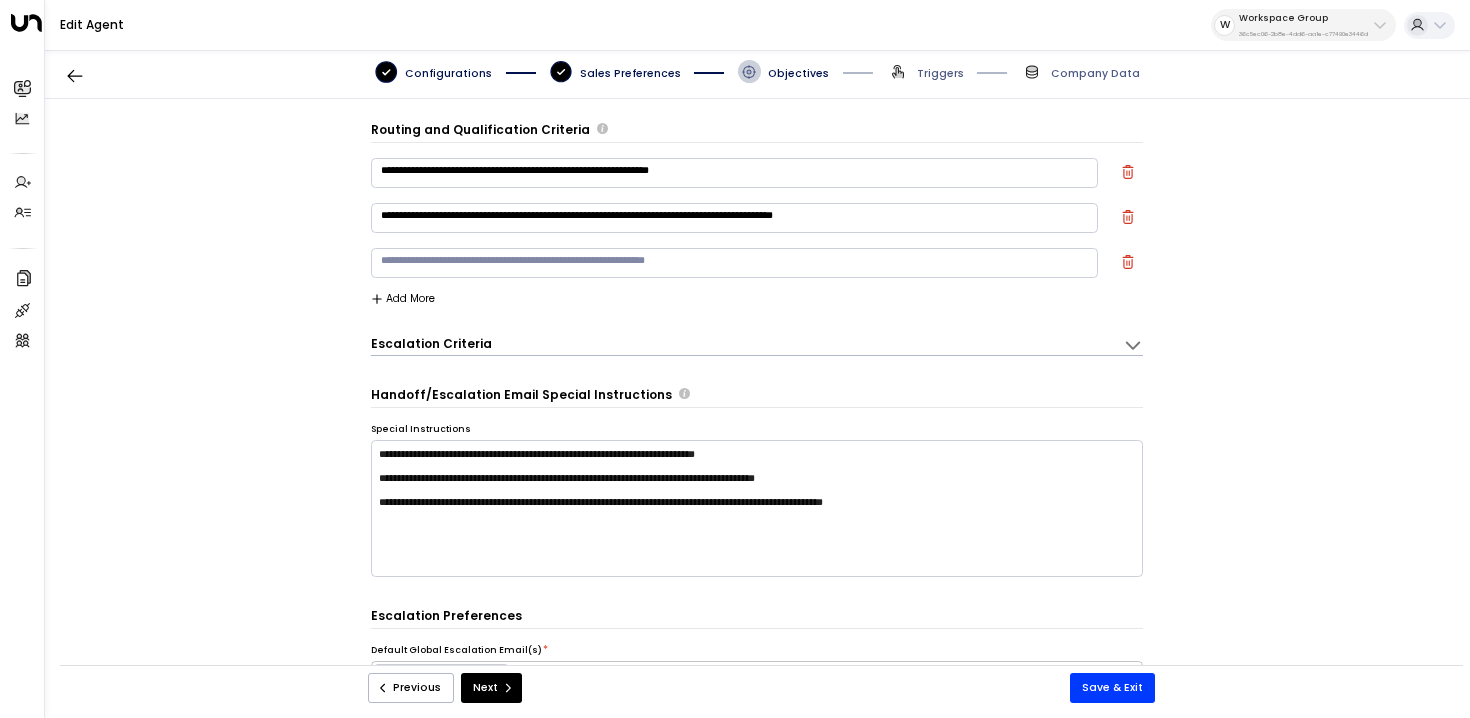 click at bounding box center (734, 263) 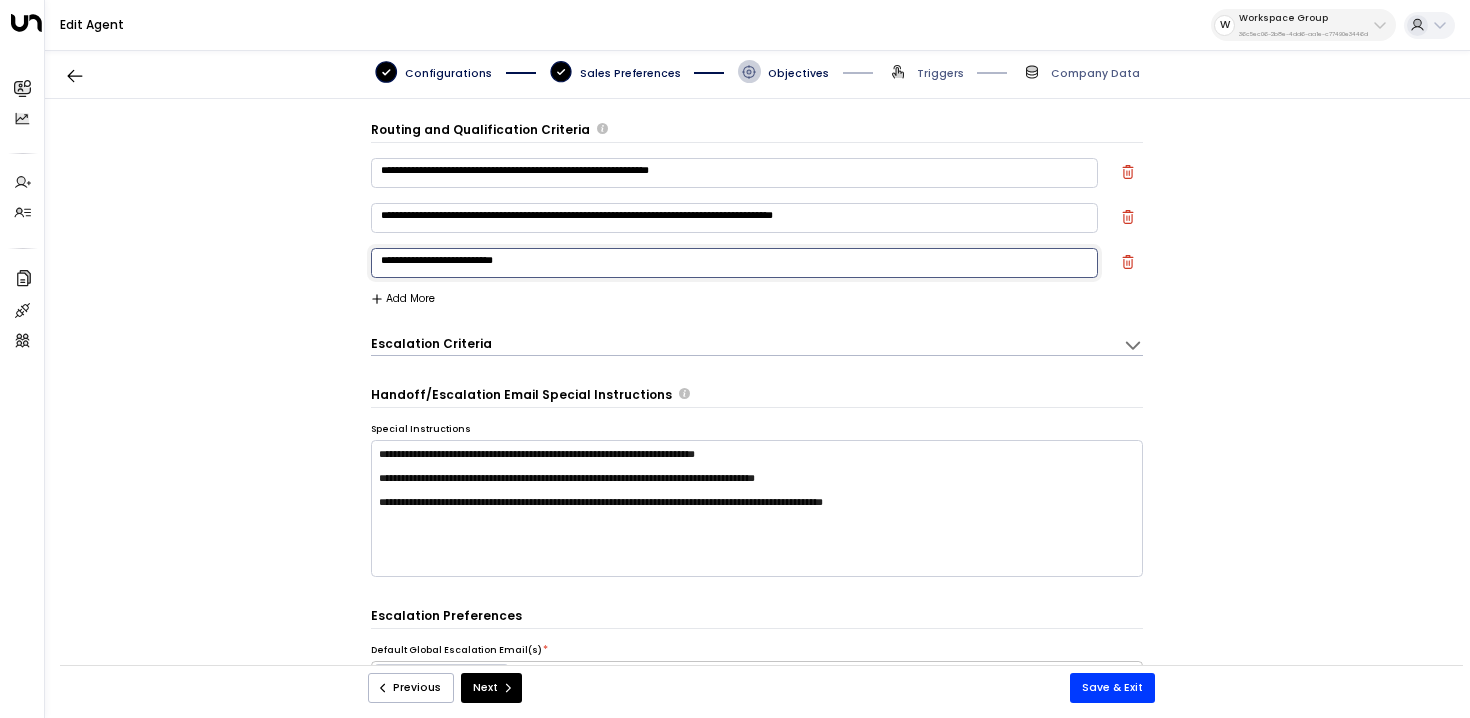type on "**********" 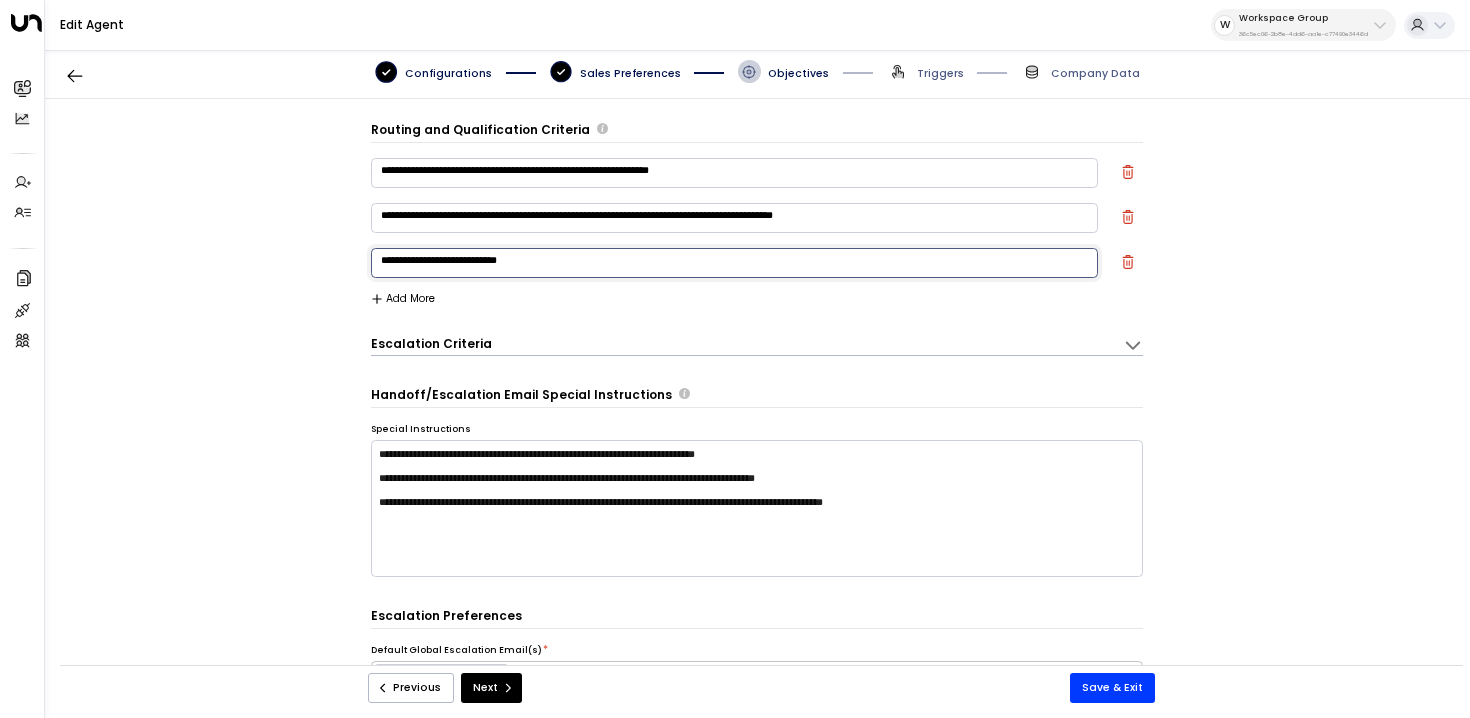 drag, startPoint x: 566, startPoint y: 258, endPoint x: 208, endPoint y: 259, distance: 358.0014 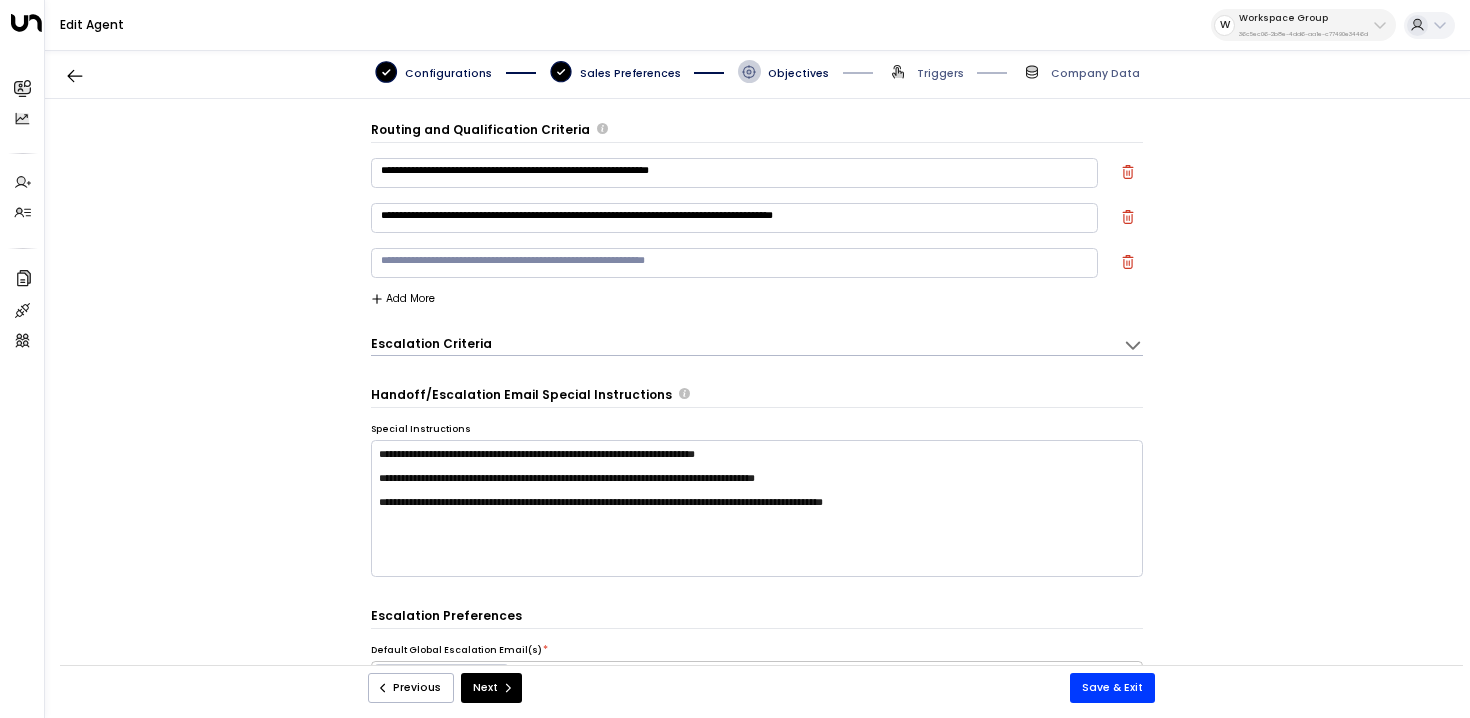click on "* ​" at bounding box center (757, 267) 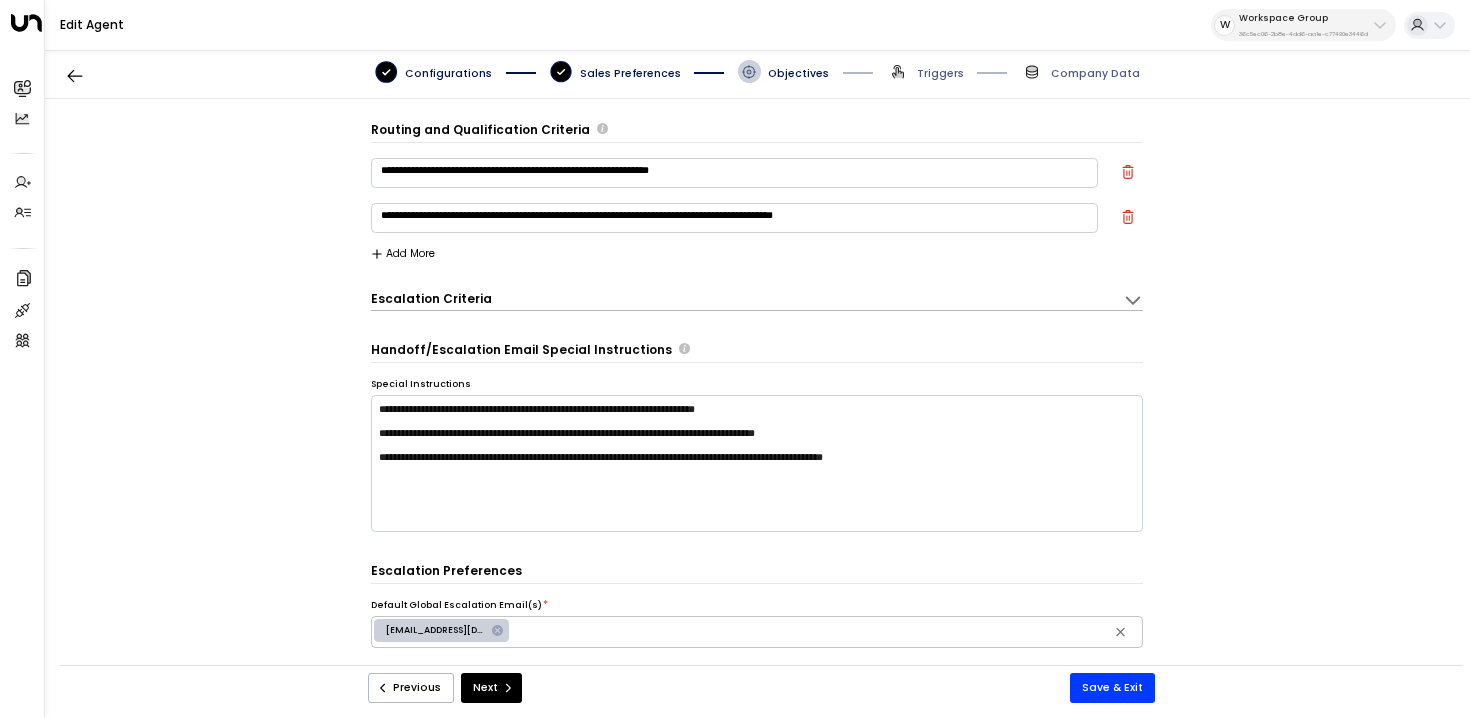 click 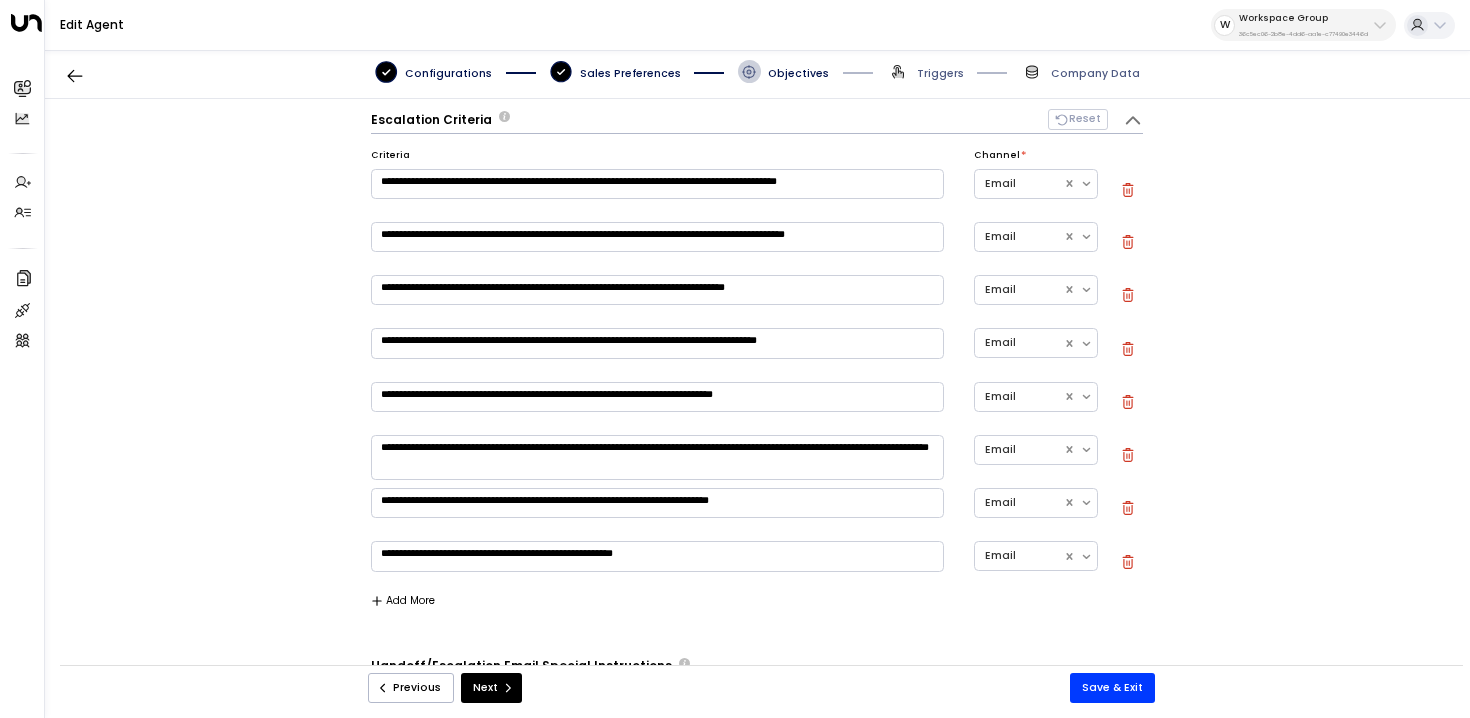 scroll, scrollTop: 572, scrollLeft: 0, axis: vertical 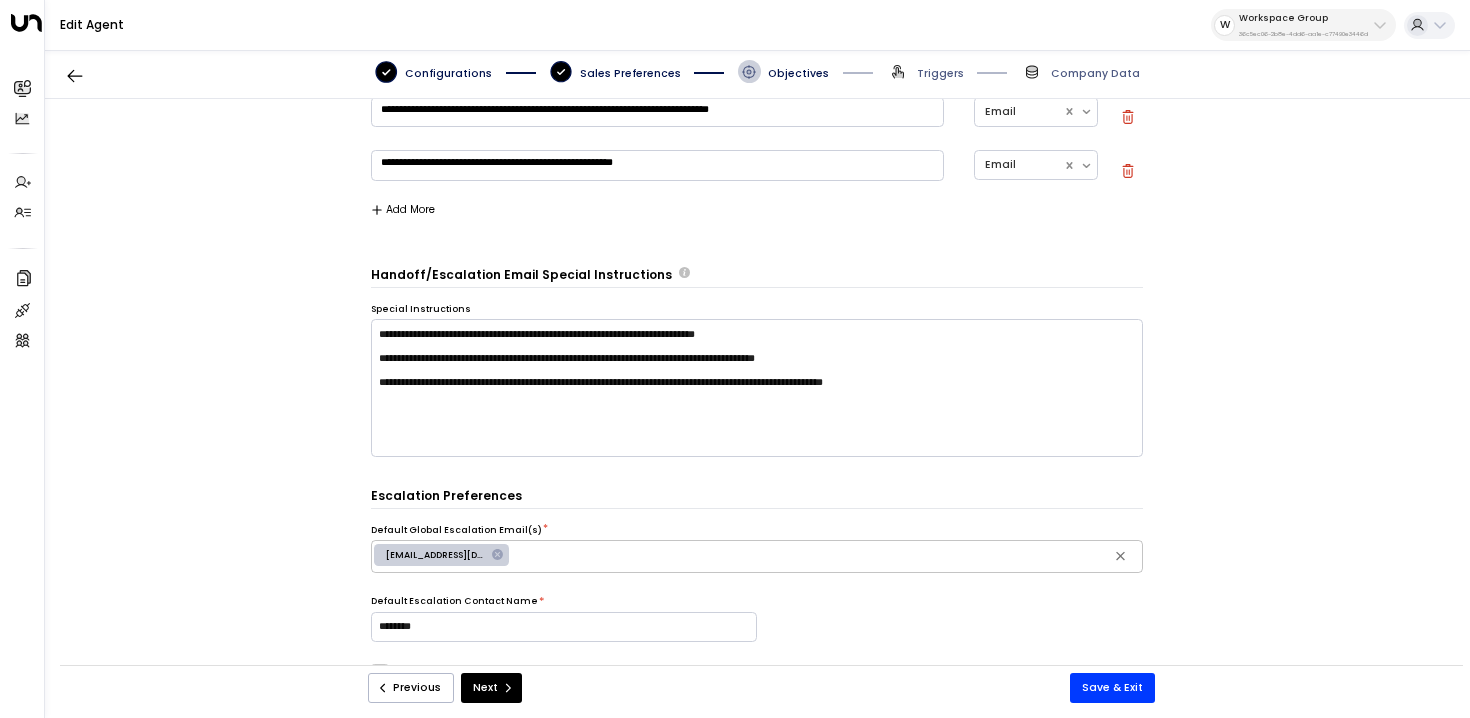 click on "Add More" at bounding box center [403, 210] 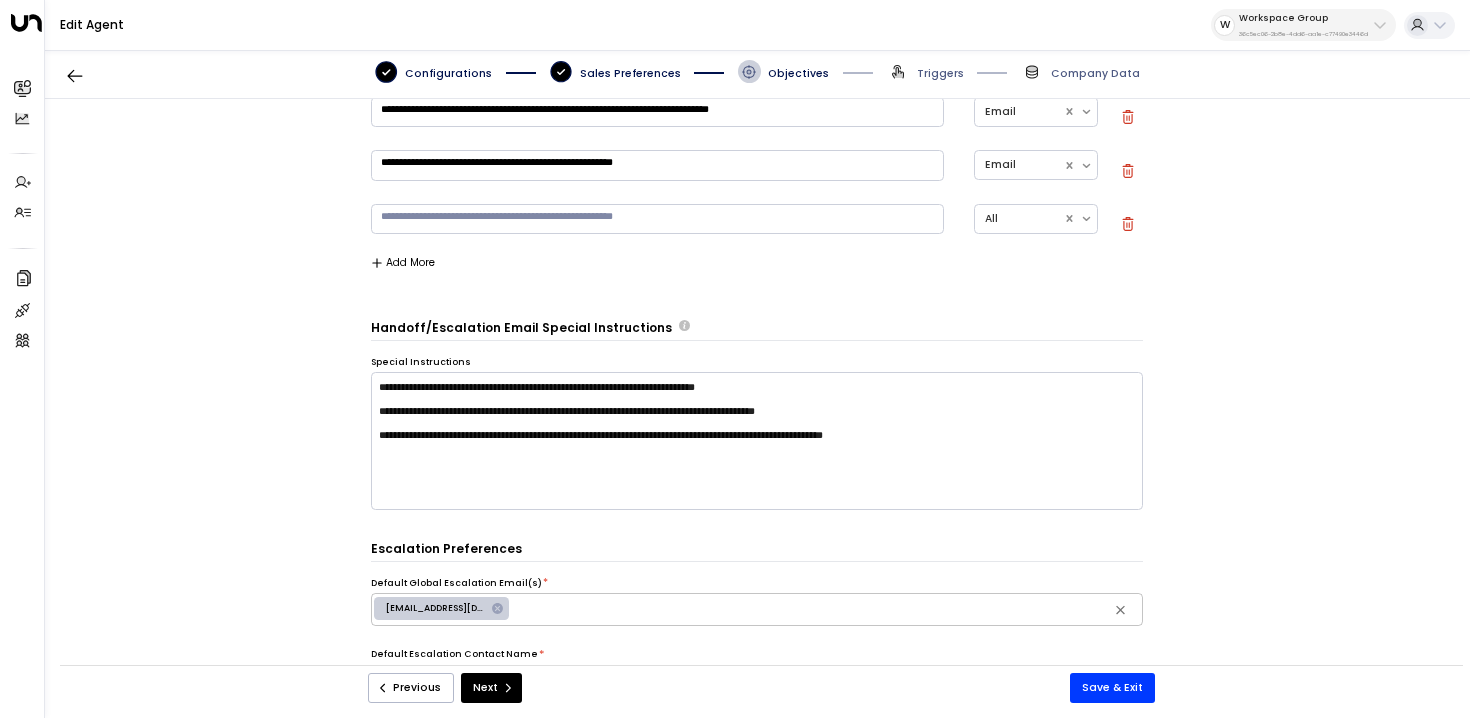 click on "* ​" at bounding box center [657, 219] 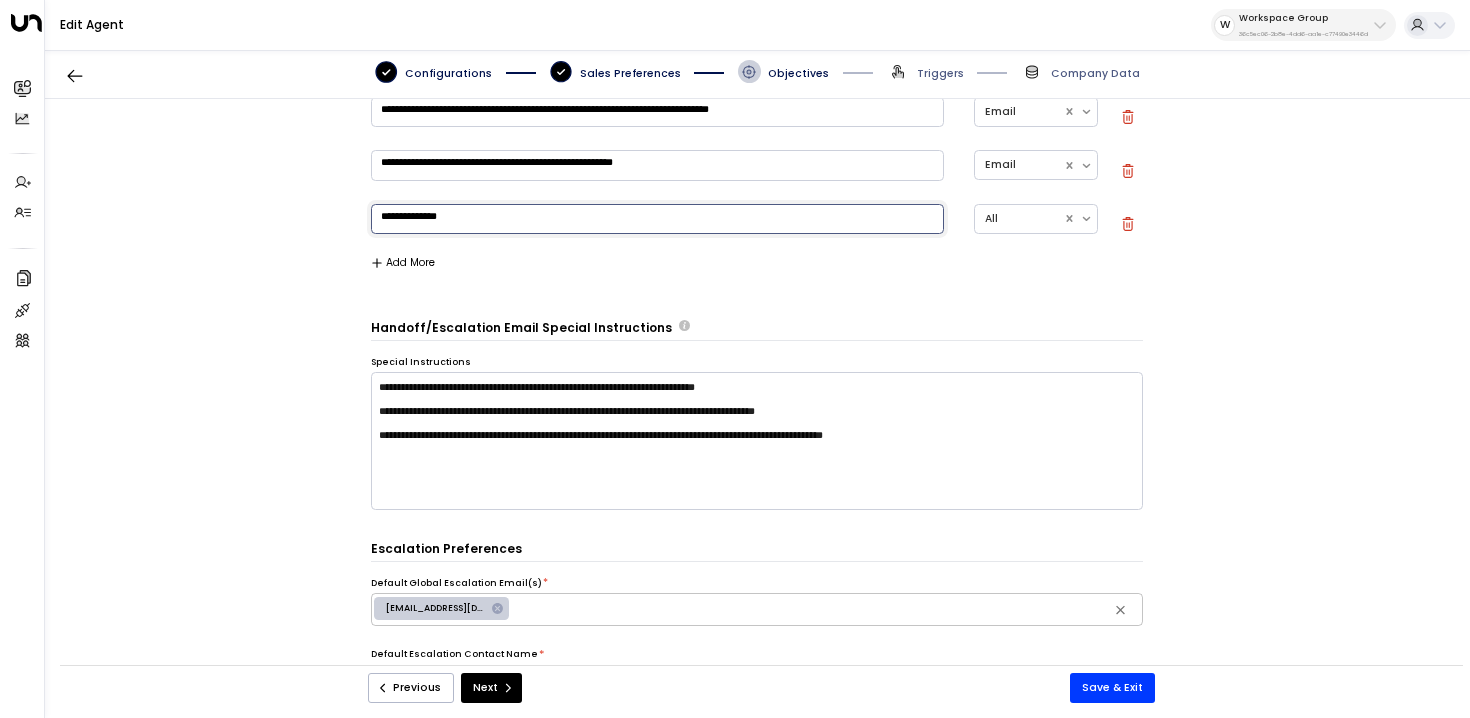 type on "**********" 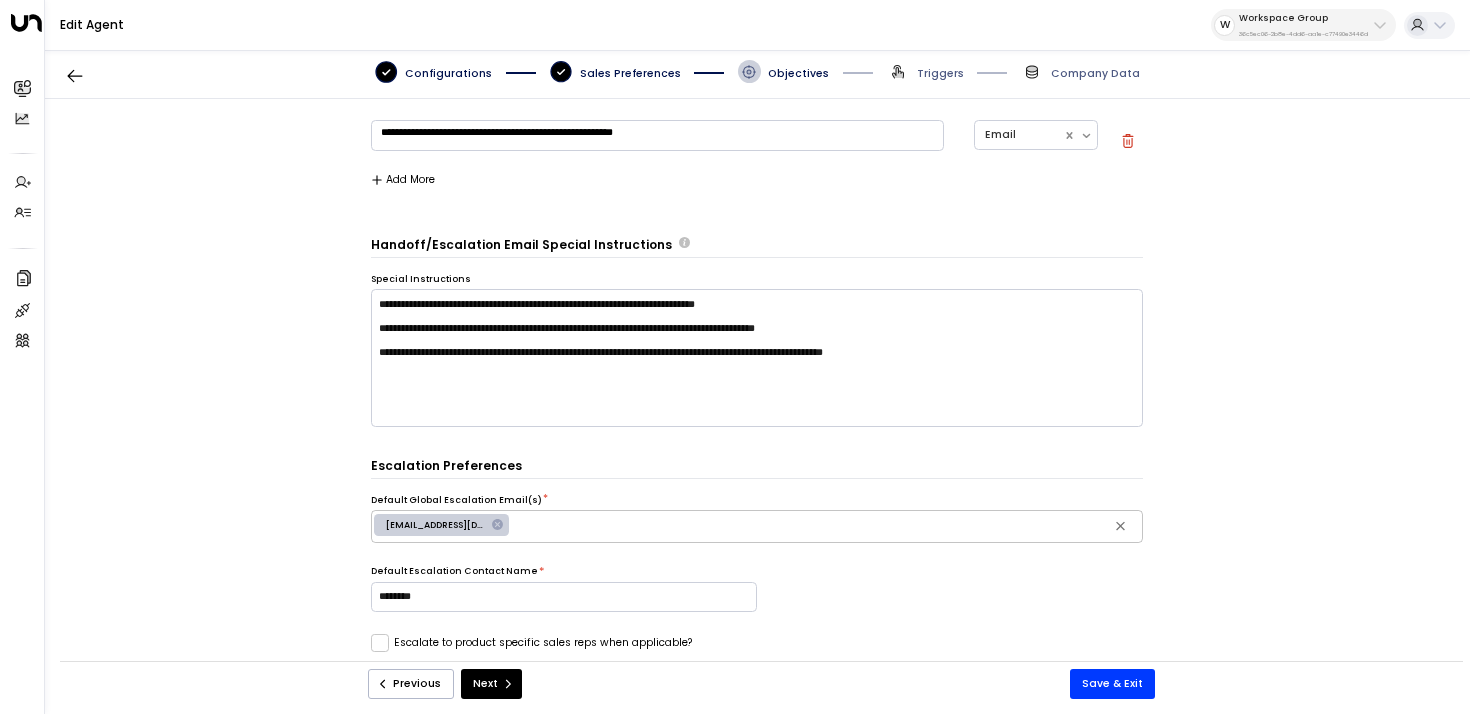 scroll, scrollTop: 837, scrollLeft: 0, axis: vertical 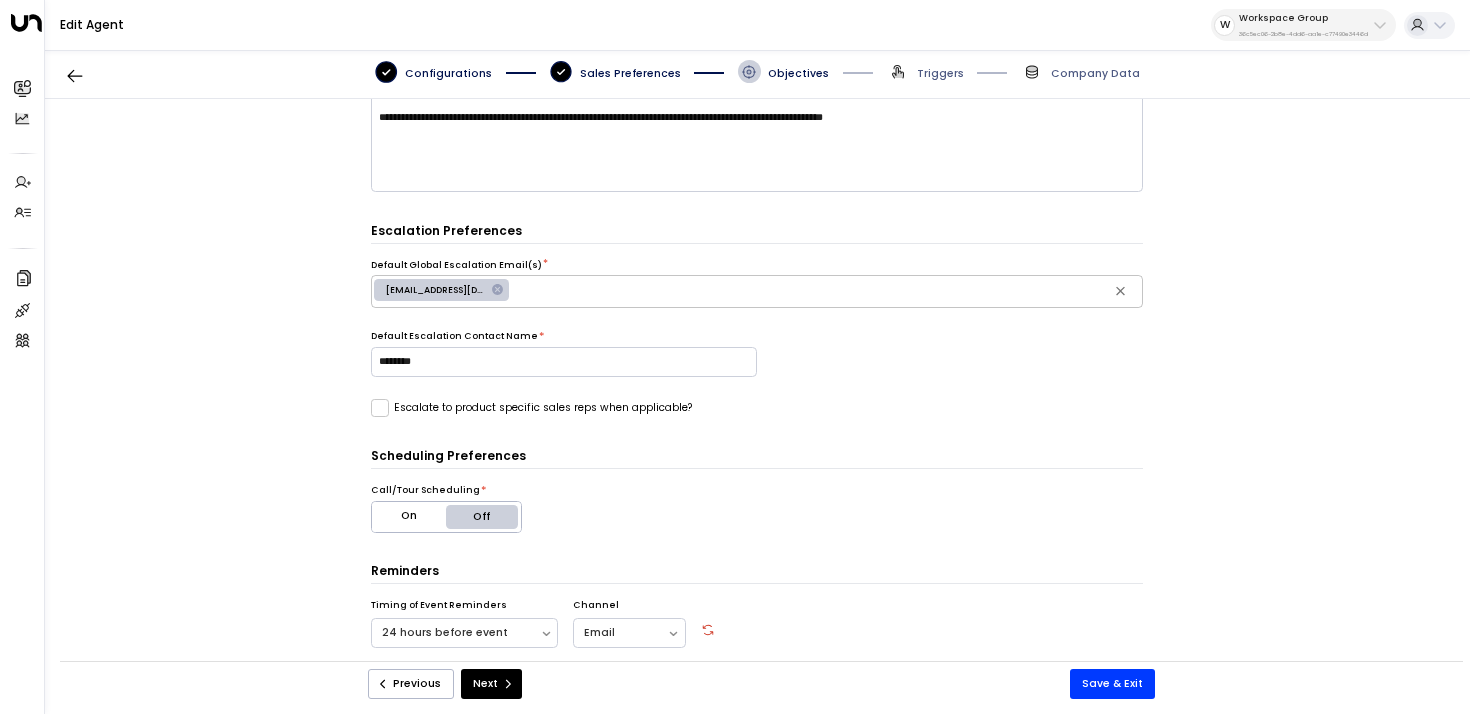 click on "Save & Exit" at bounding box center [1112, 684] 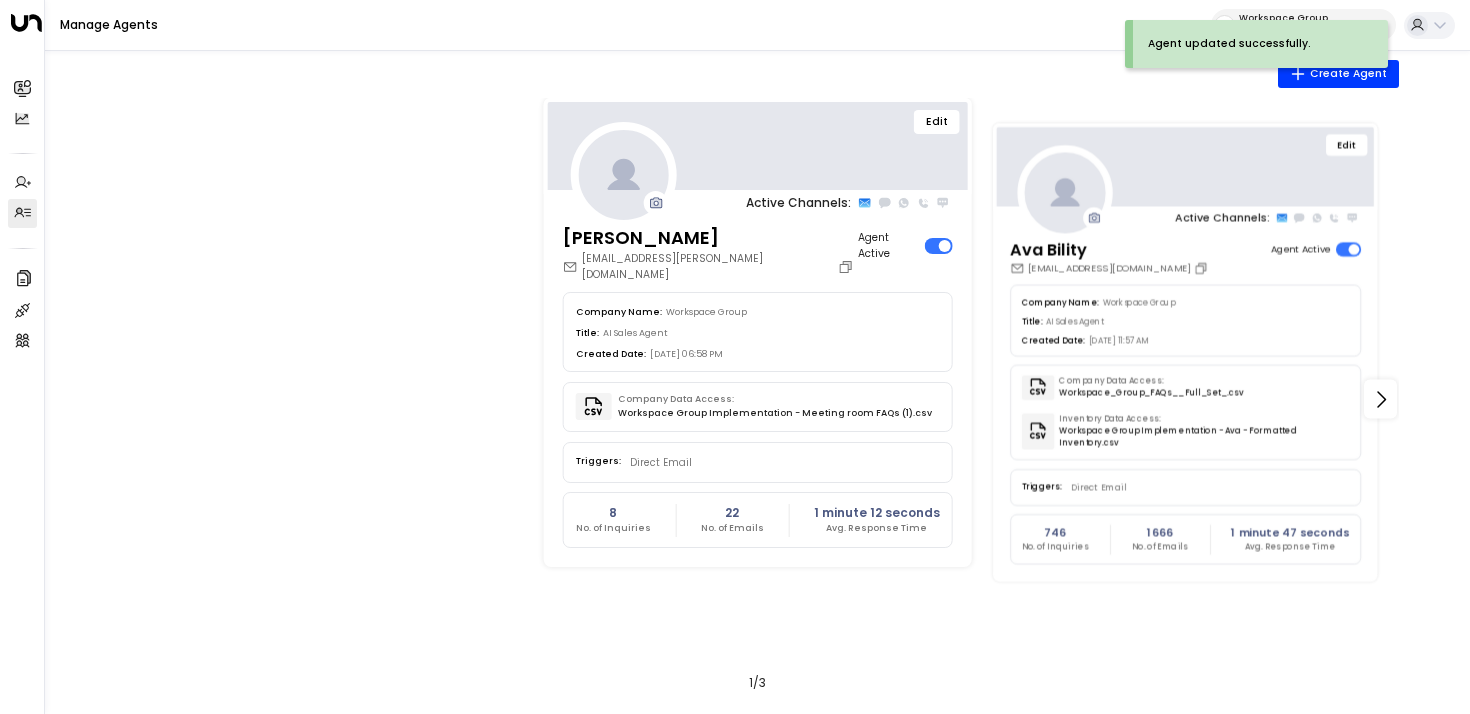 click on "Edit" at bounding box center [1185, 167] 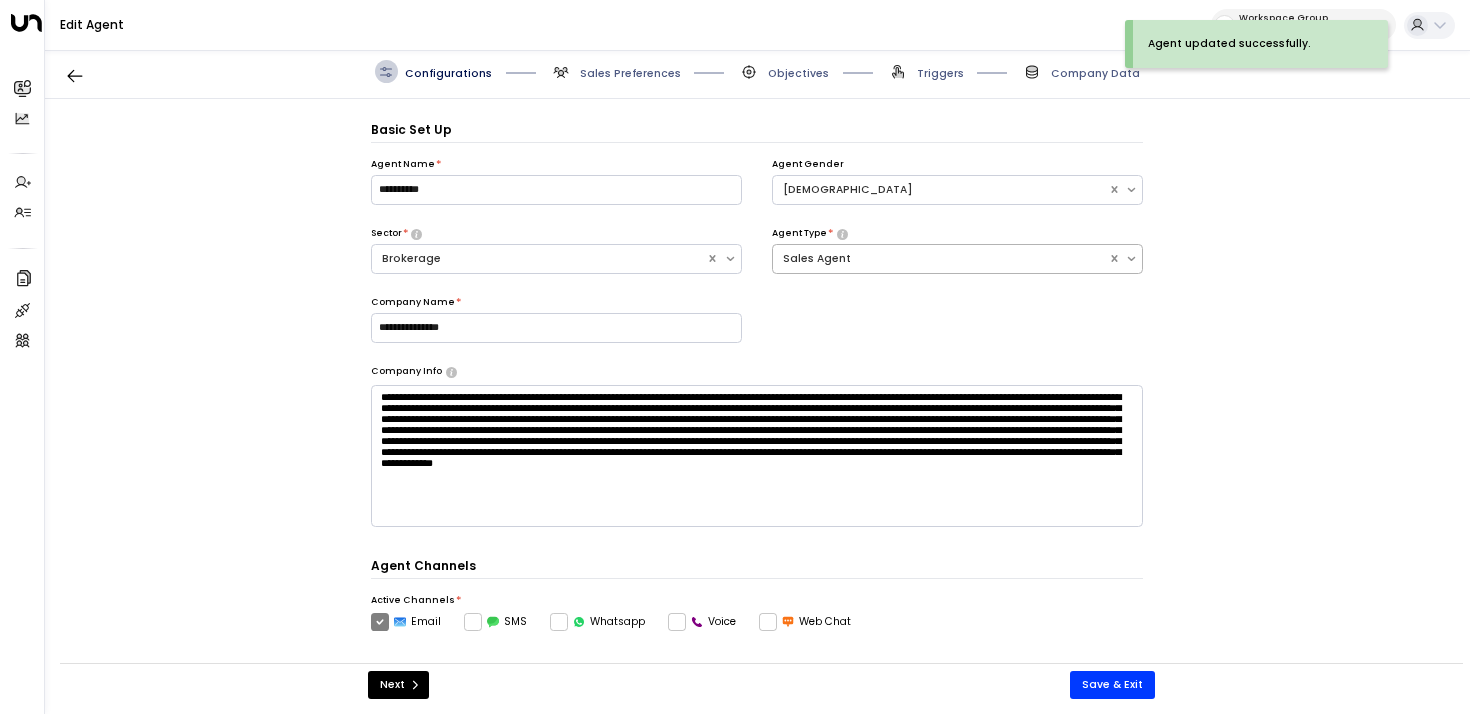scroll, scrollTop: 22, scrollLeft: 0, axis: vertical 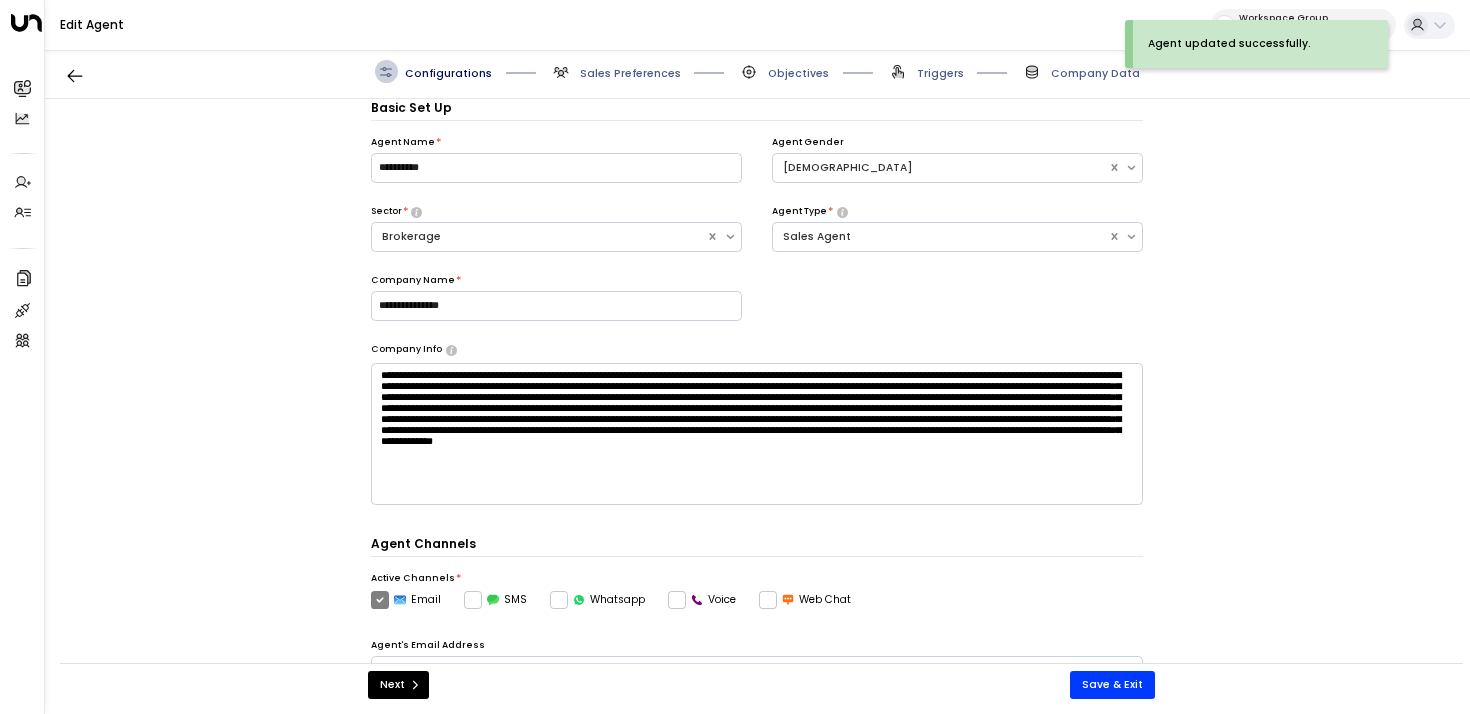 click on "Sales Preferences" at bounding box center [630, 73] 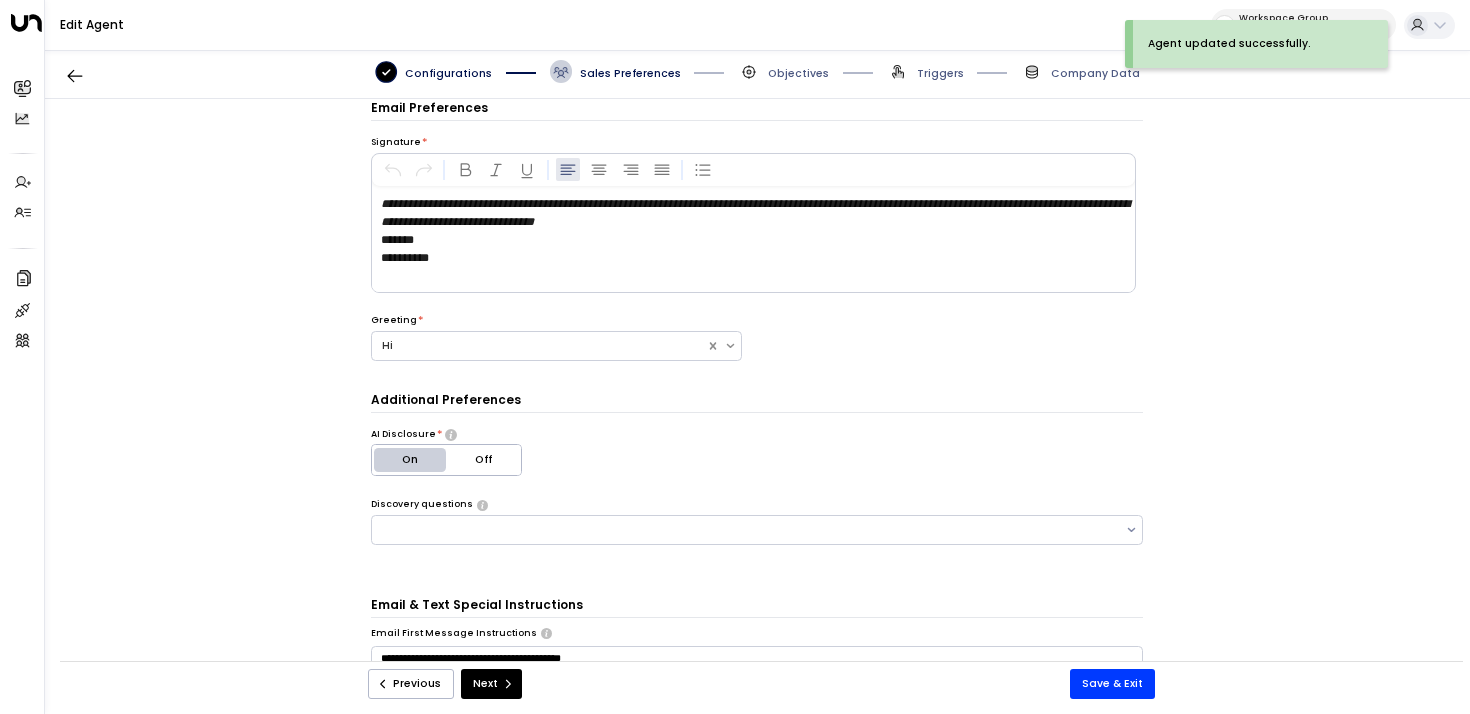 scroll, scrollTop: 396, scrollLeft: 0, axis: vertical 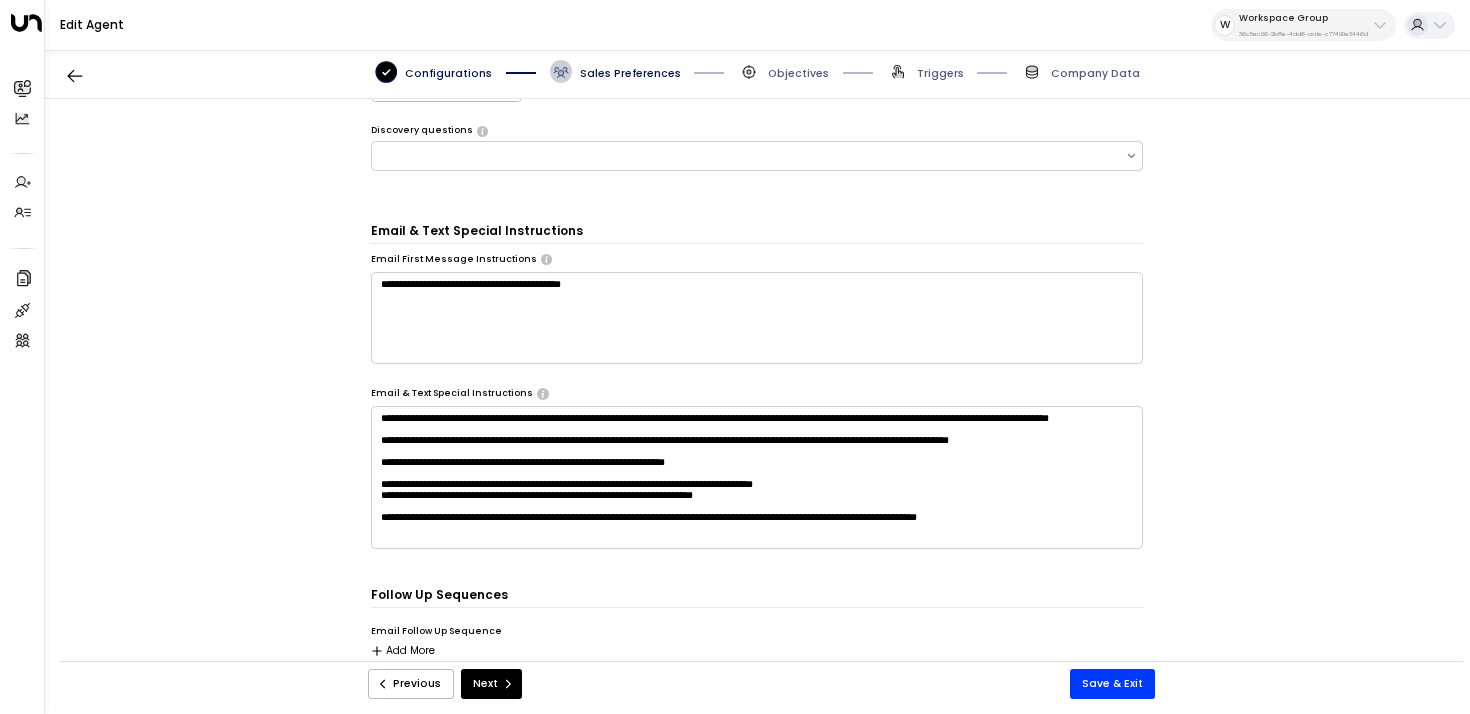 drag, startPoint x: 375, startPoint y: 536, endPoint x: 1072, endPoint y: 544, distance: 697.0459 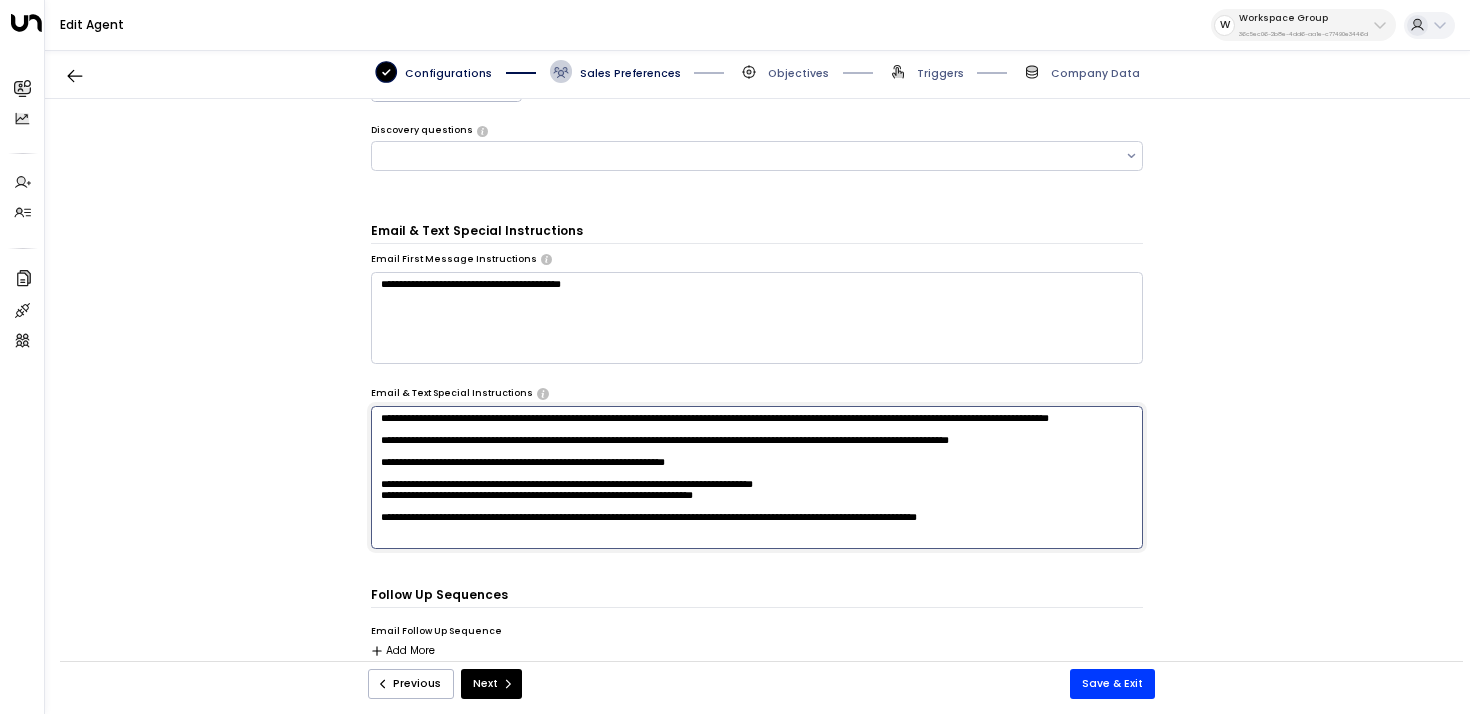 scroll, scrollTop: 42, scrollLeft: 0, axis: vertical 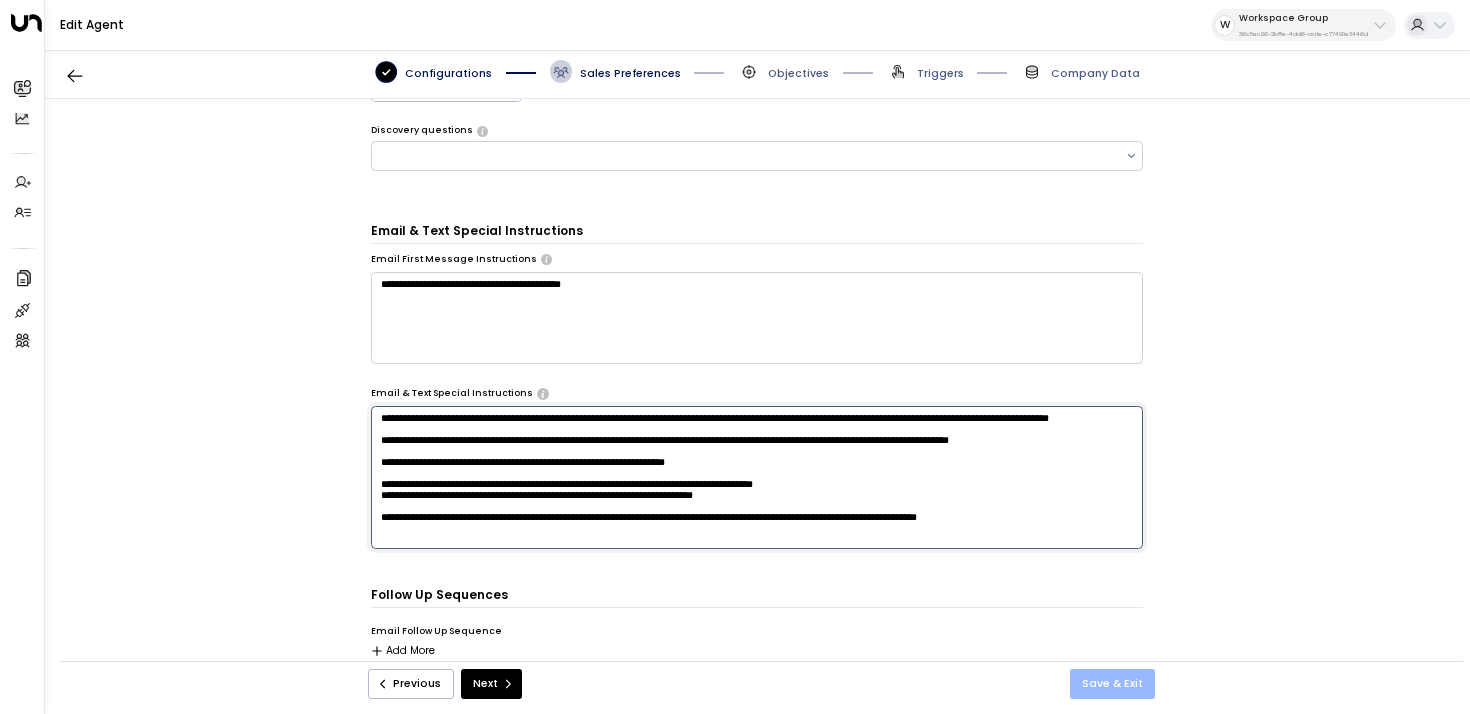 click on "Save & Exit" at bounding box center (1112, 684) 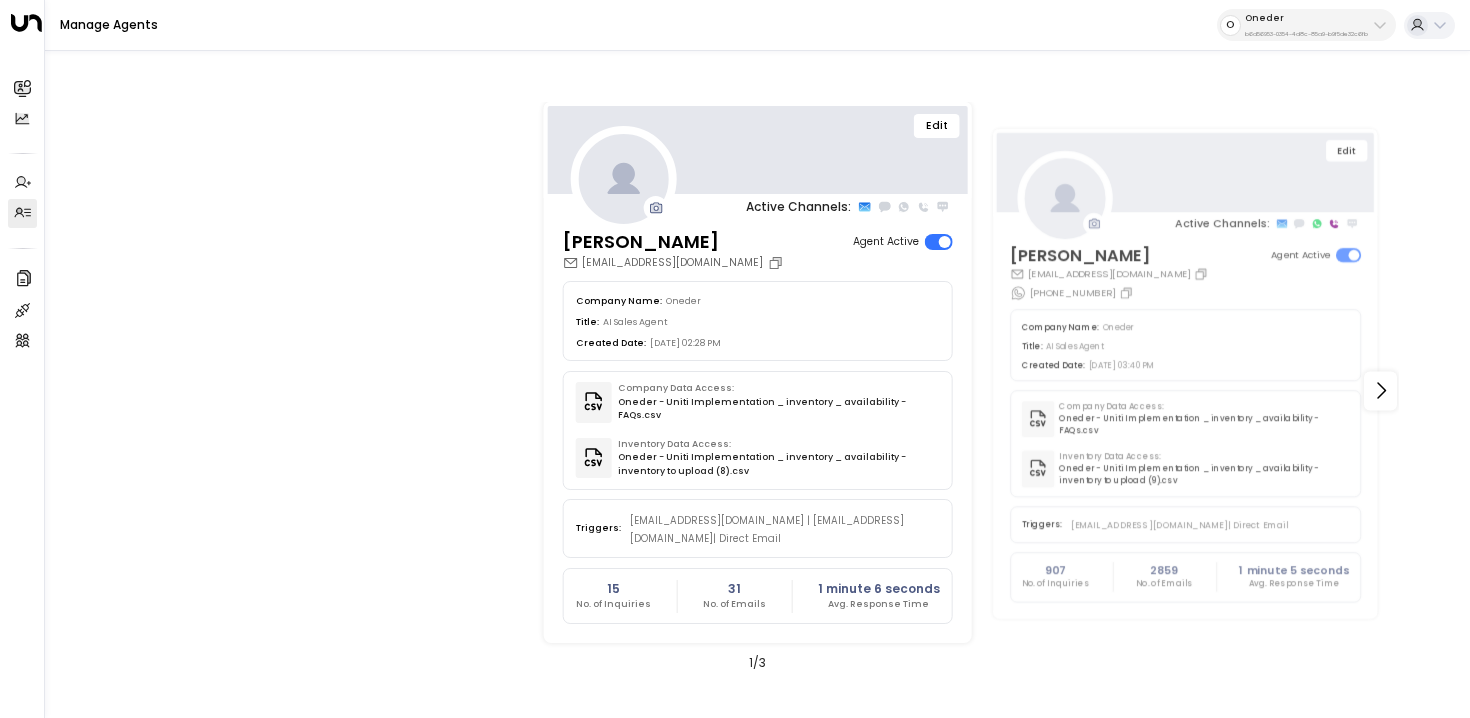 scroll, scrollTop: 0, scrollLeft: 0, axis: both 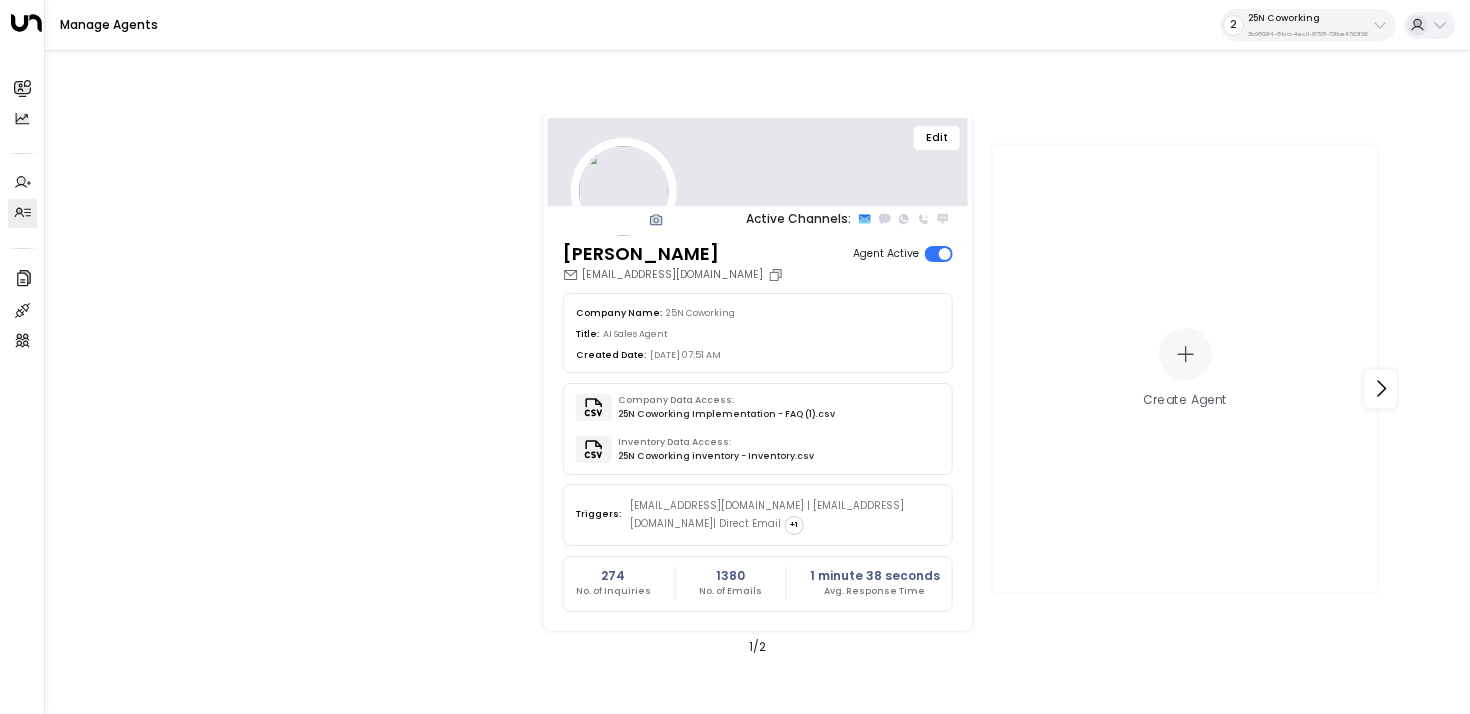 click on "25N Coworking" at bounding box center [1308, 18] 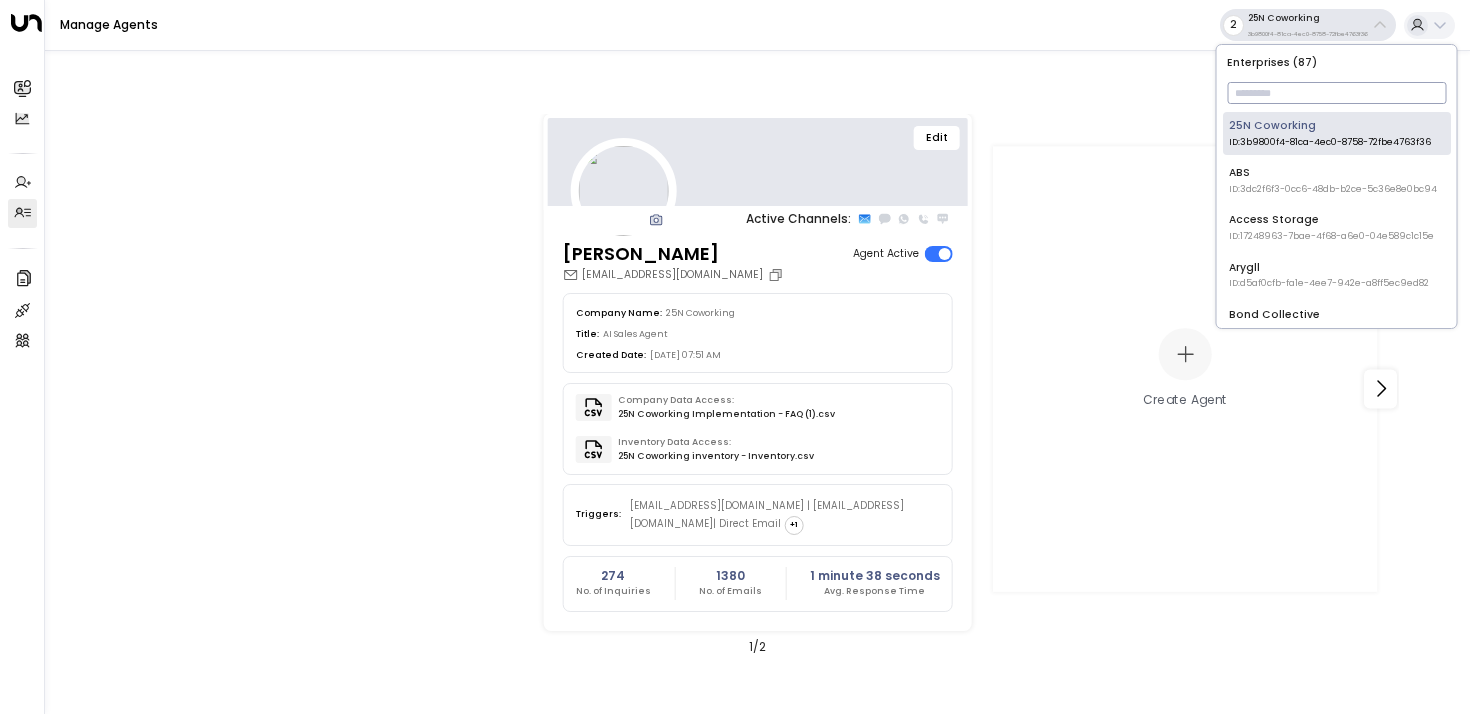 click at bounding box center (1336, 93) 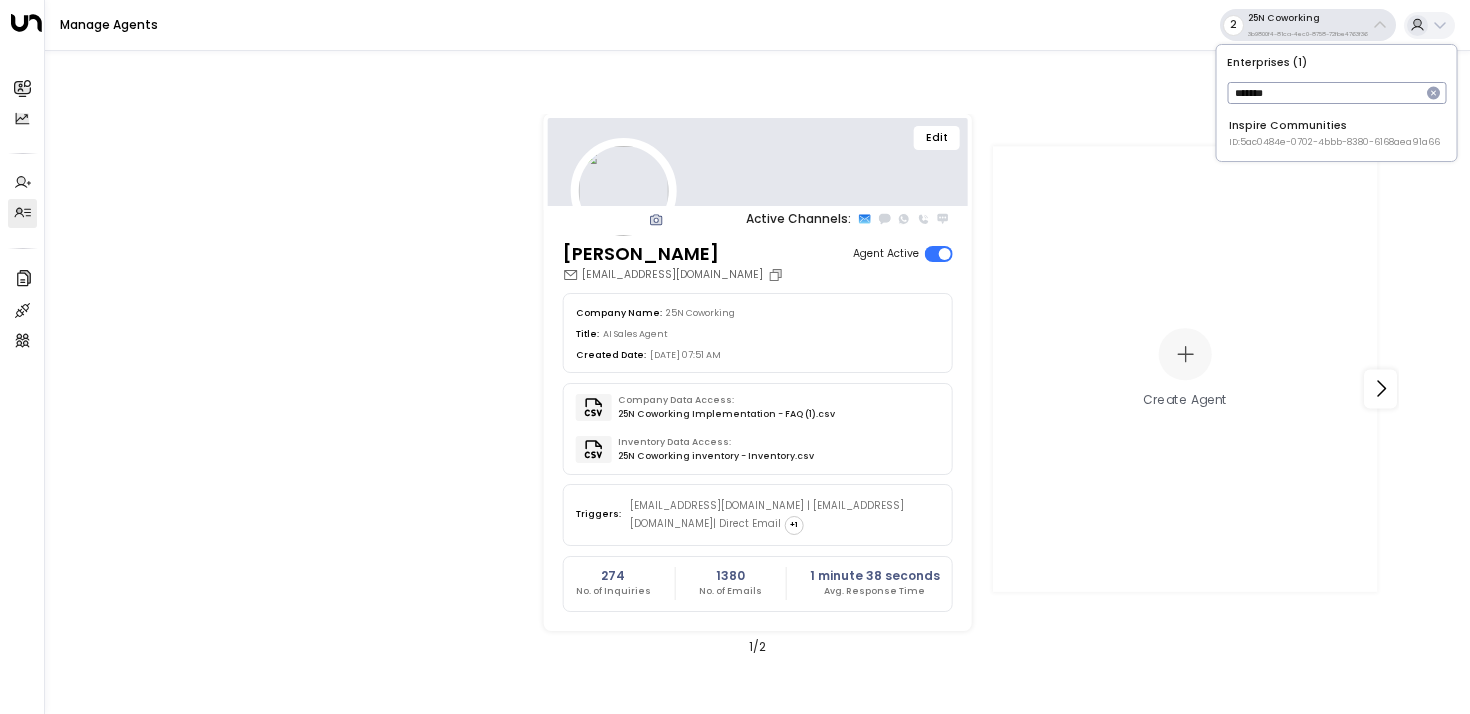 type on "*******" 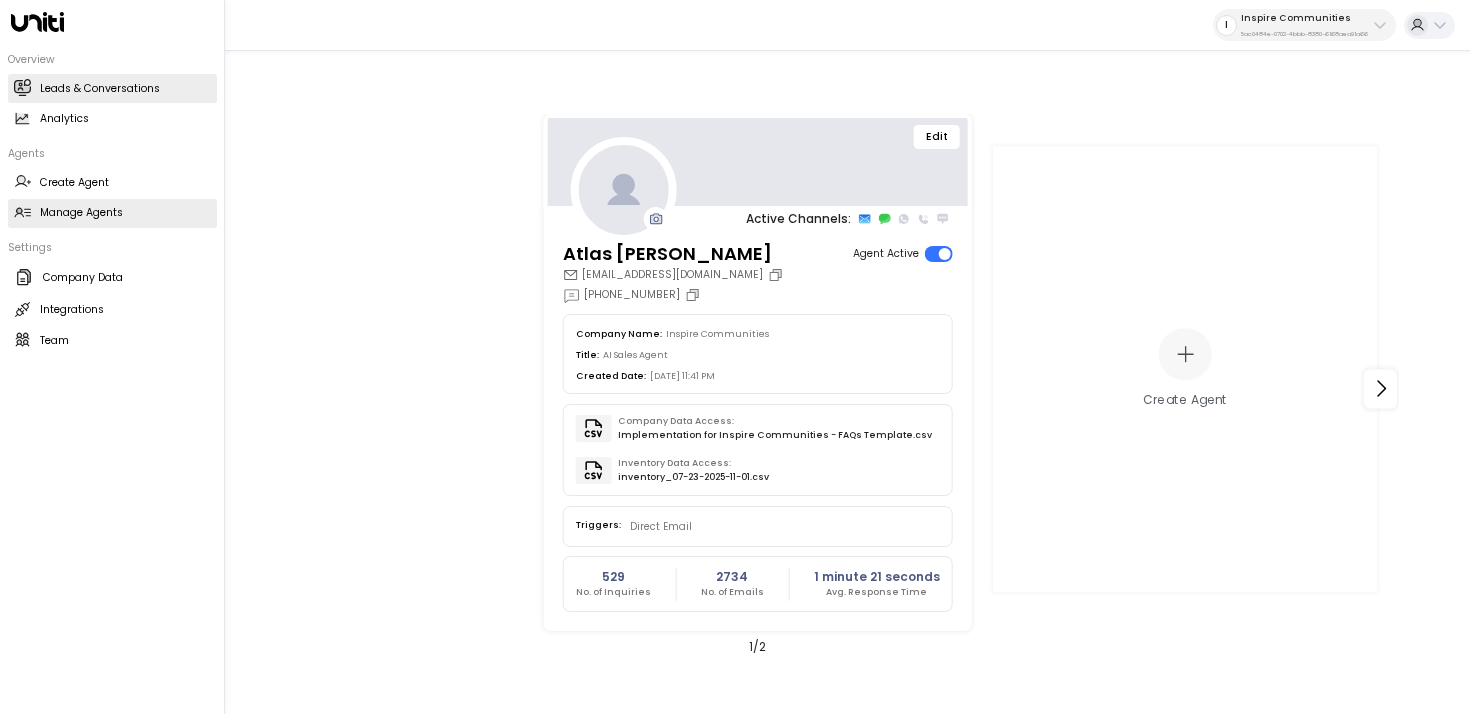 click on "Leads & Conversations" at bounding box center (100, 89) 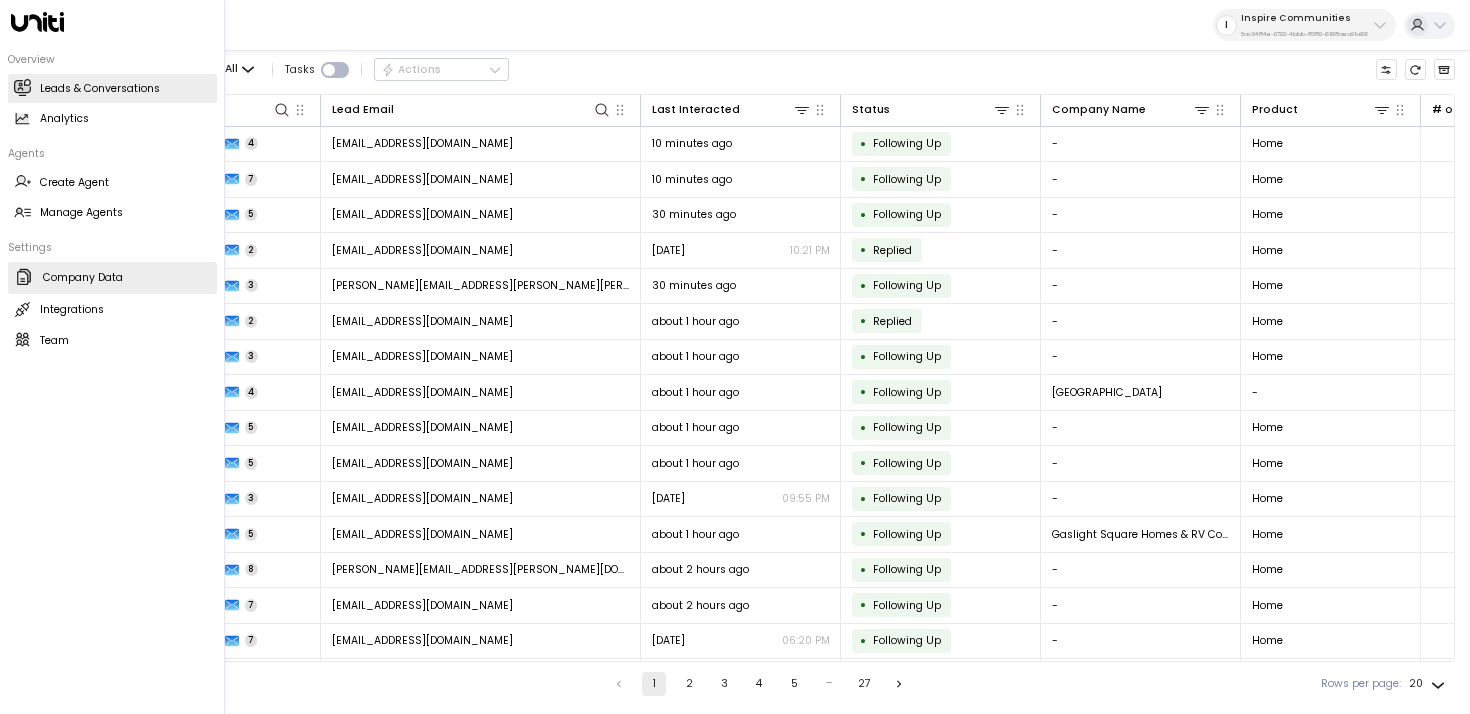 click on "Company Data Company Data" at bounding box center [112, 278] 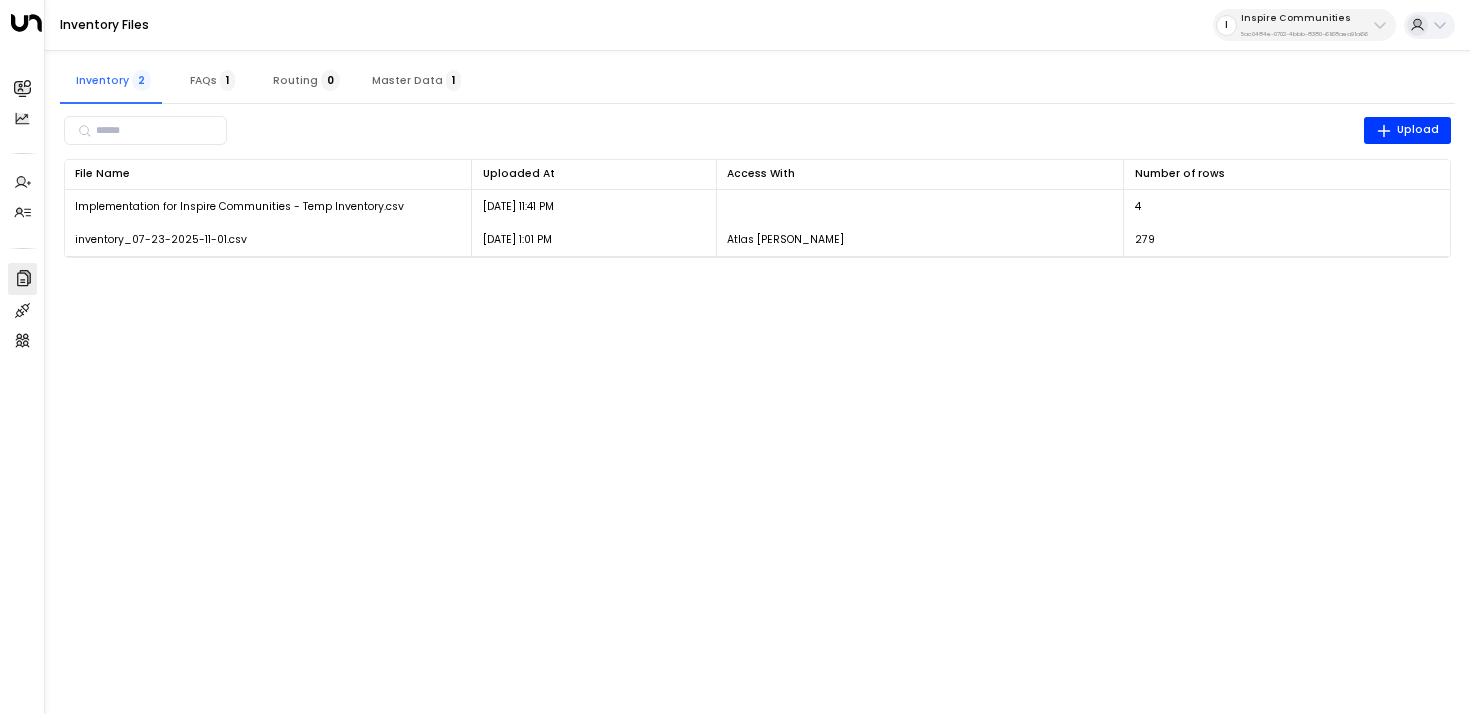 click on "Master Data   1" at bounding box center [416, 80] 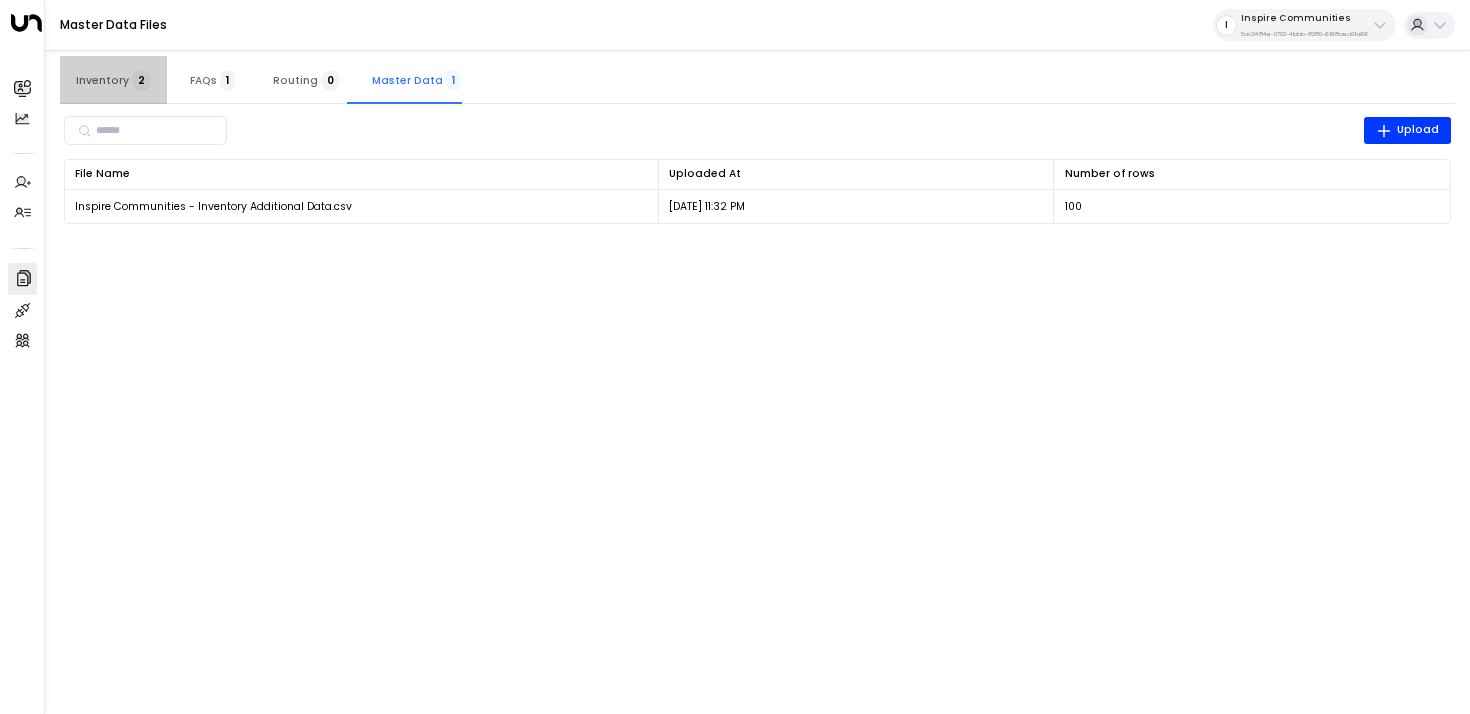 click on "2" at bounding box center (141, 80) 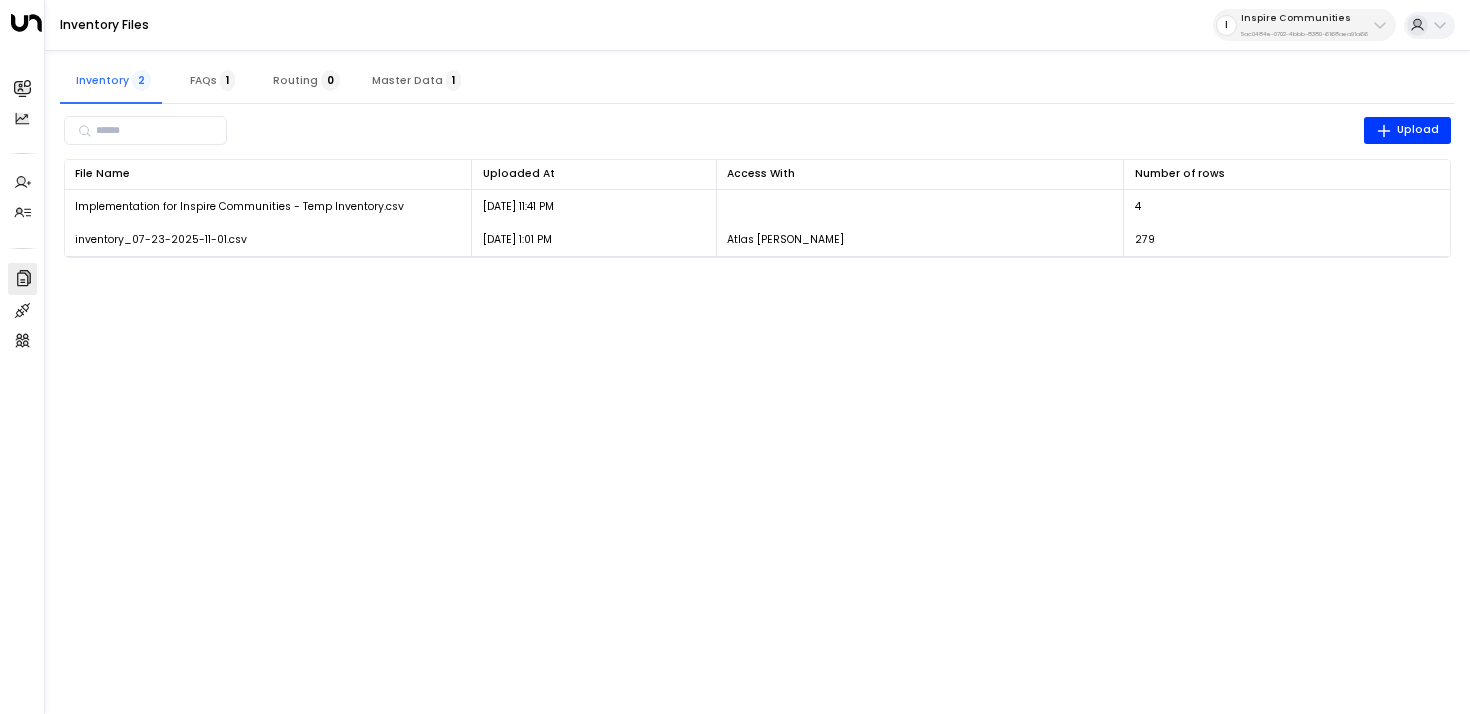 click on "Master Data   1" at bounding box center [416, 80] 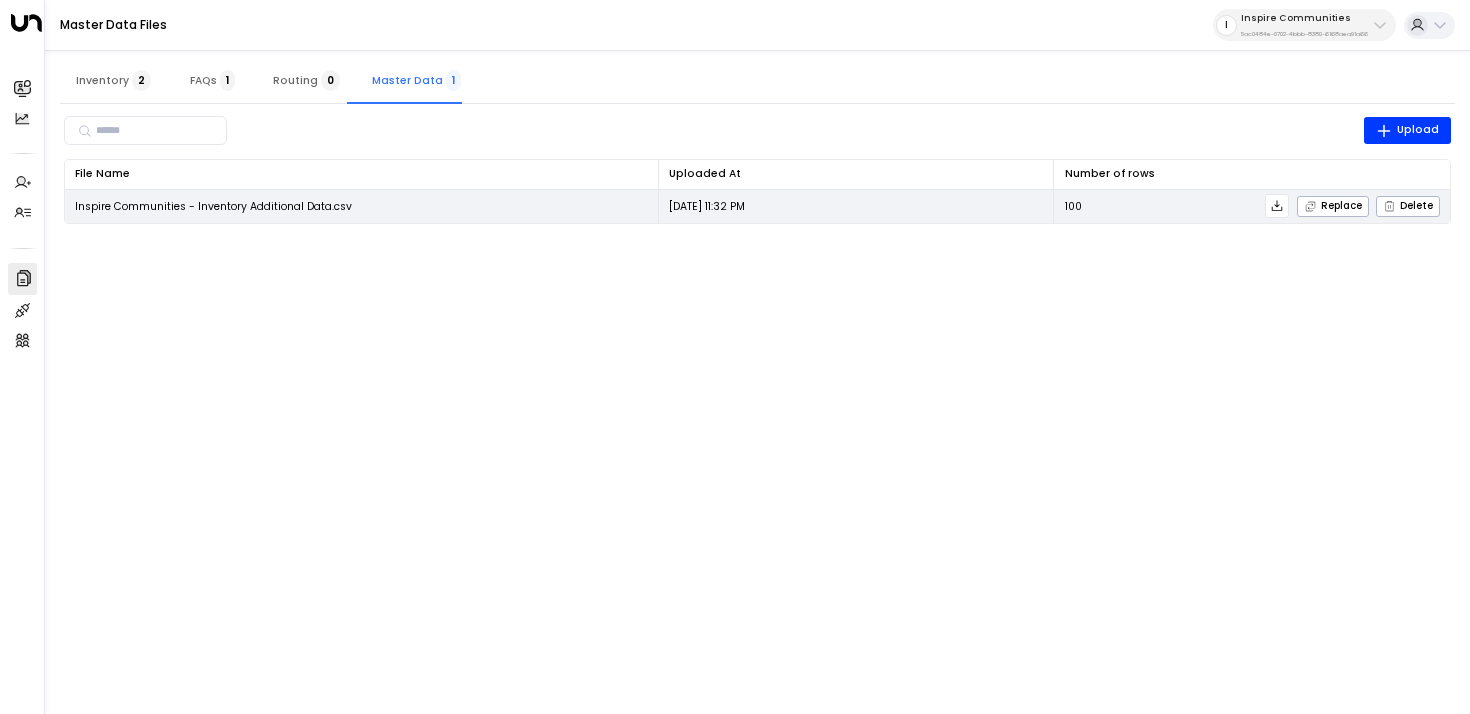 click 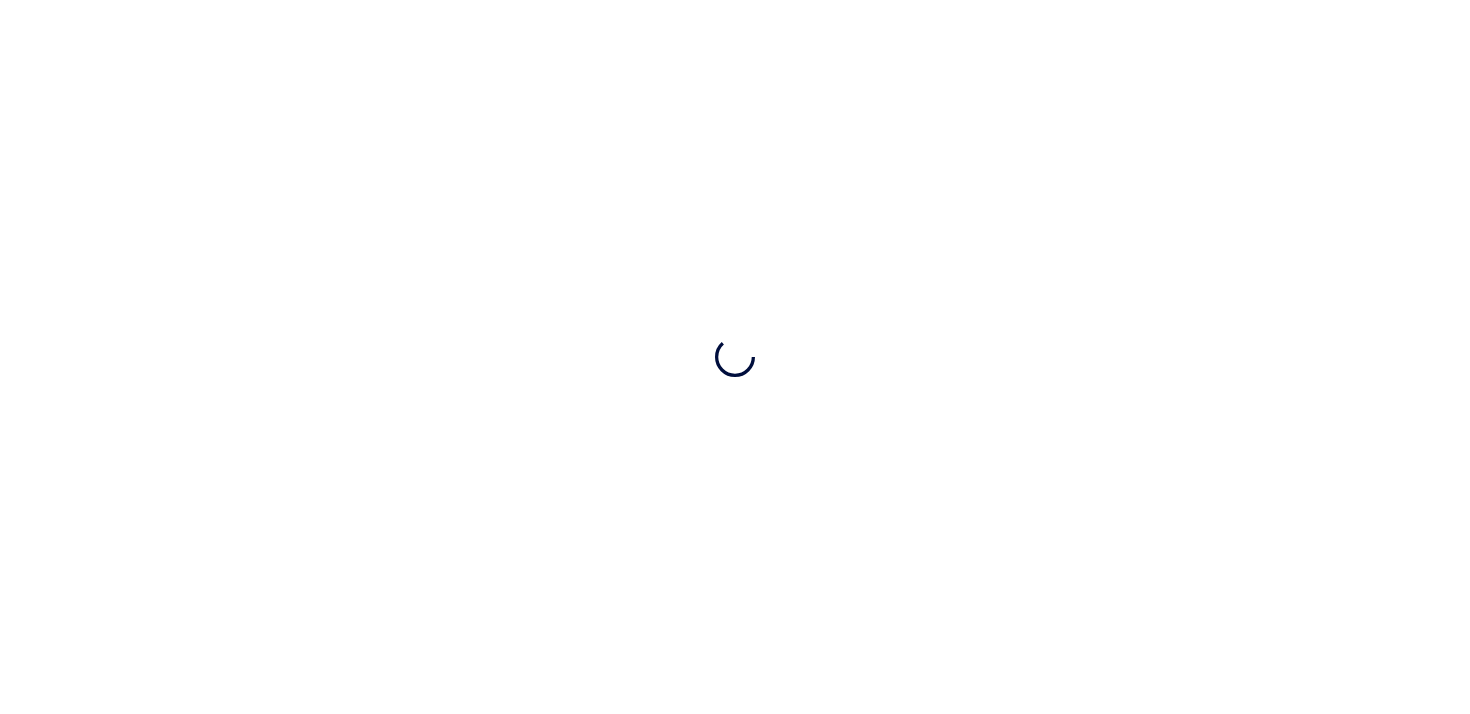 scroll, scrollTop: 0, scrollLeft: 0, axis: both 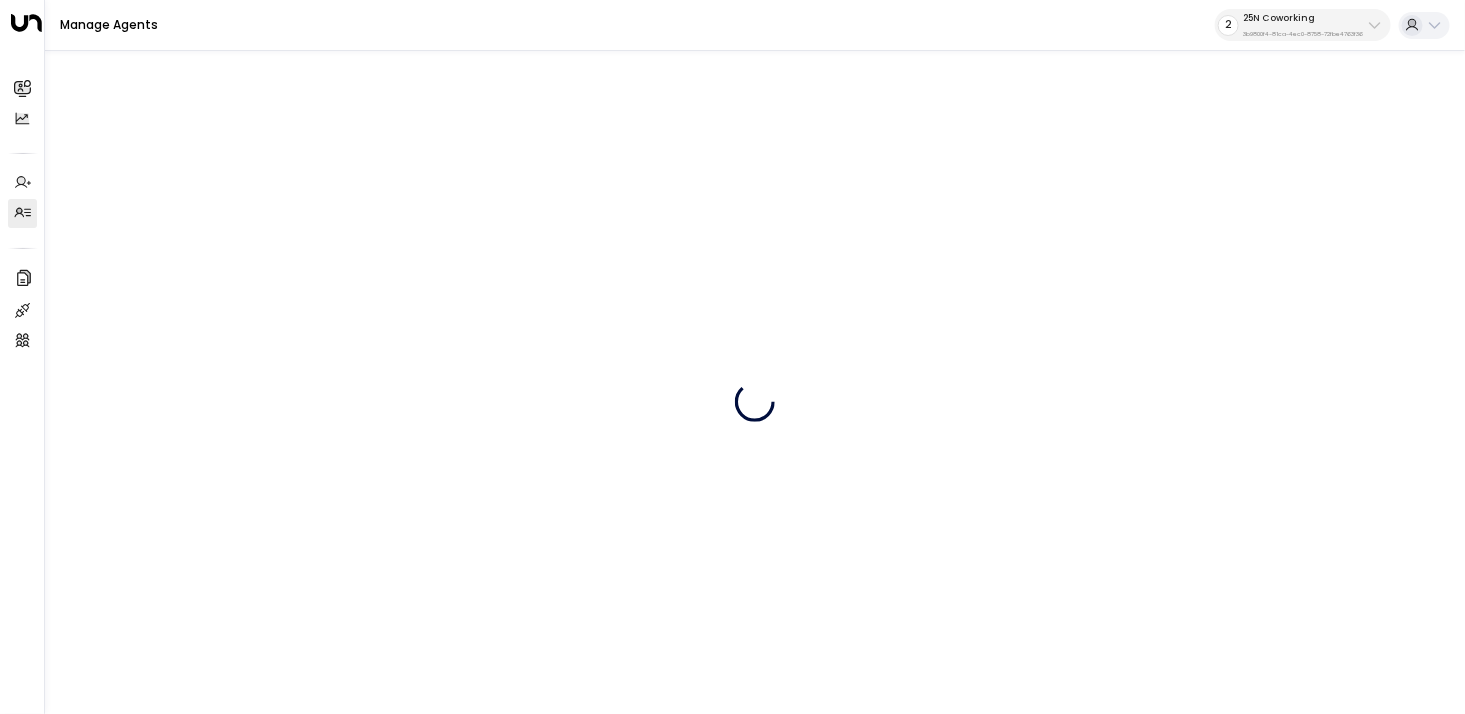 click on "25N Coworking" at bounding box center [1303, 18] 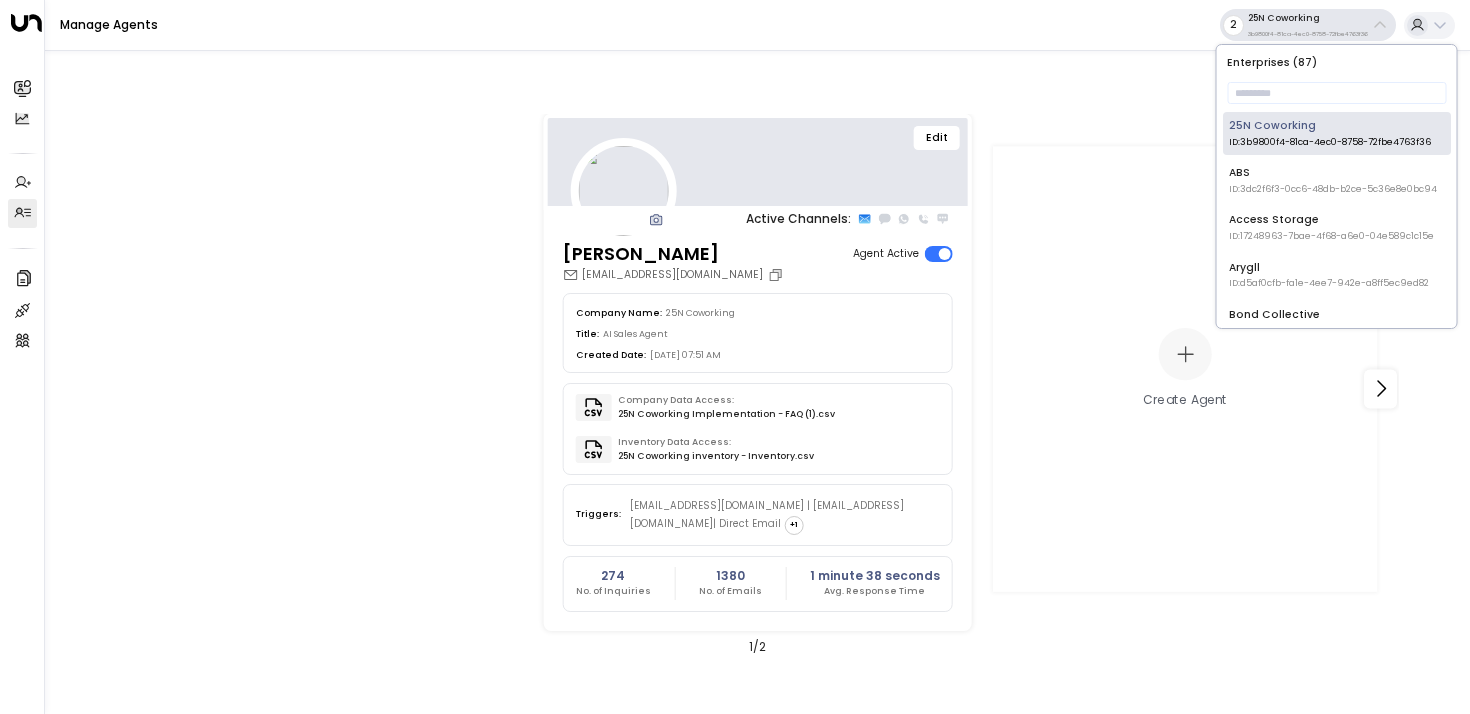 drag, startPoint x: 1293, startPoint y: 99, endPoint x: 1293, endPoint y: 63, distance: 36 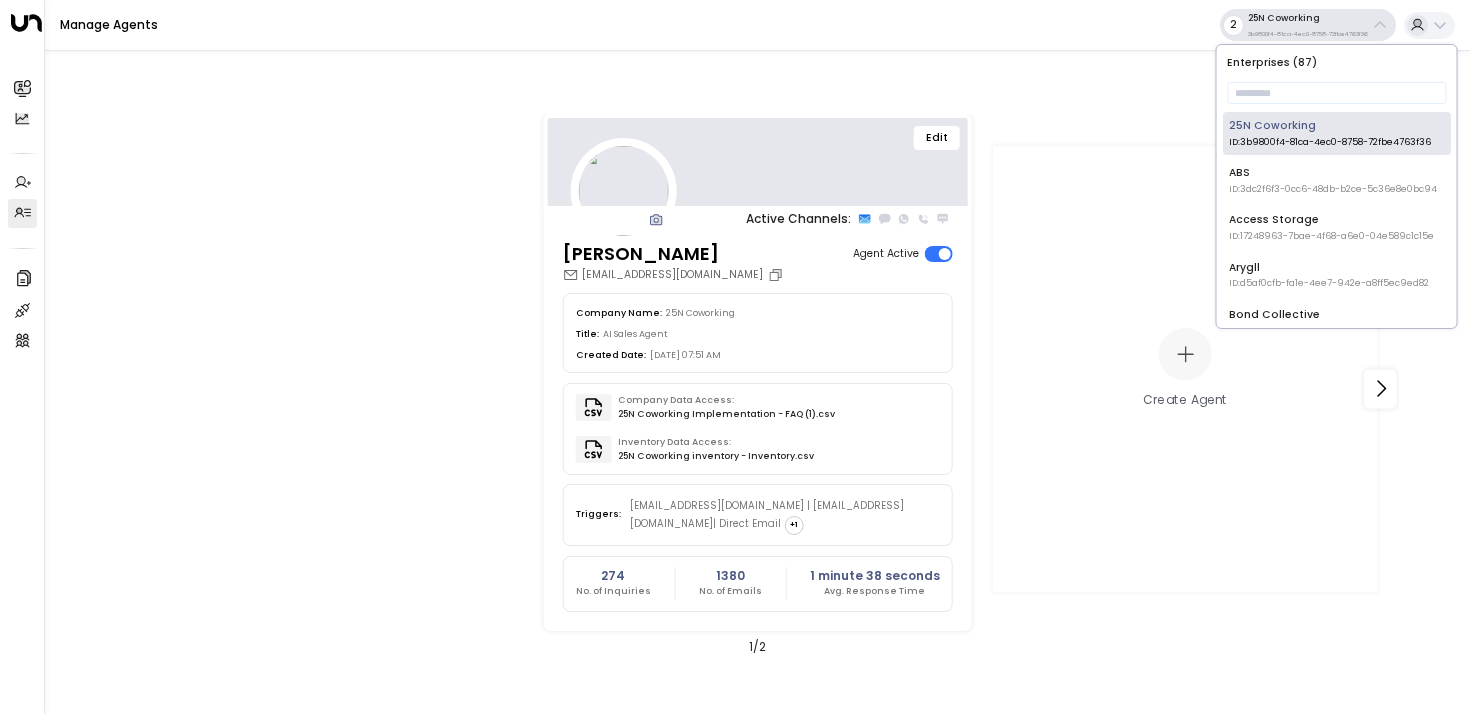 click at bounding box center [1336, 93] 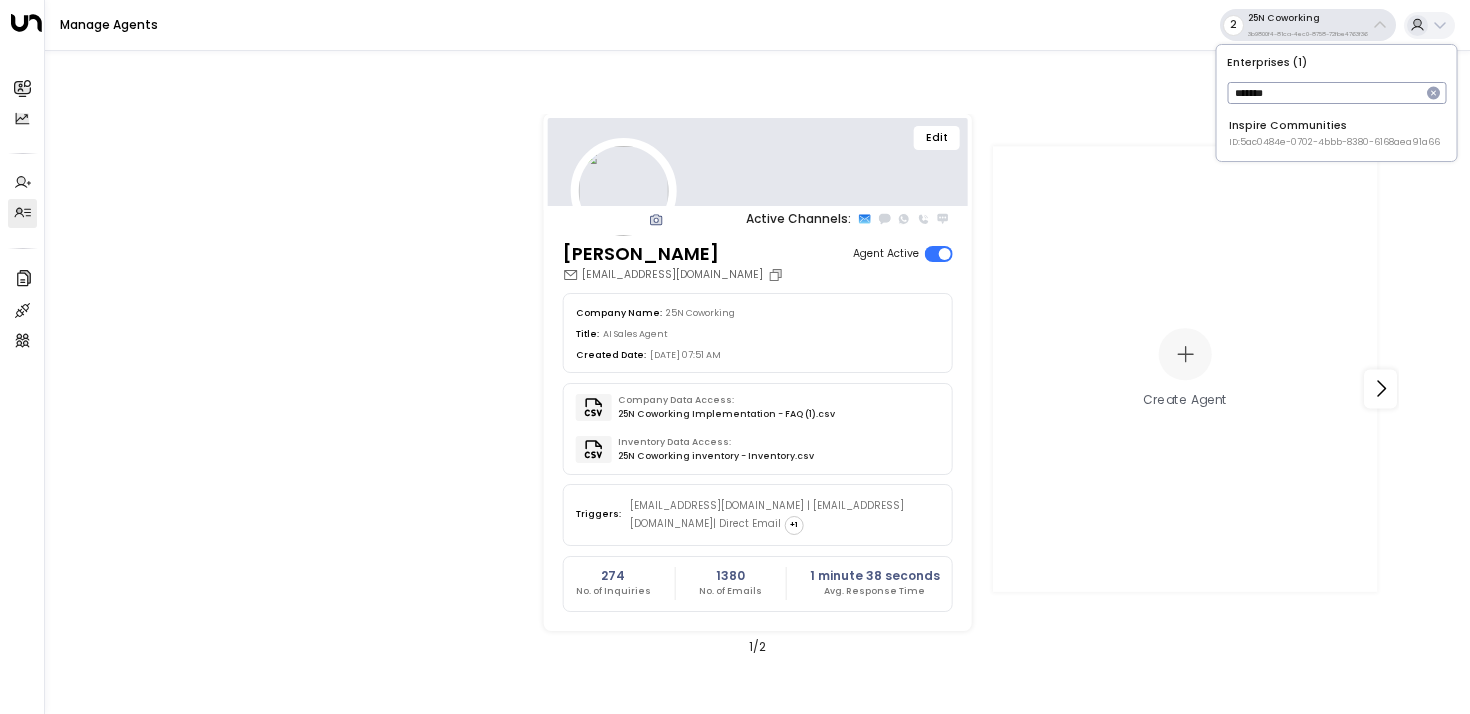type on "*******" 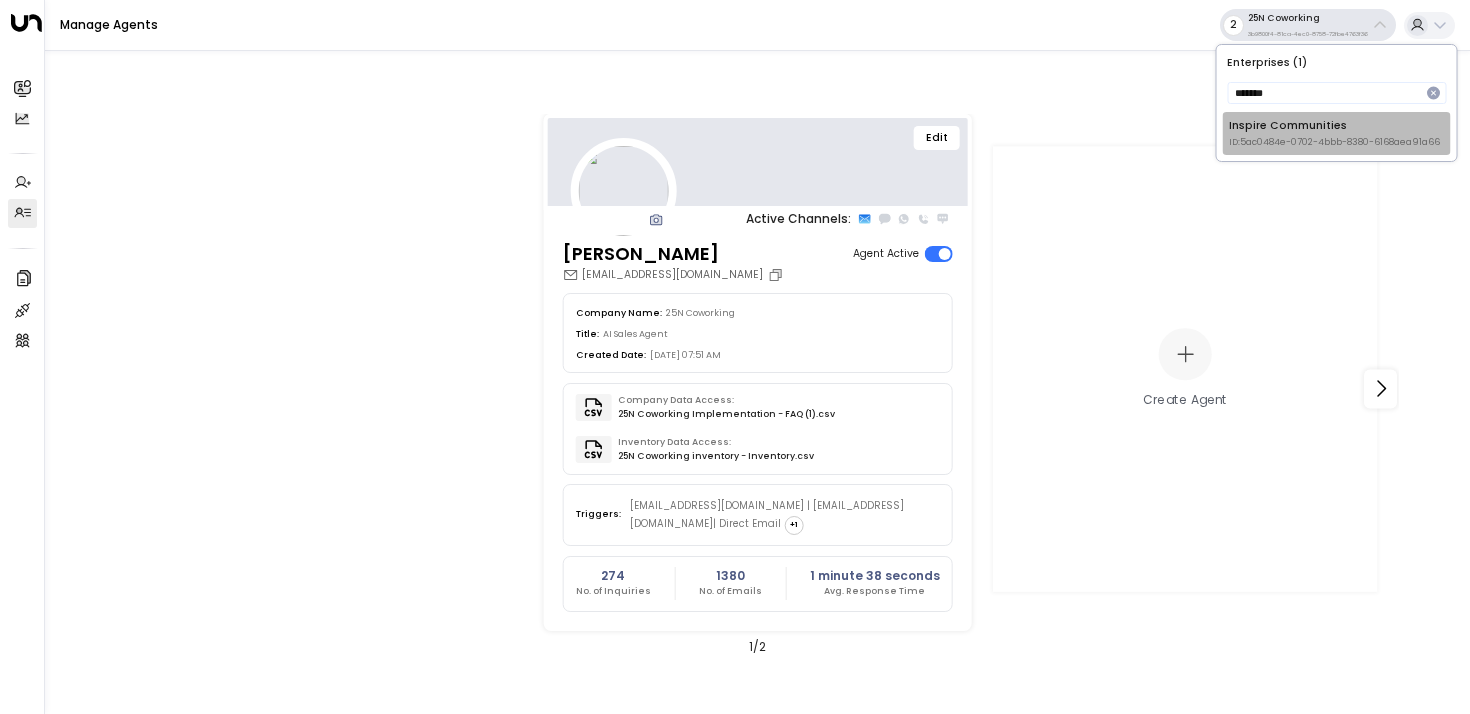 click on "ID:  5ac0484e-0702-4bbb-8380-6168aea91a66" at bounding box center (1334, 143) 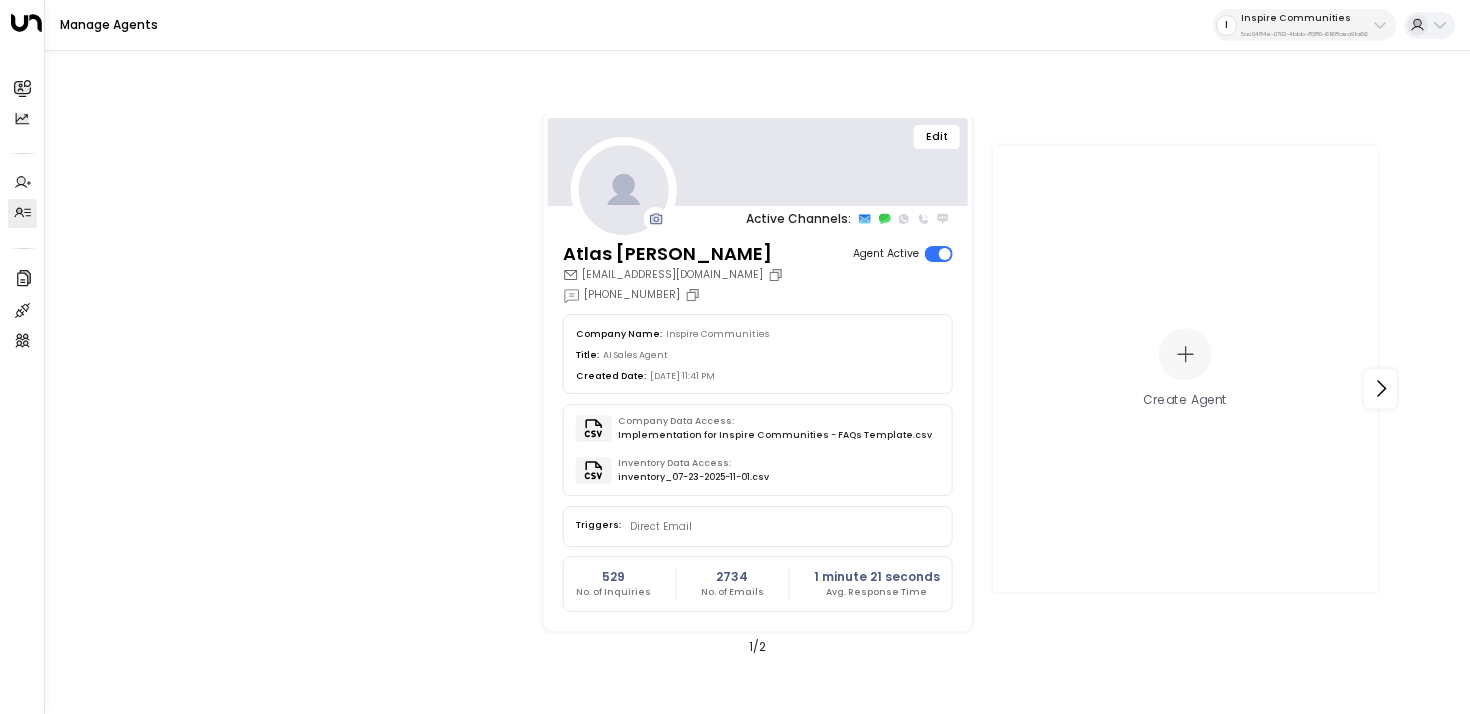 click on "Edit" at bounding box center [937, 137] 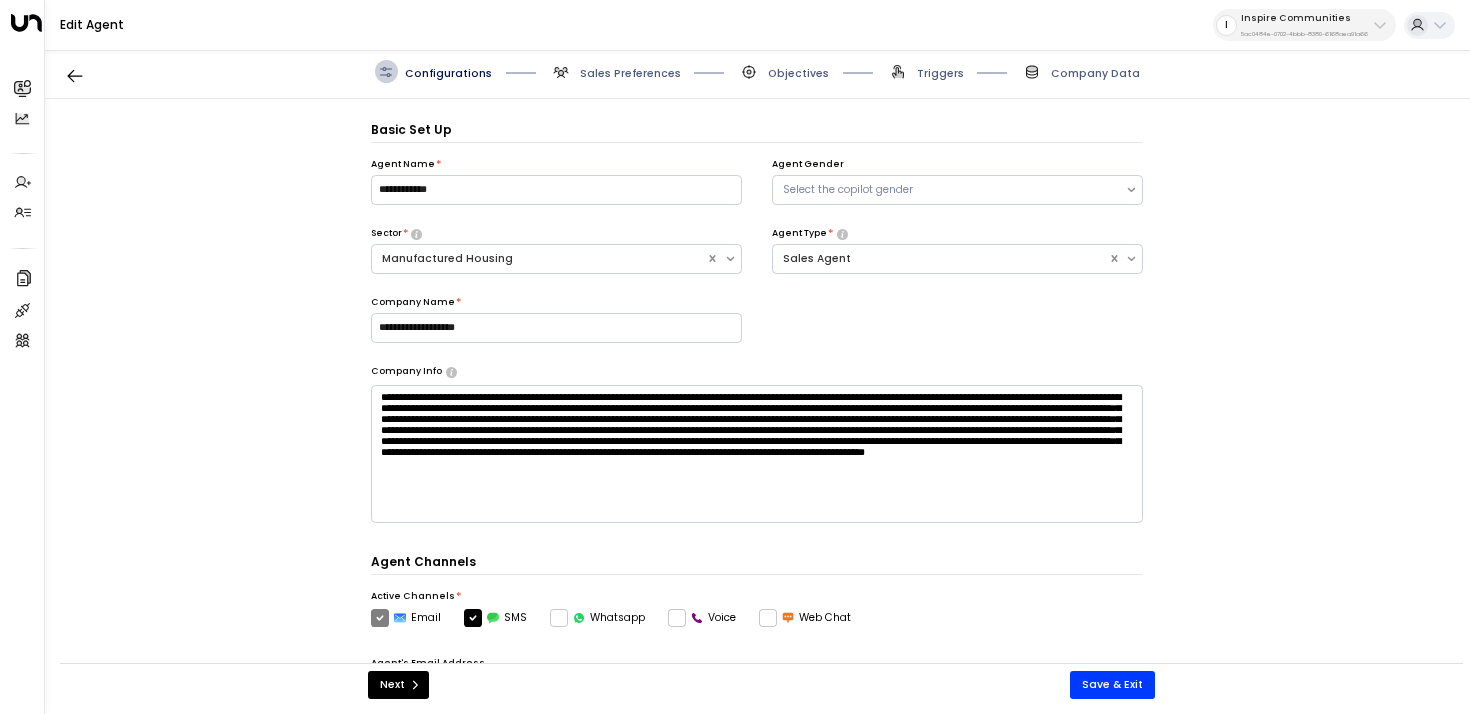 scroll, scrollTop: 22, scrollLeft: 0, axis: vertical 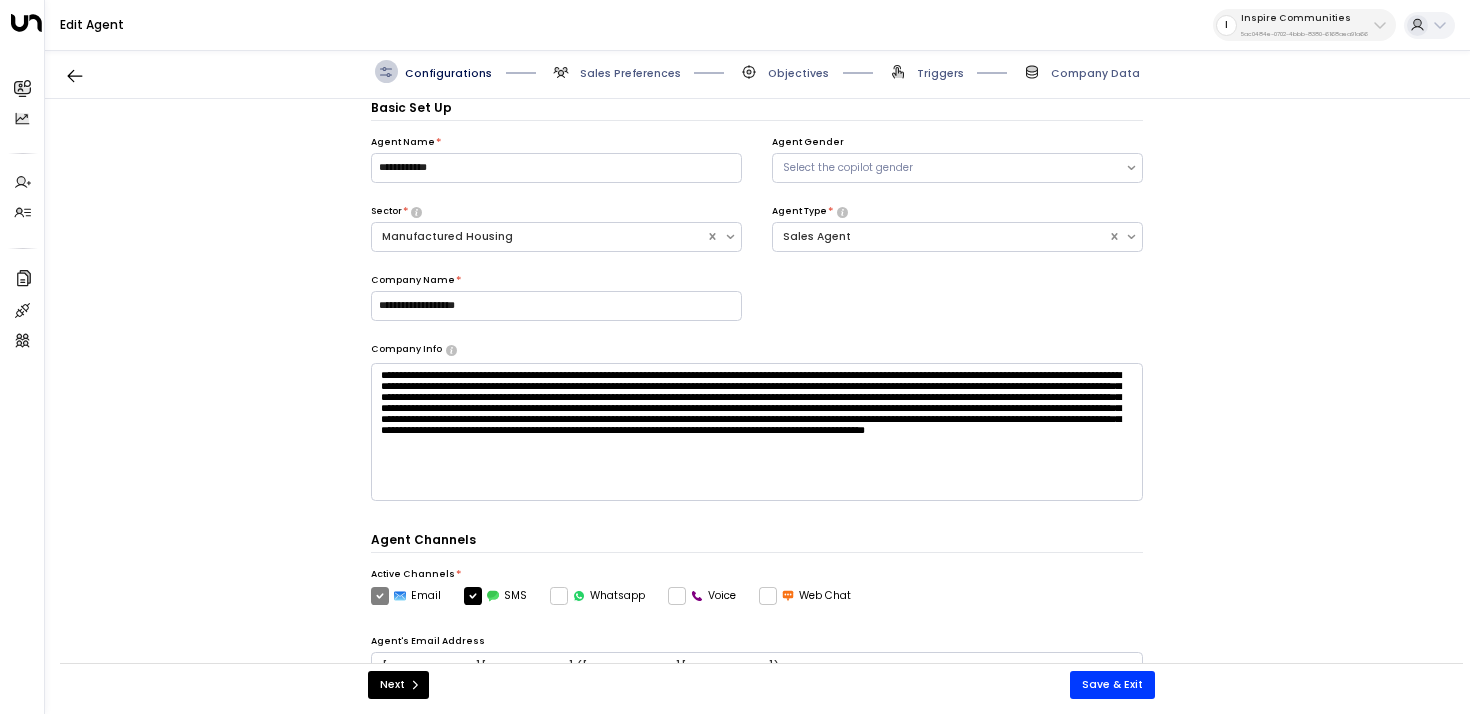 click on "Triggers" at bounding box center (940, 73) 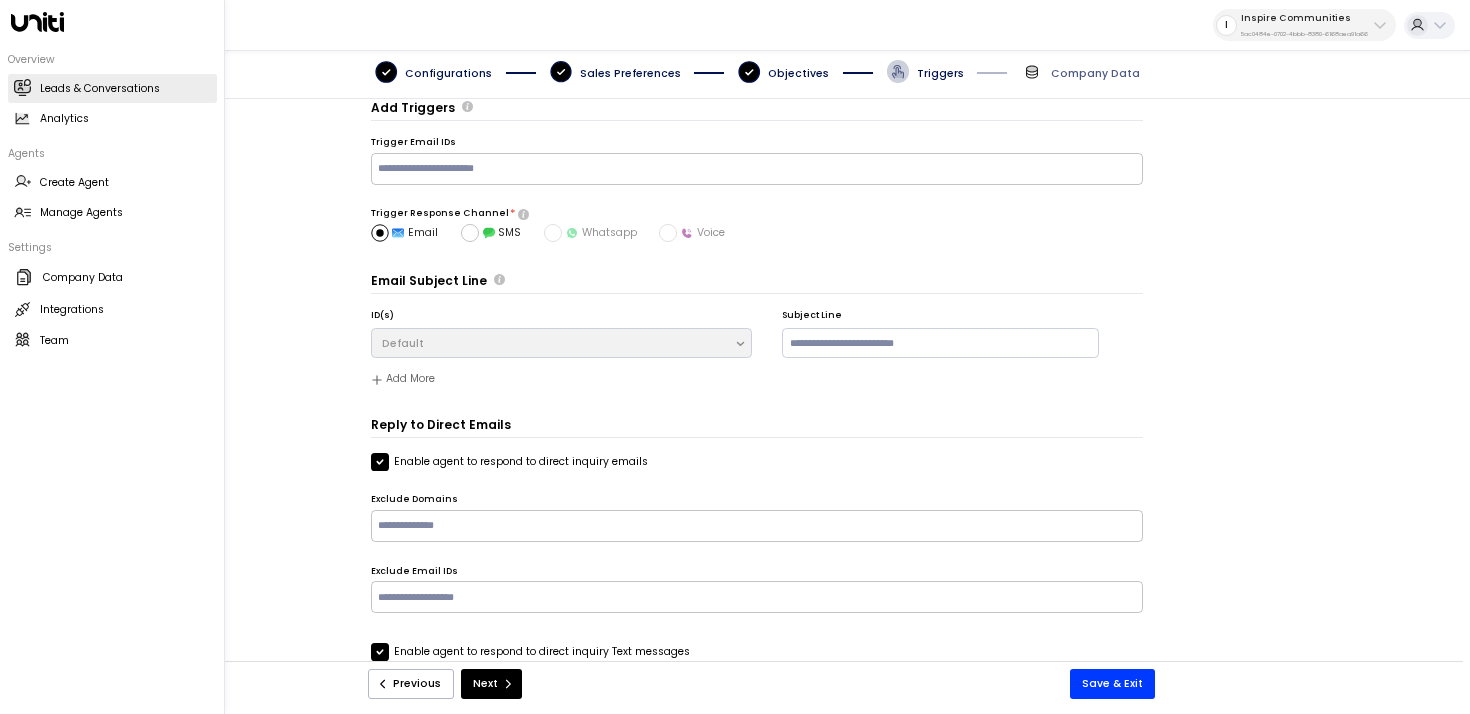 click 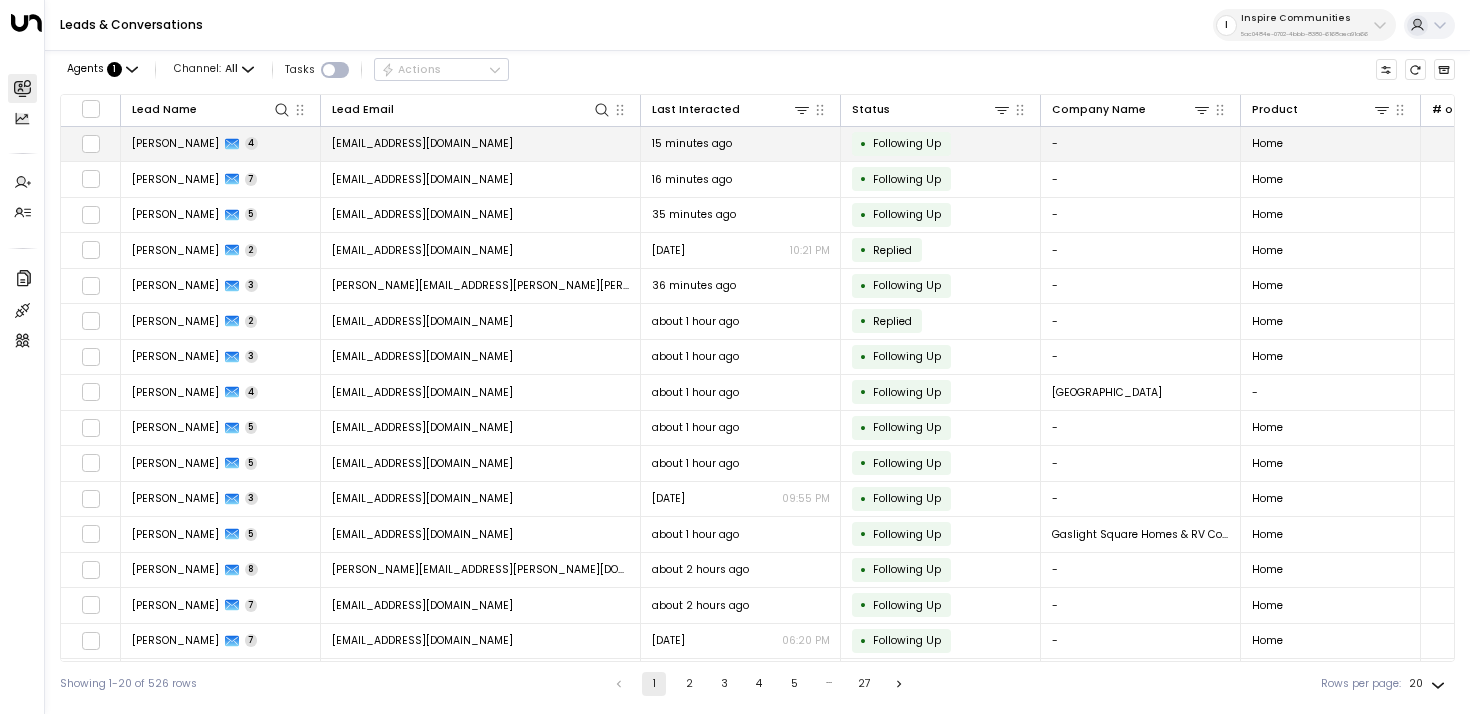 click on "[EMAIL_ADDRESS][DOMAIN_NAME]" at bounding box center [481, 144] 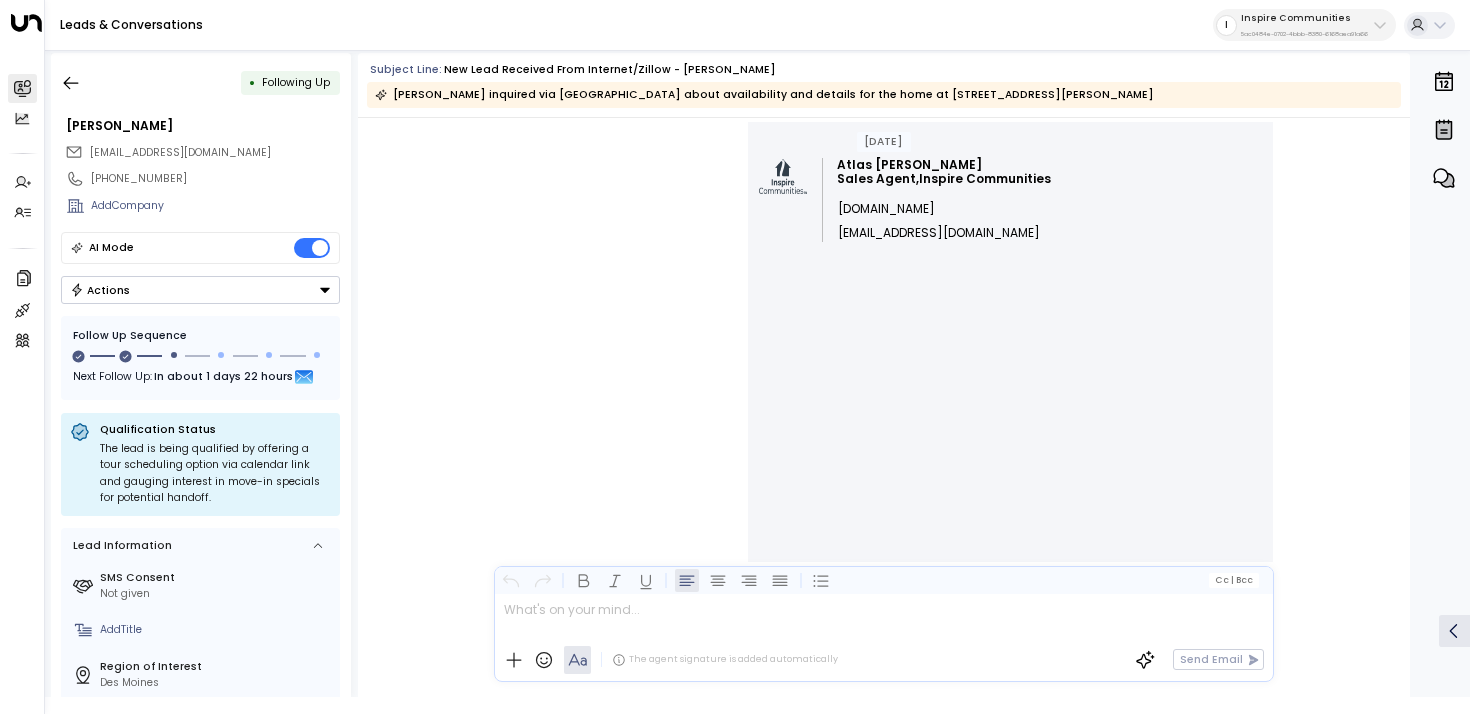 scroll, scrollTop: 363, scrollLeft: 0, axis: vertical 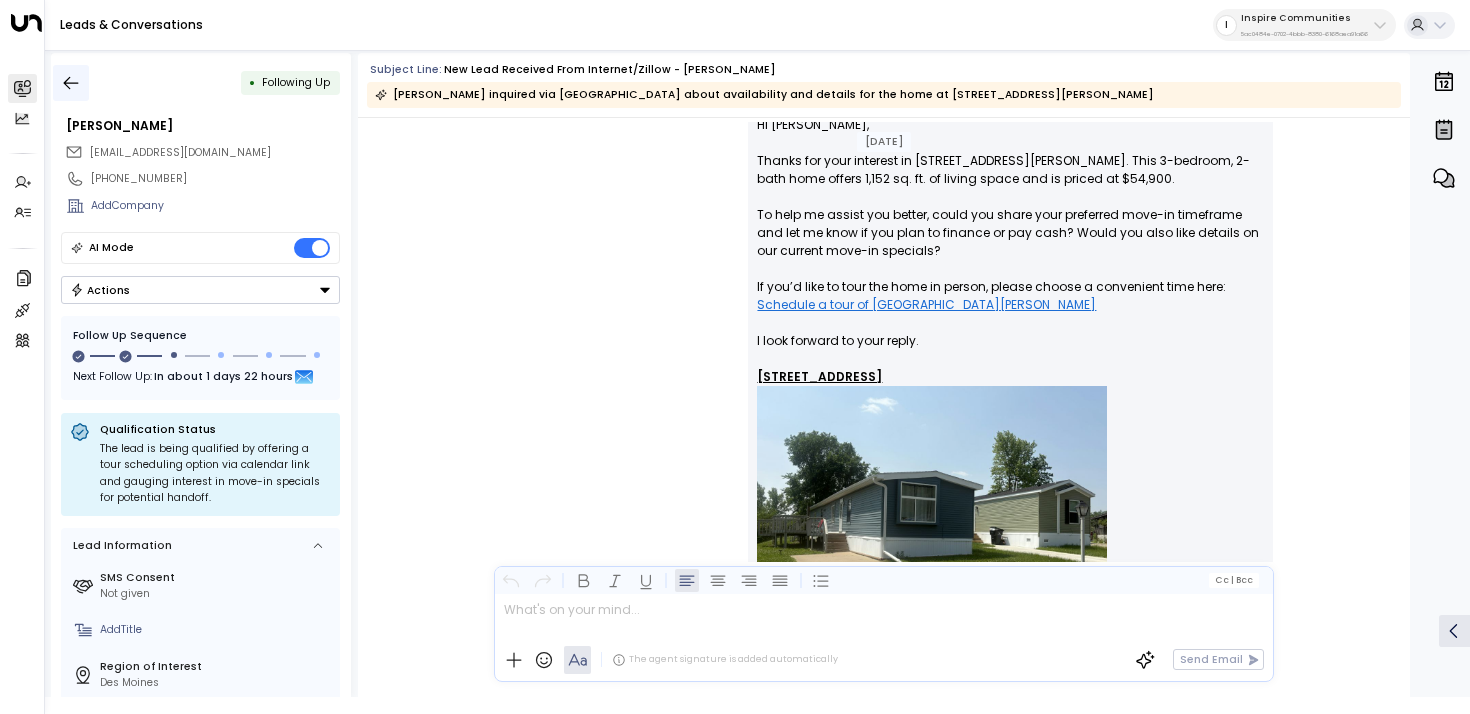 click 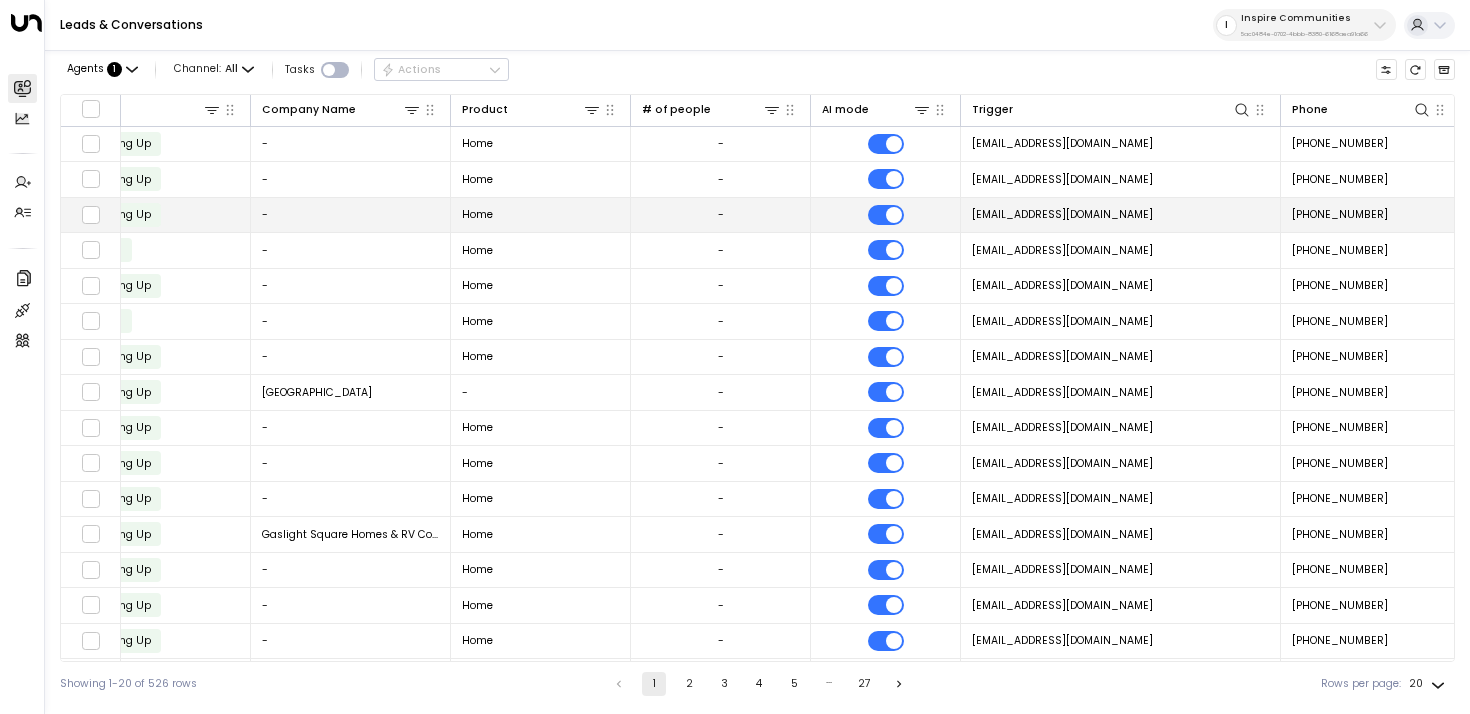 scroll, scrollTop: 0, scrollLeft: 1201, axis: horizontal 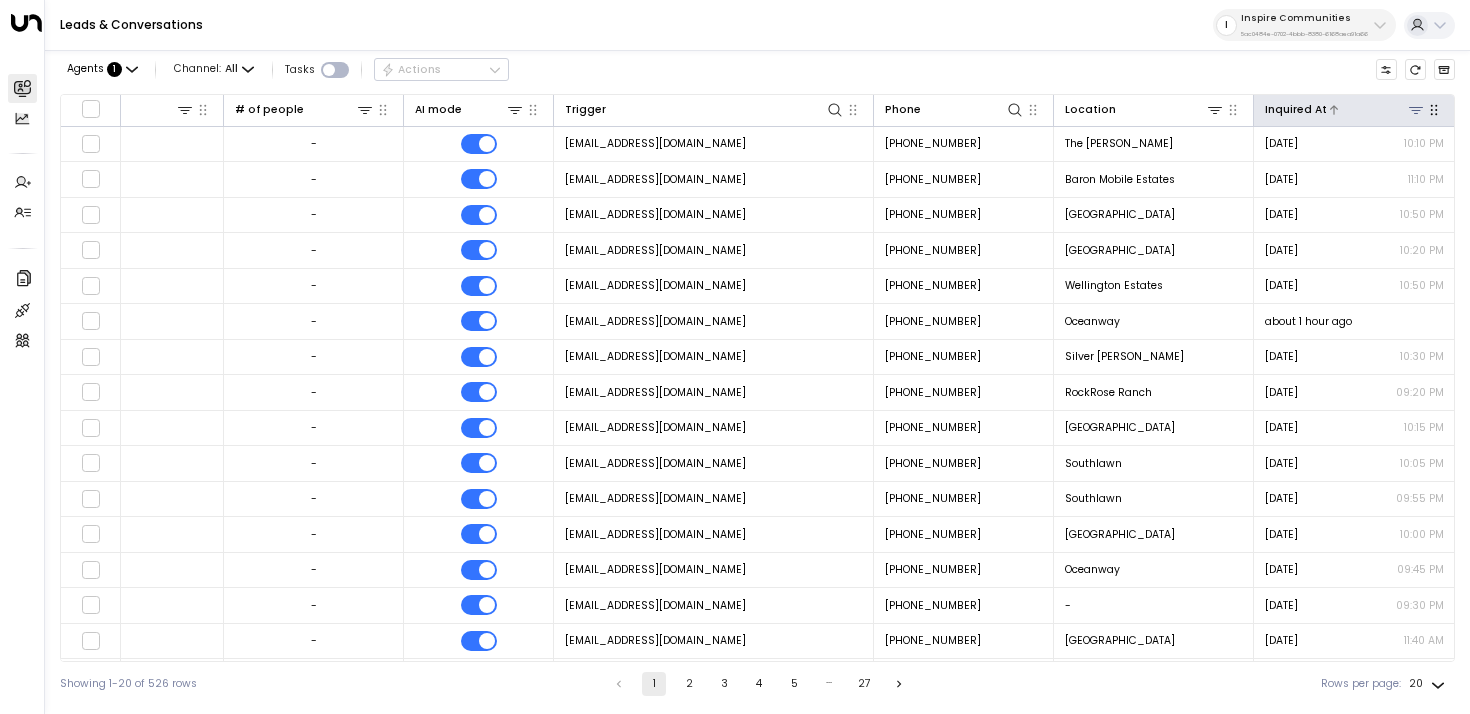 click at bounding box center (1376, 109) 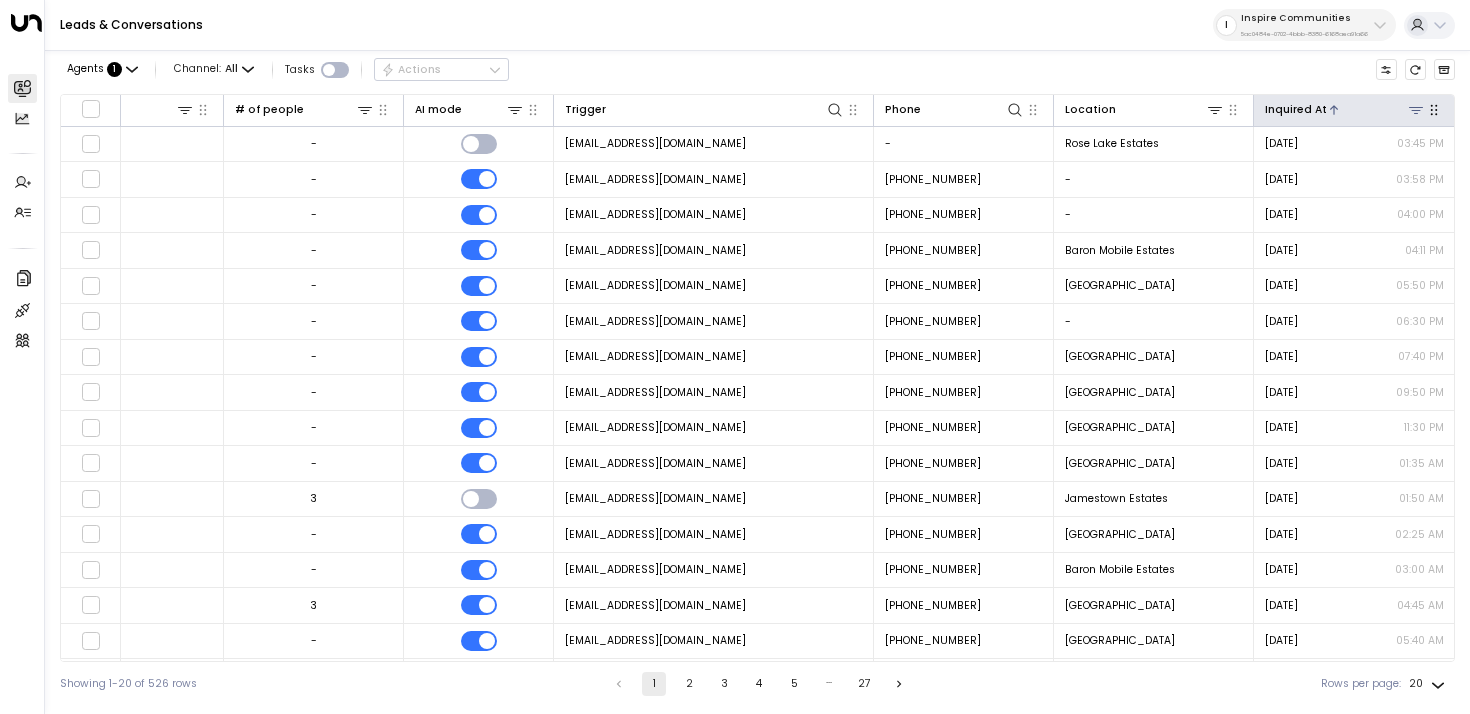 click at bounding box center (1376, 109) 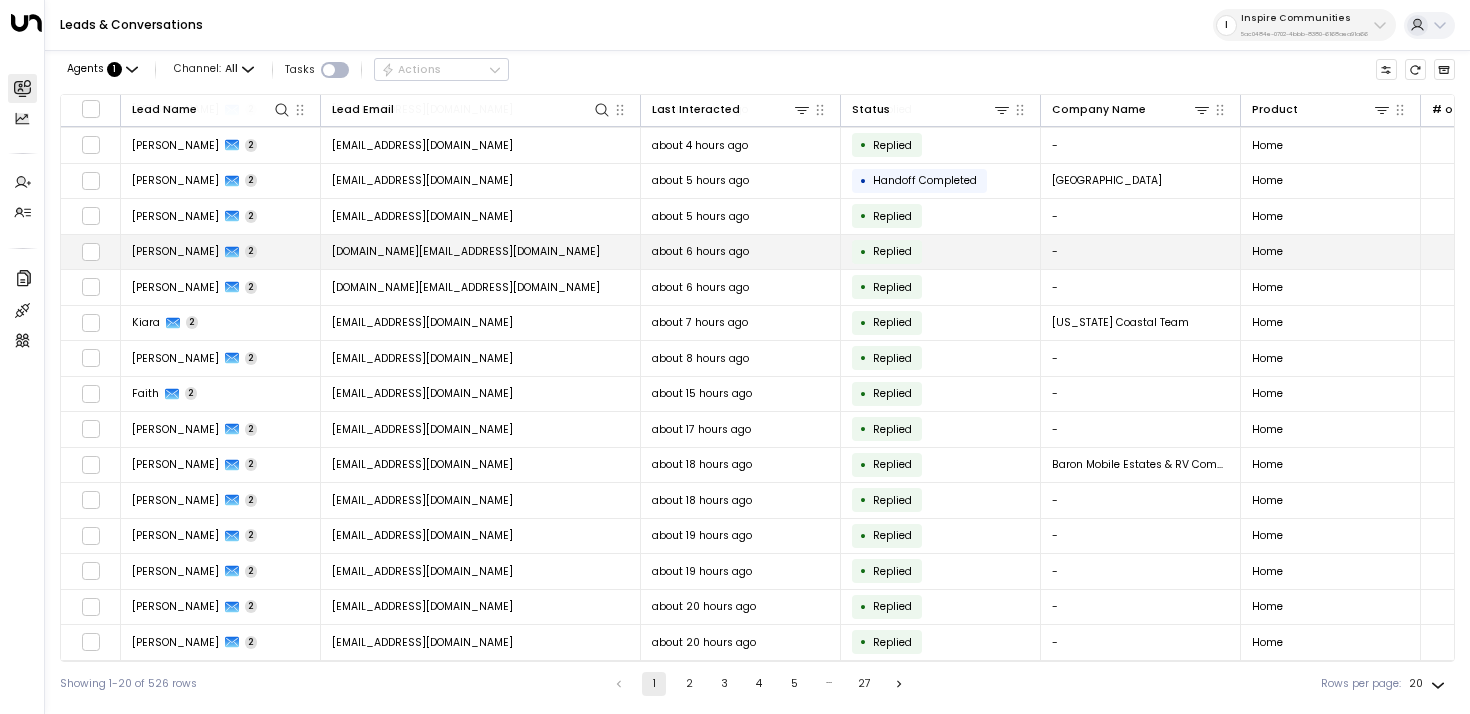 scroll, scrollTop: 0, scrollLeft: 0, axis: both 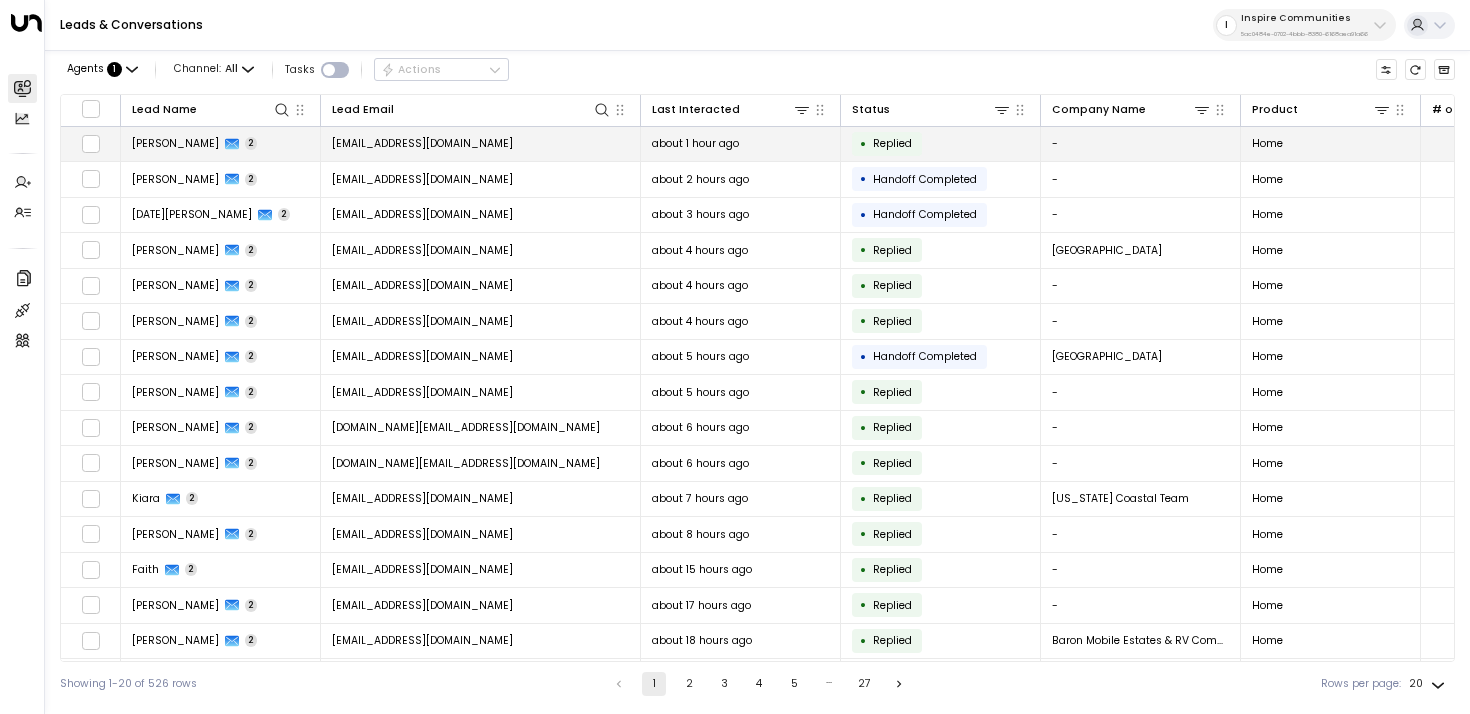 click on "[EMAIL_ADDRESS][DOMAIN_NAME]" at bounding box center (481, 144) 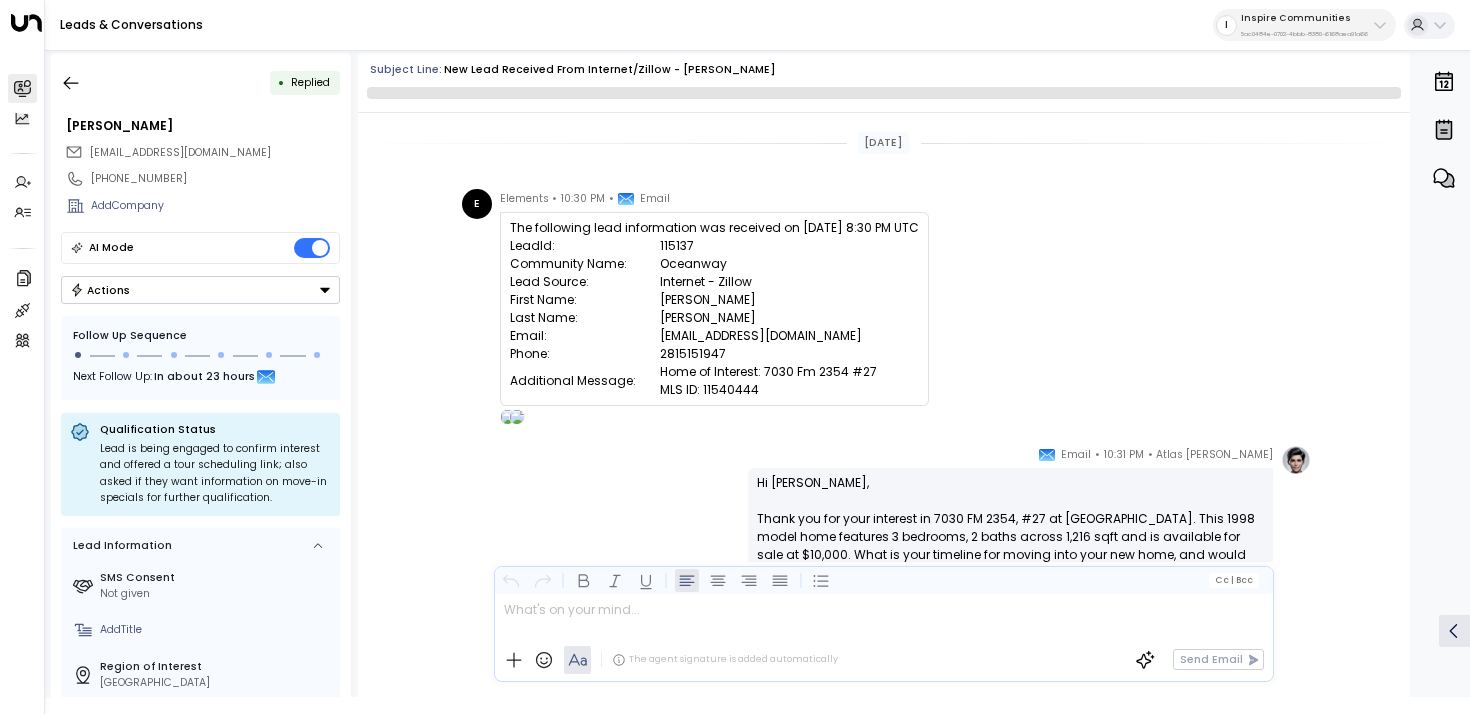 scroll, scrollTop: 1073, scrollLeft: 0, axis: vertical 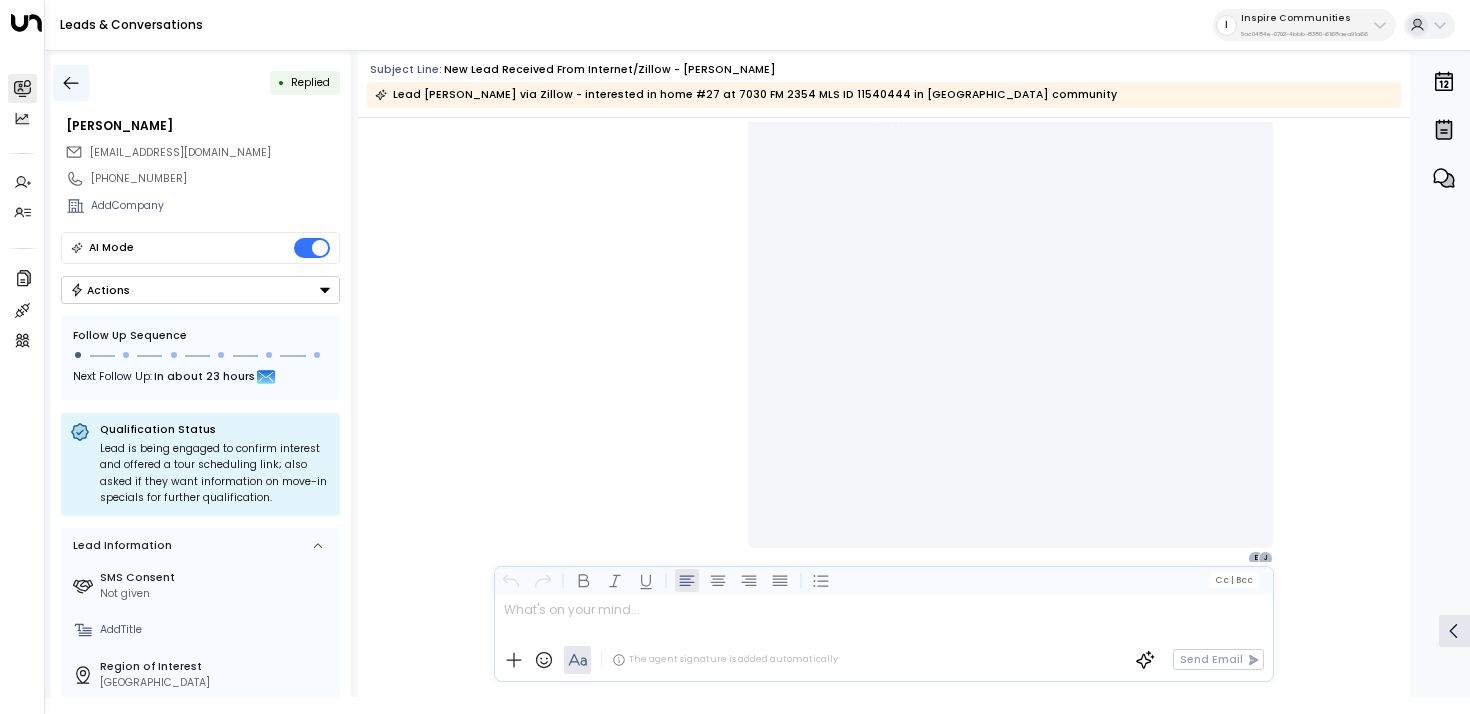 click 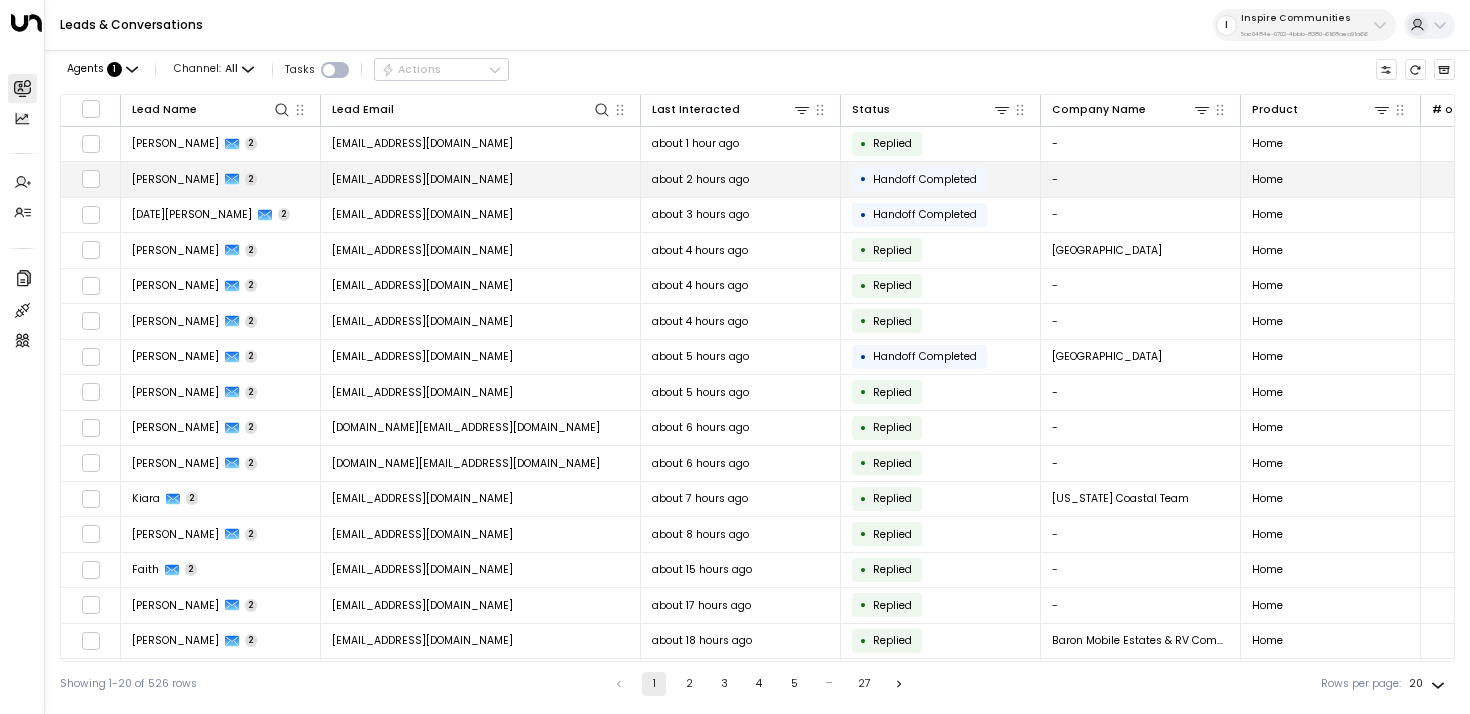 click on "[EMAIL_ADDRESS][DOMAIN_NAME]" at bounding box center (481, 179) 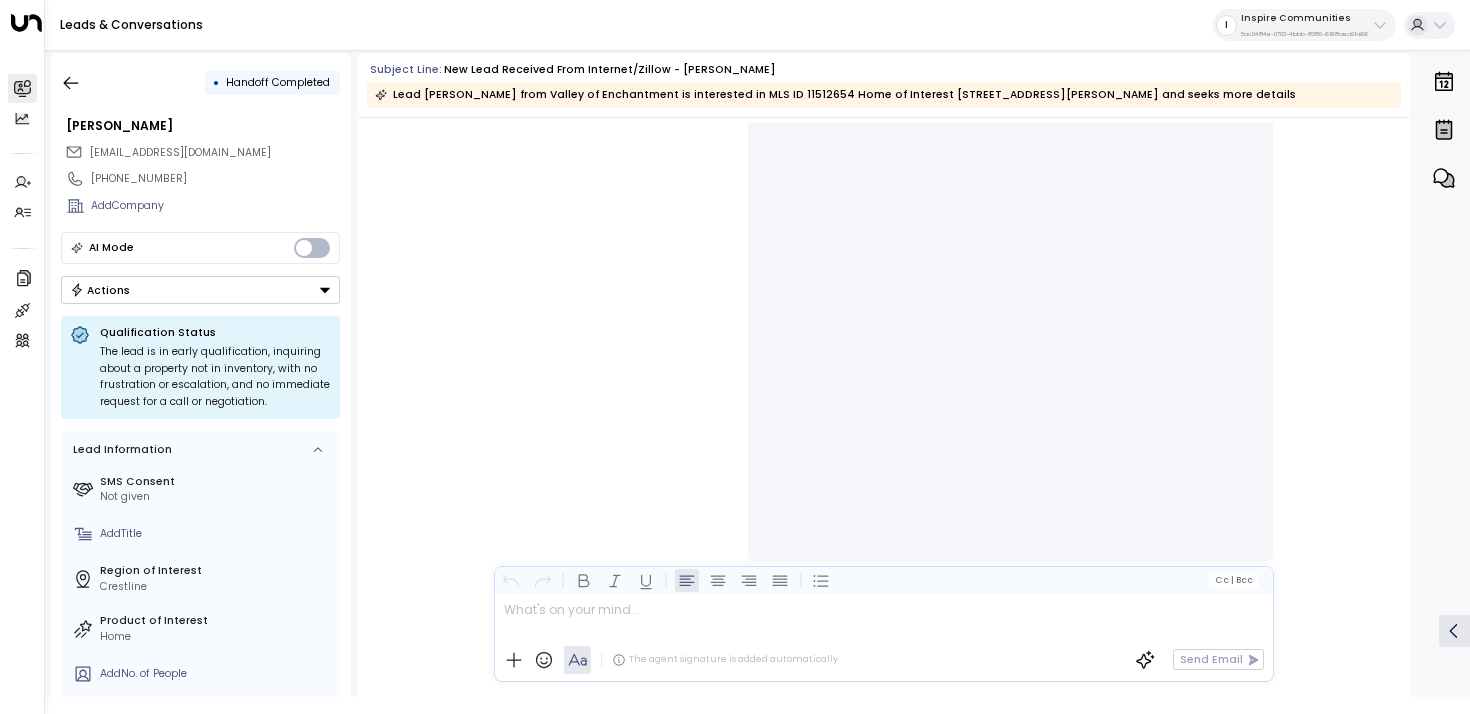 scroll, scrollTop: 0, scrollLeft: 0, axis: both 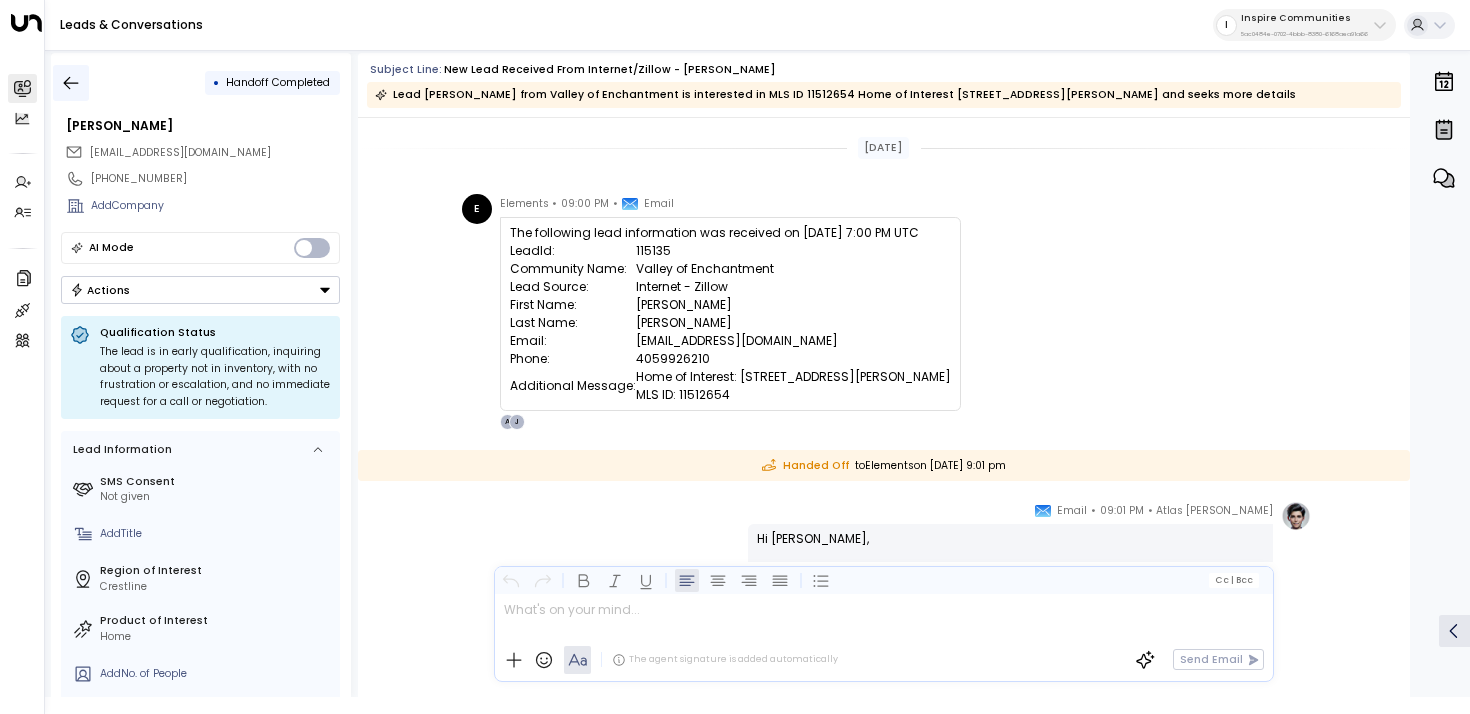 click 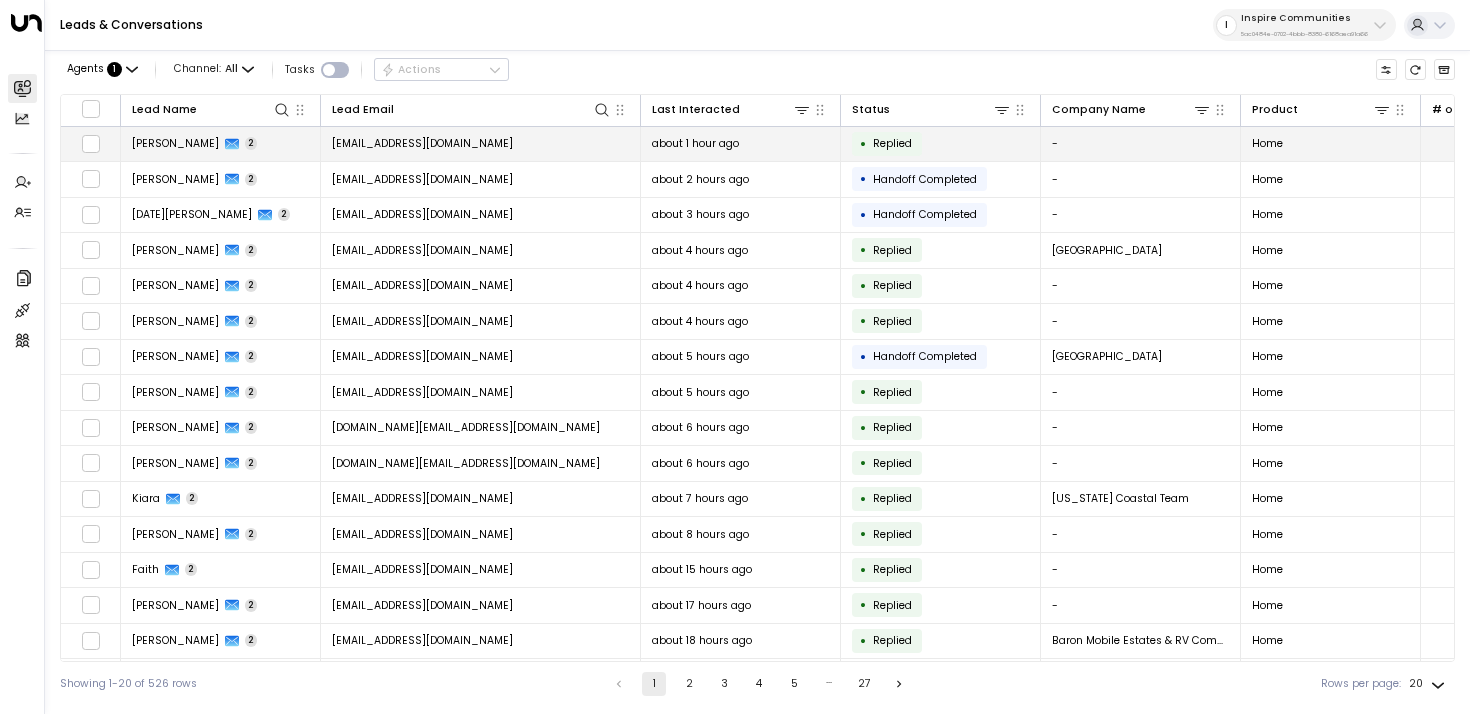 click on "[PERSON_NAME] 2" at bounding box center (221, 144) 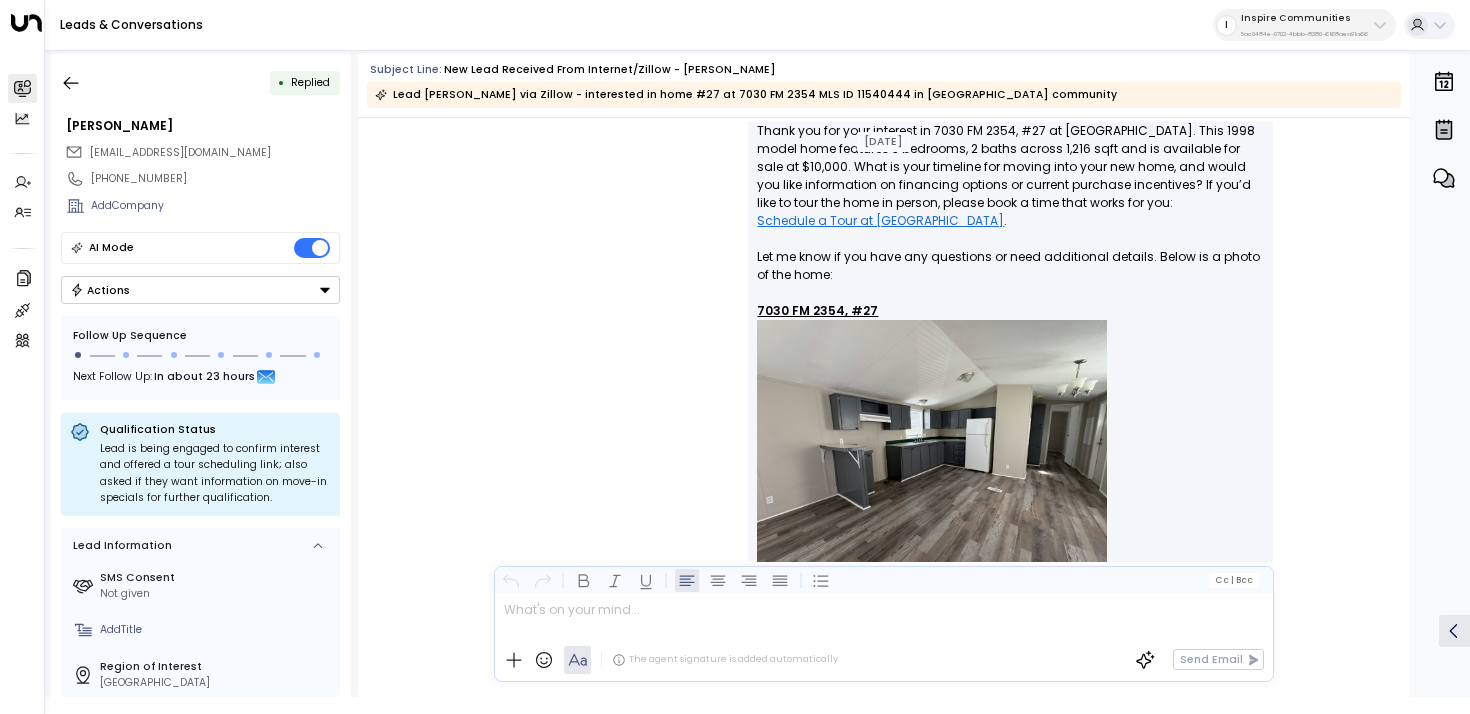 scroll, scrollTop: 0, scrollLeft: 0, axis: both 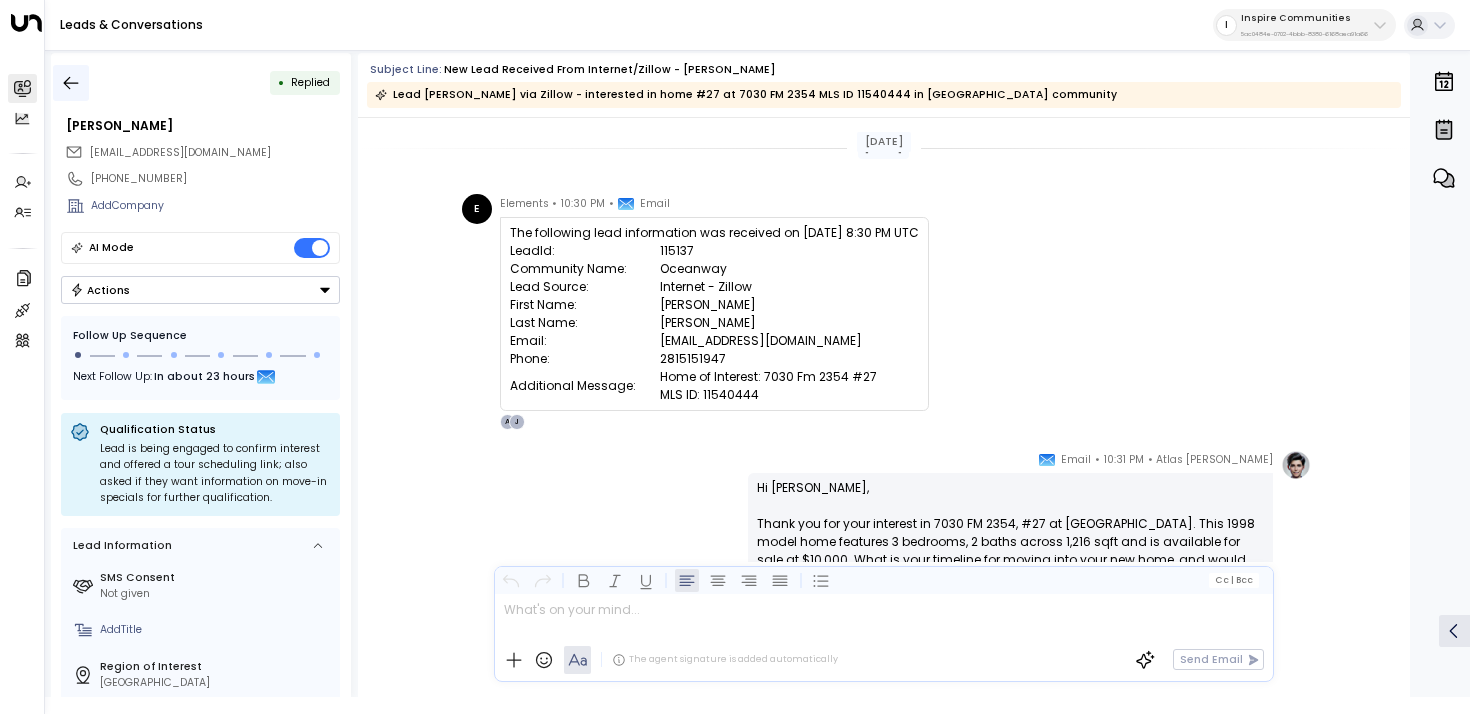 click 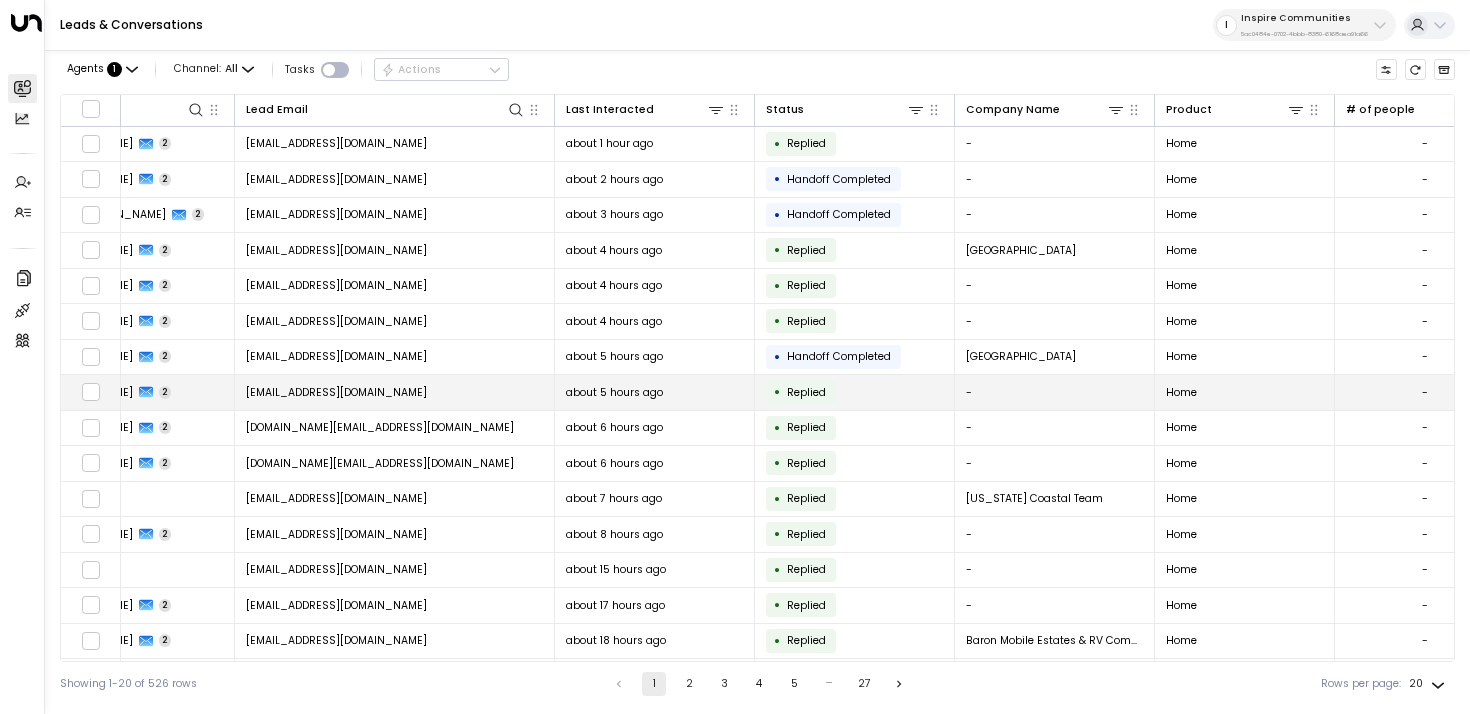 scroll, scrollTop: 0, scrollLeft: 0, axis: both 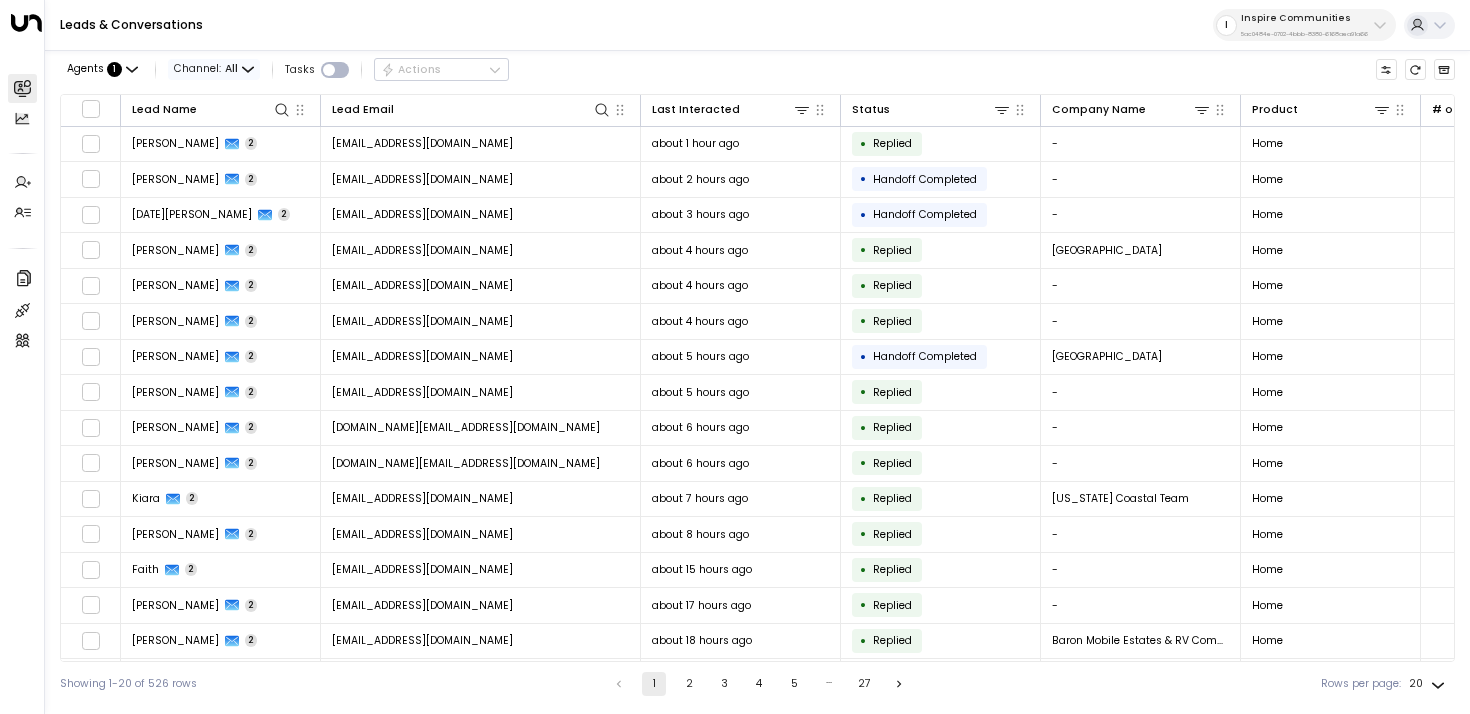 click on "Channel: All" at bounding box center [214, 69] 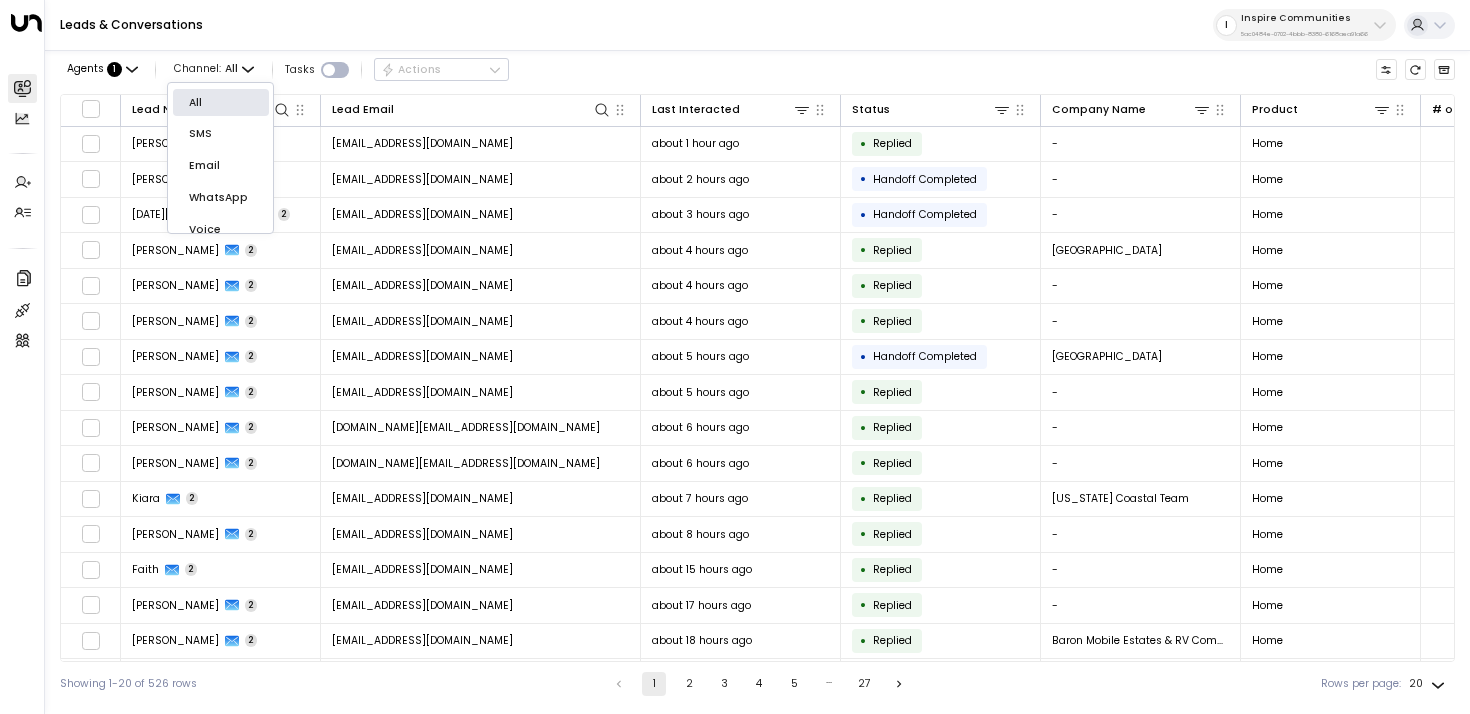 click on "SMS" at bounding box center [221, 134] 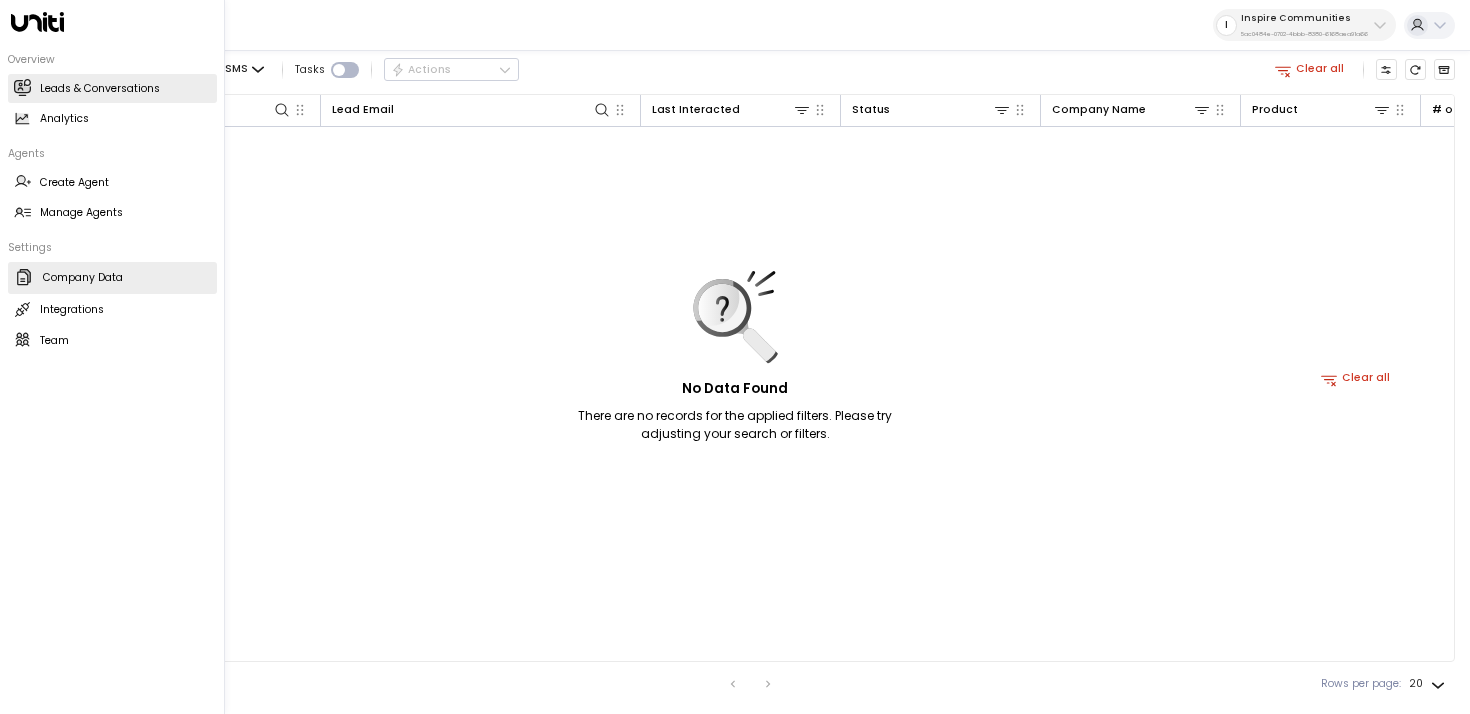 click 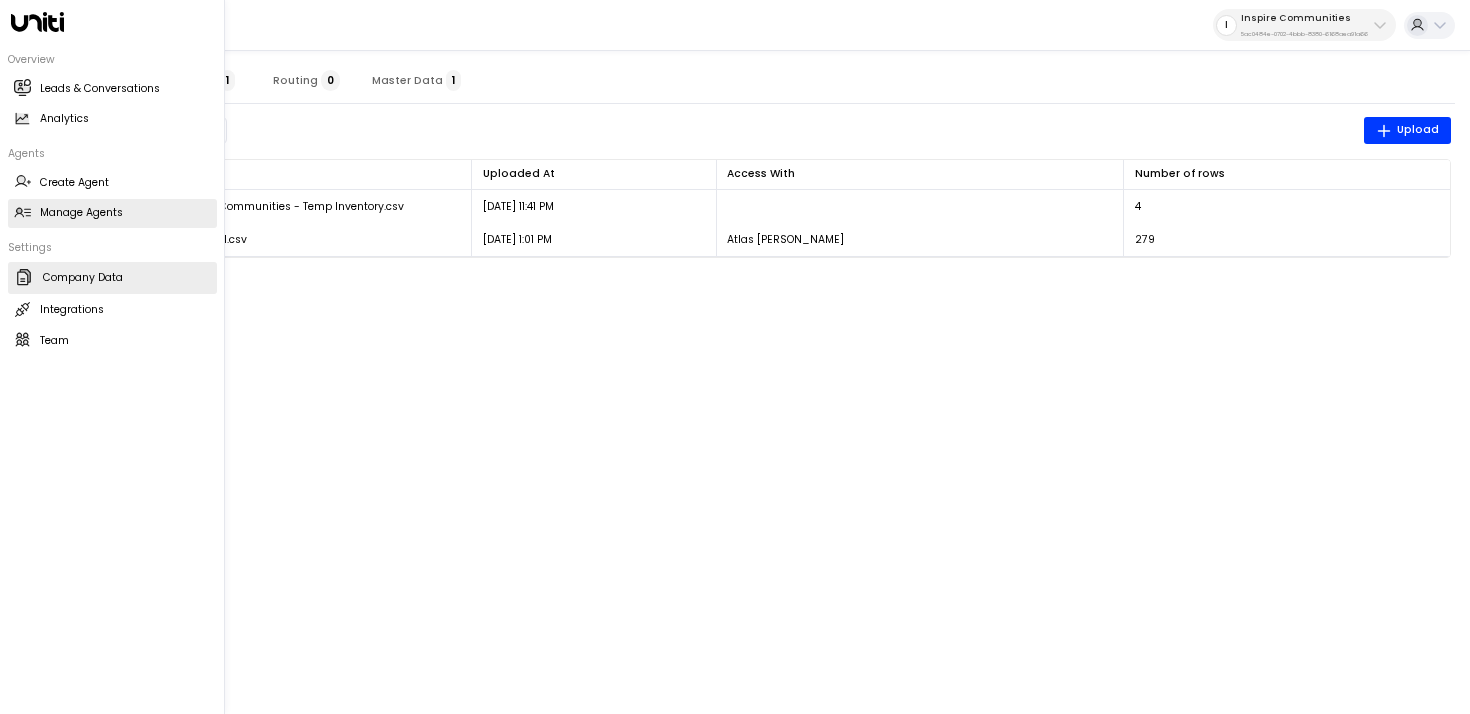 click on "Manage Agents Manage Agents" at bounding box center [112, 213] 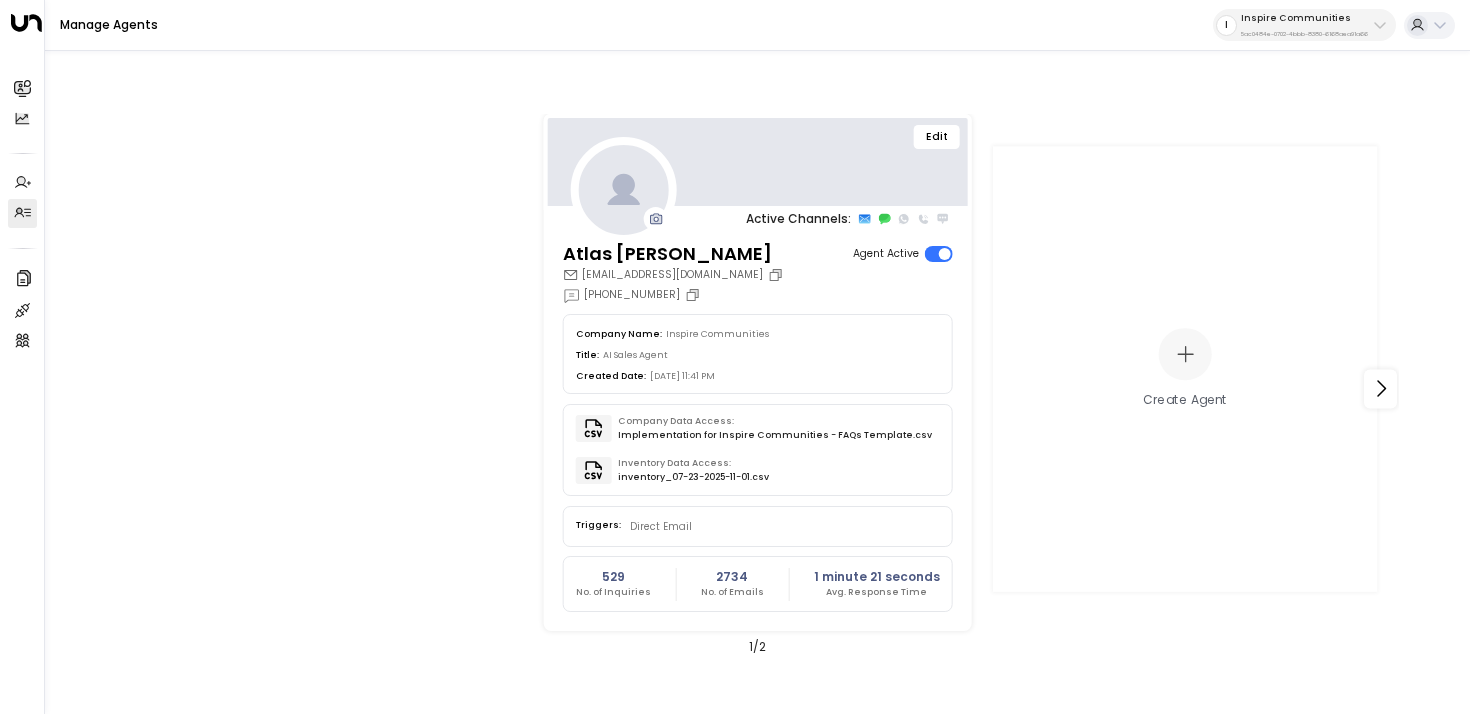 click on "Edit" at bounding box center [937, 137] 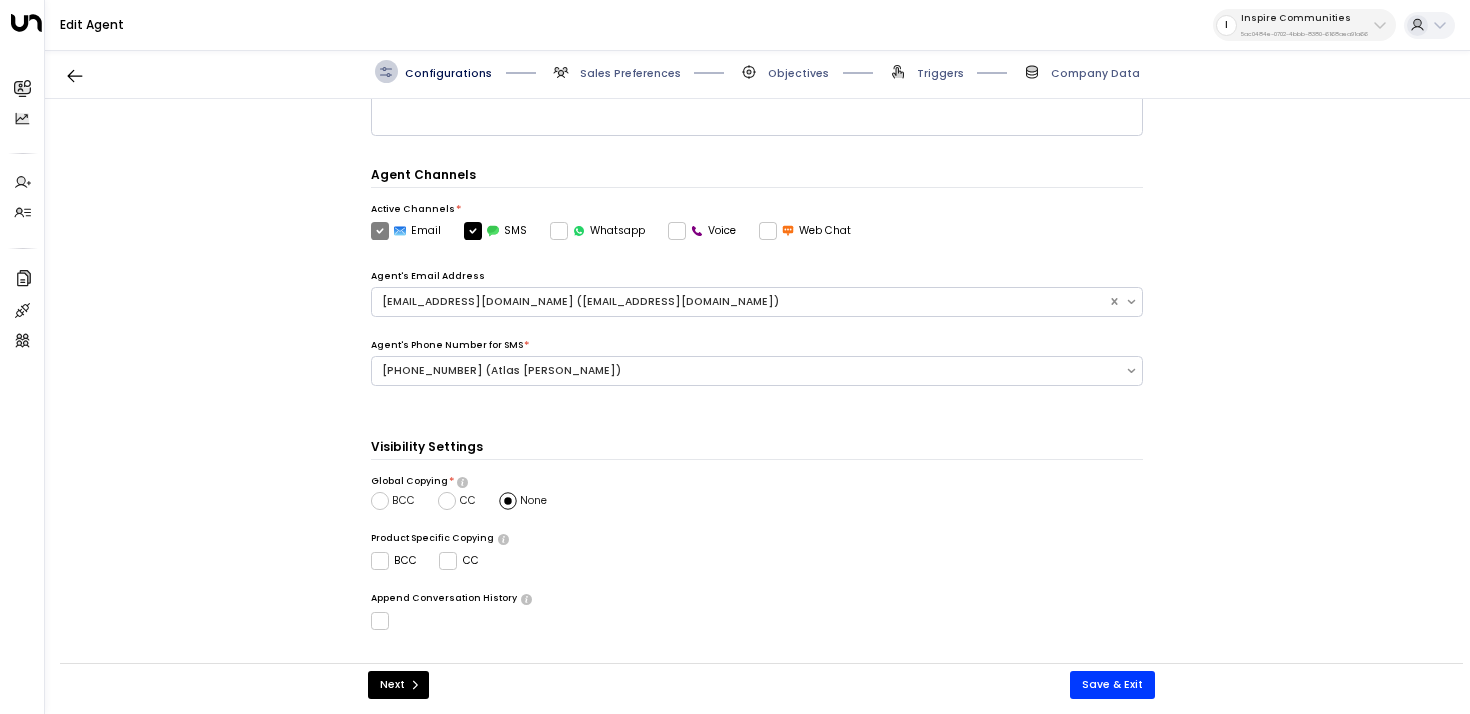 scroll, scrollTop: 526, scrollLeft: 0, axis: vertical 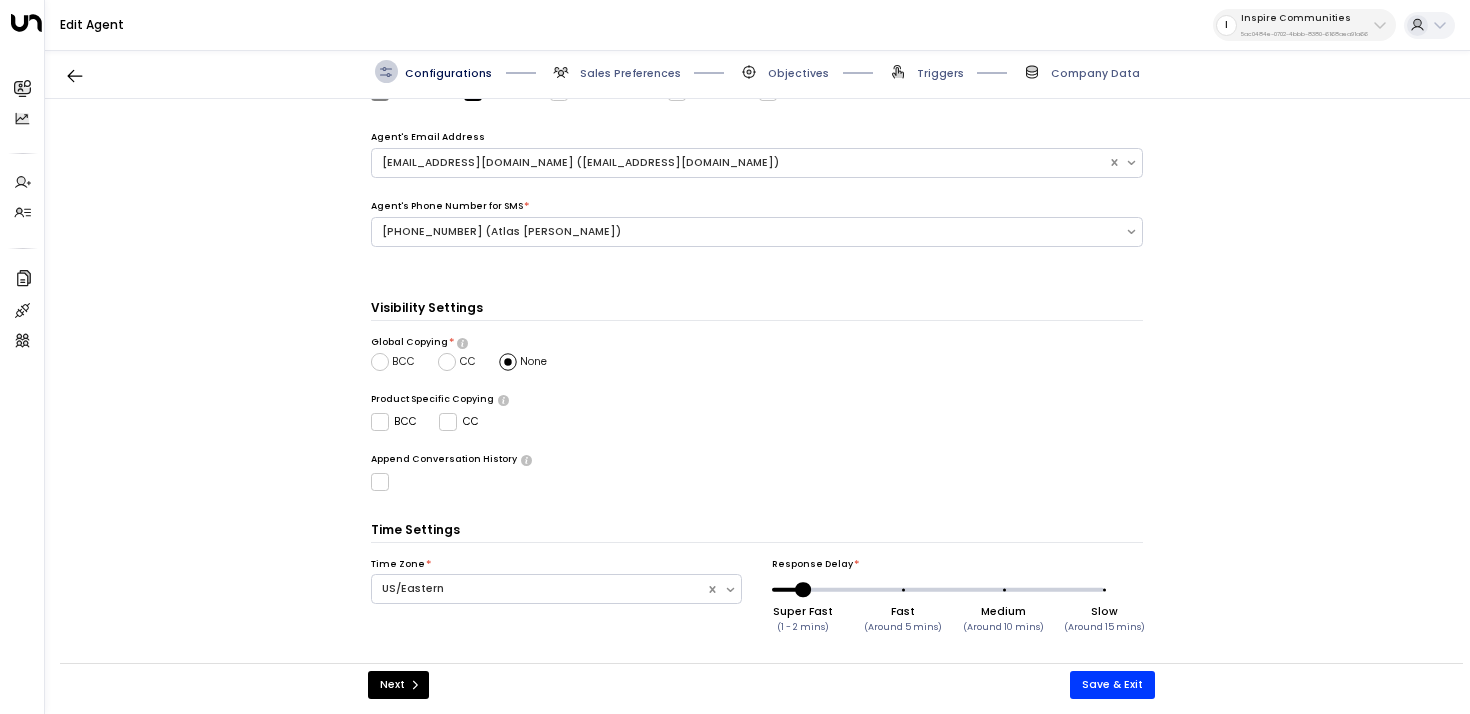 click on "Sales Preferences" at bounding box center [630, 73] 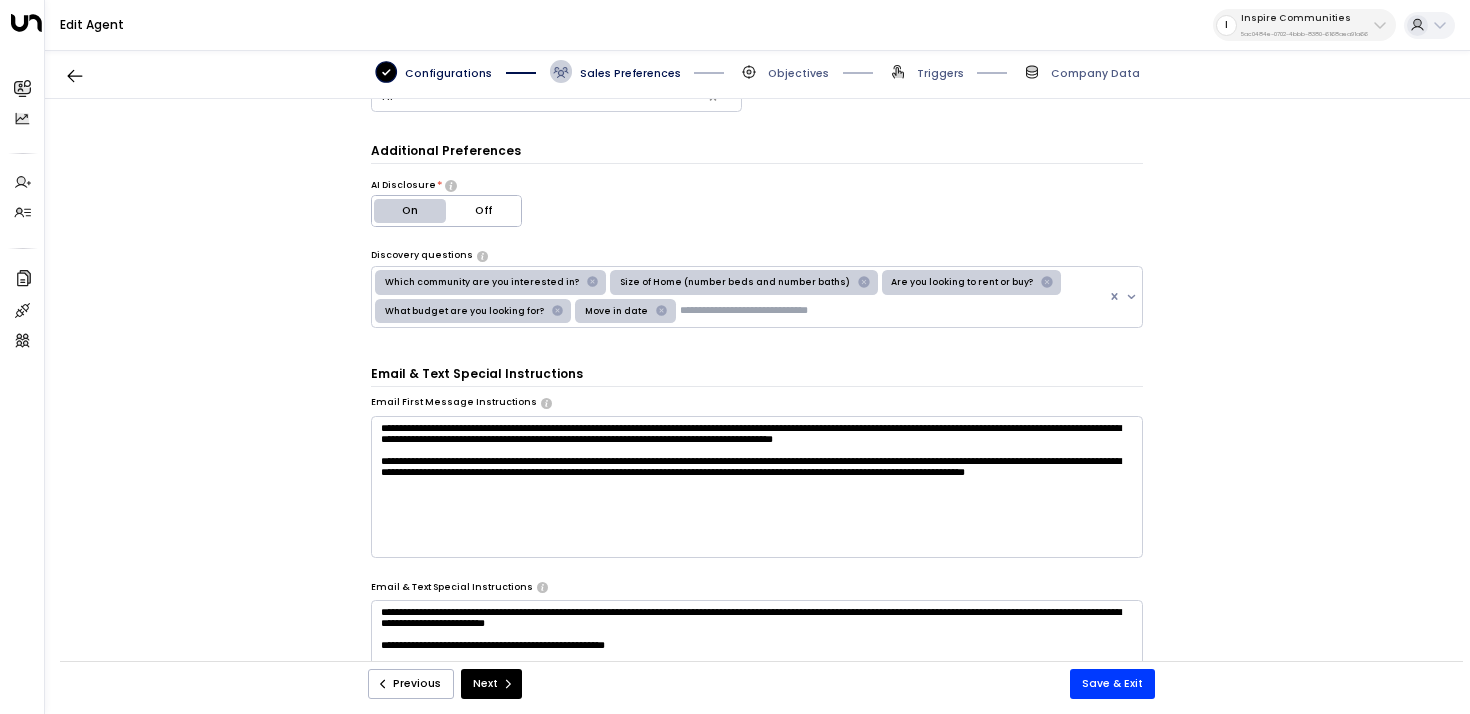 scroll, scrollTop: 0, scrollLeft: 0, axis: both 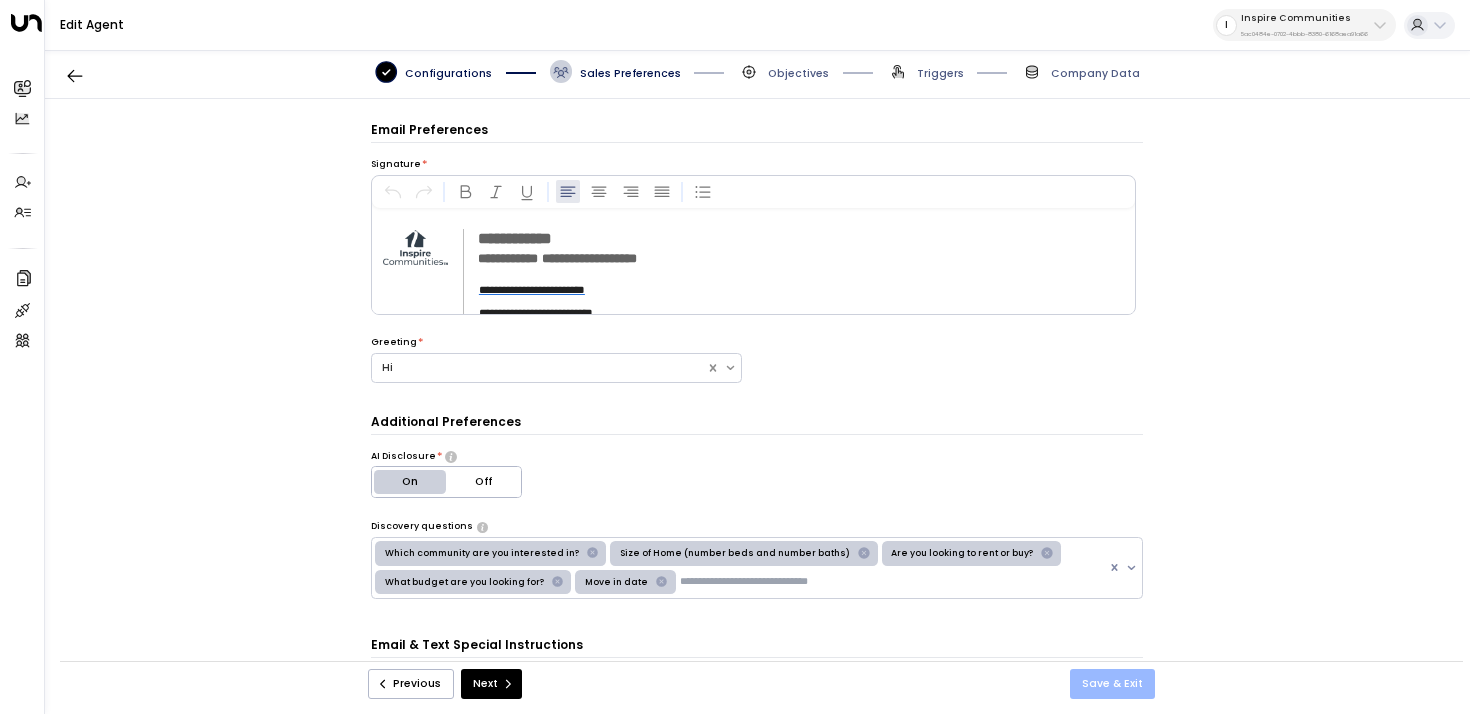 click on "Save & Exit" at bounding box center (1112, 684) 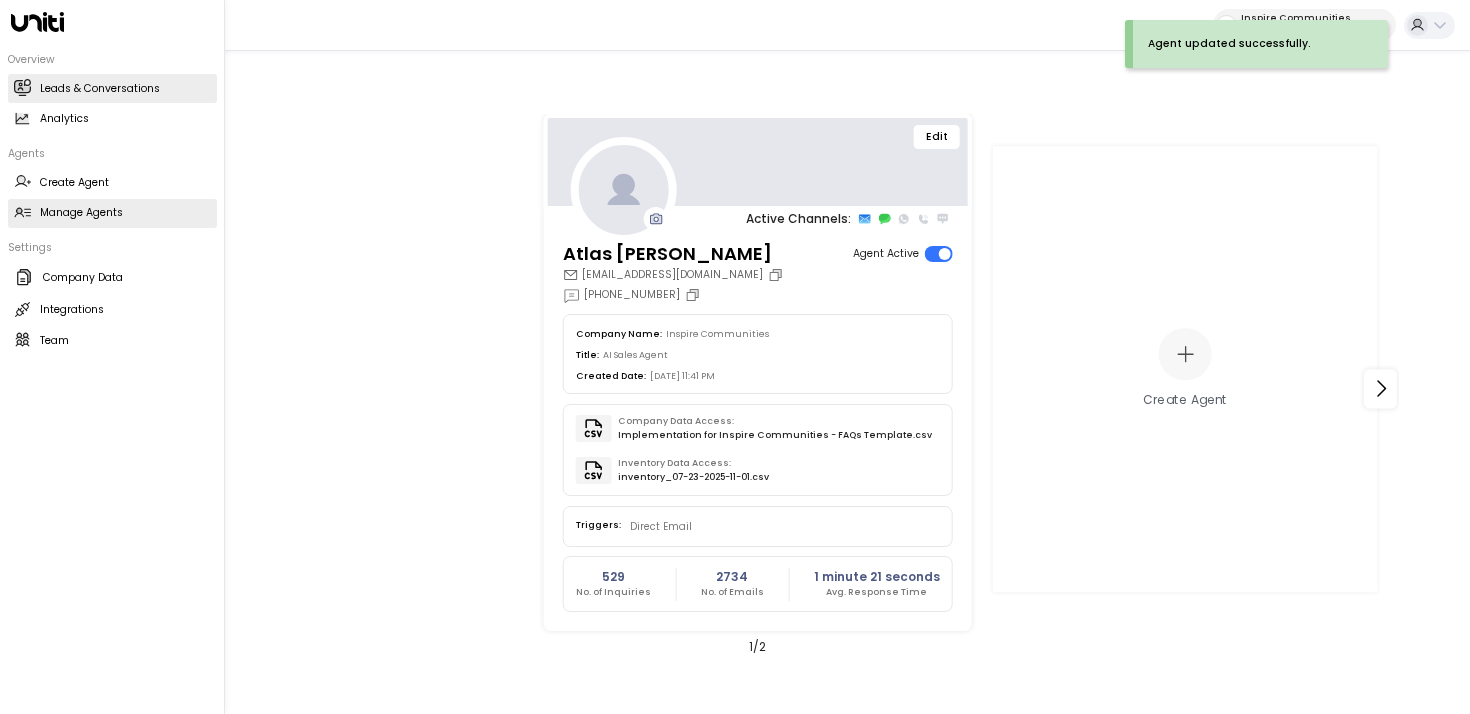 click on "Leads & Conversations Leads & Conversations" at bounding box center [112, 88] 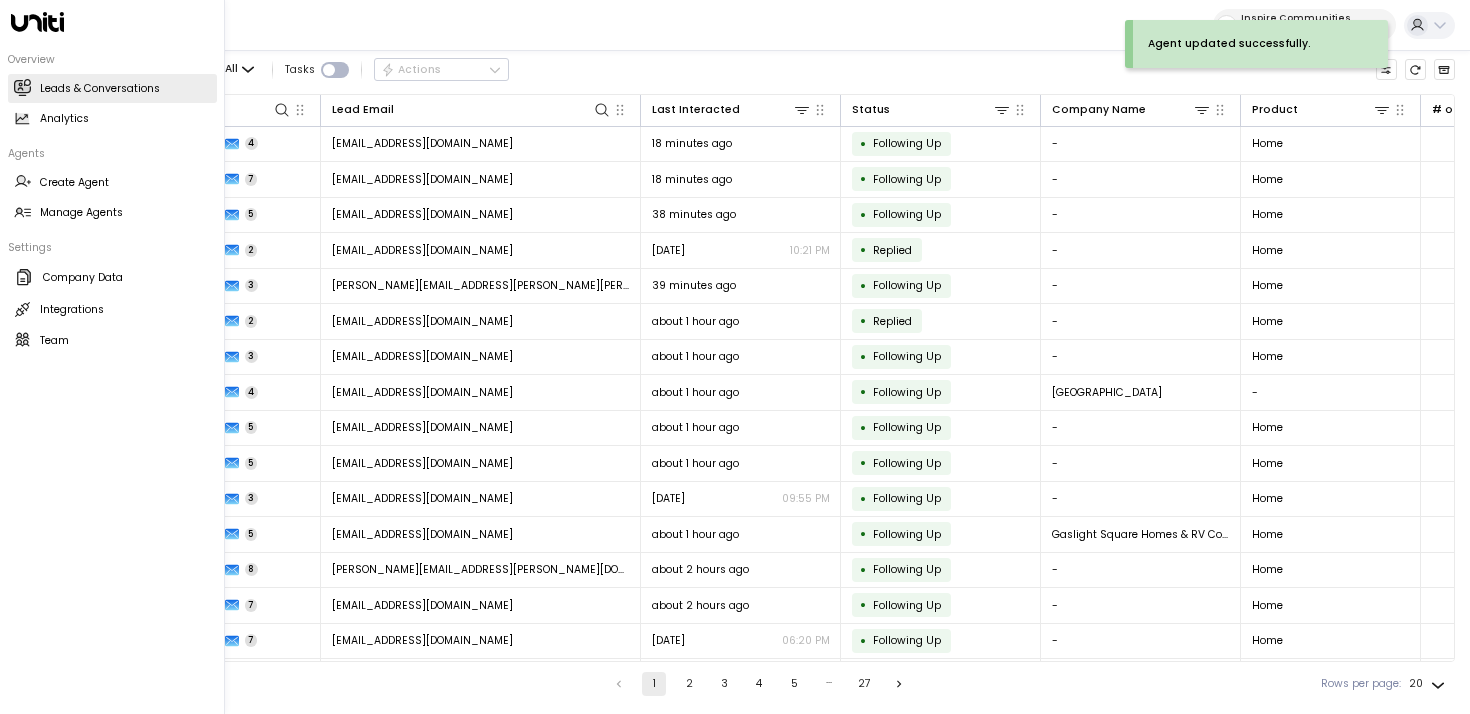click on "Leads & Conversations Leads & Conversations" at bounding box center (112, 88) 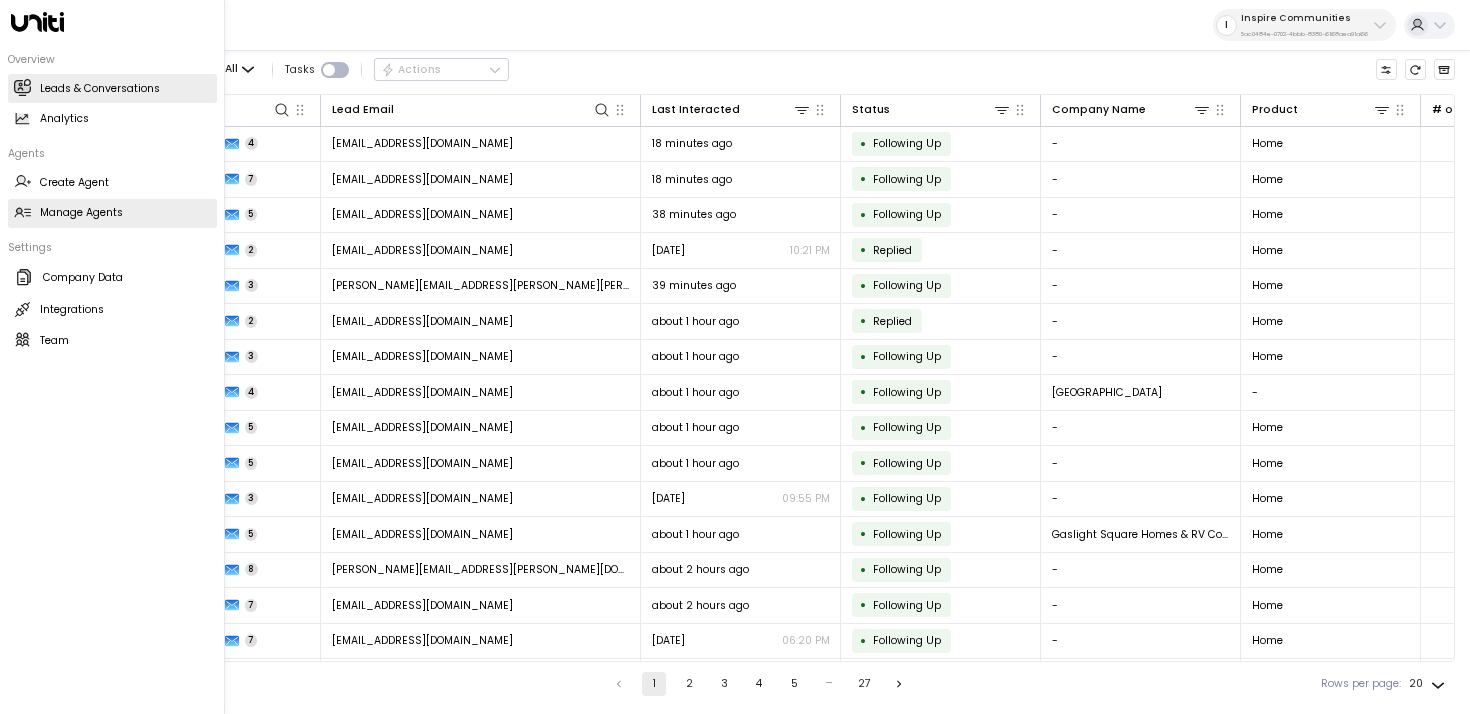 click on "Manage Agents" at bounding box center [81, 213] 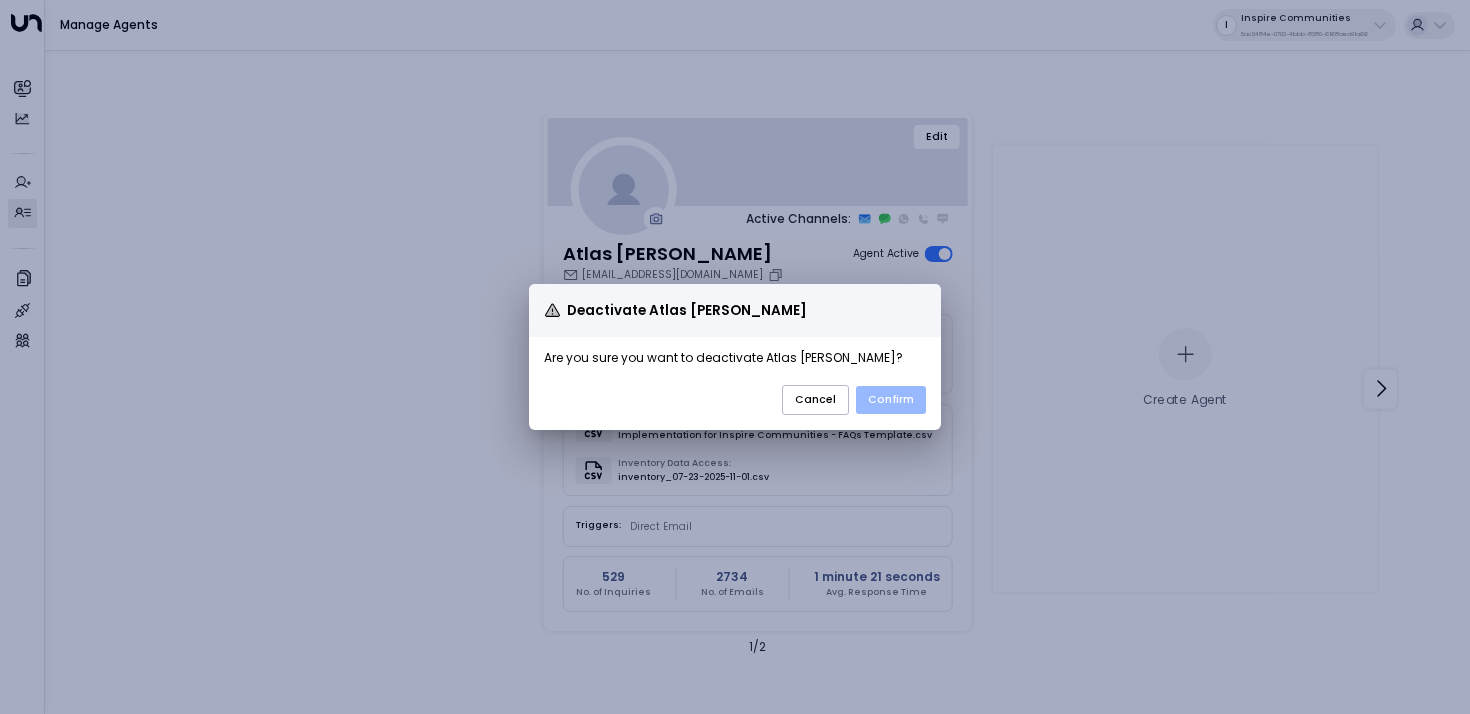 click on "Confirm" at bounding box center (891, 400) 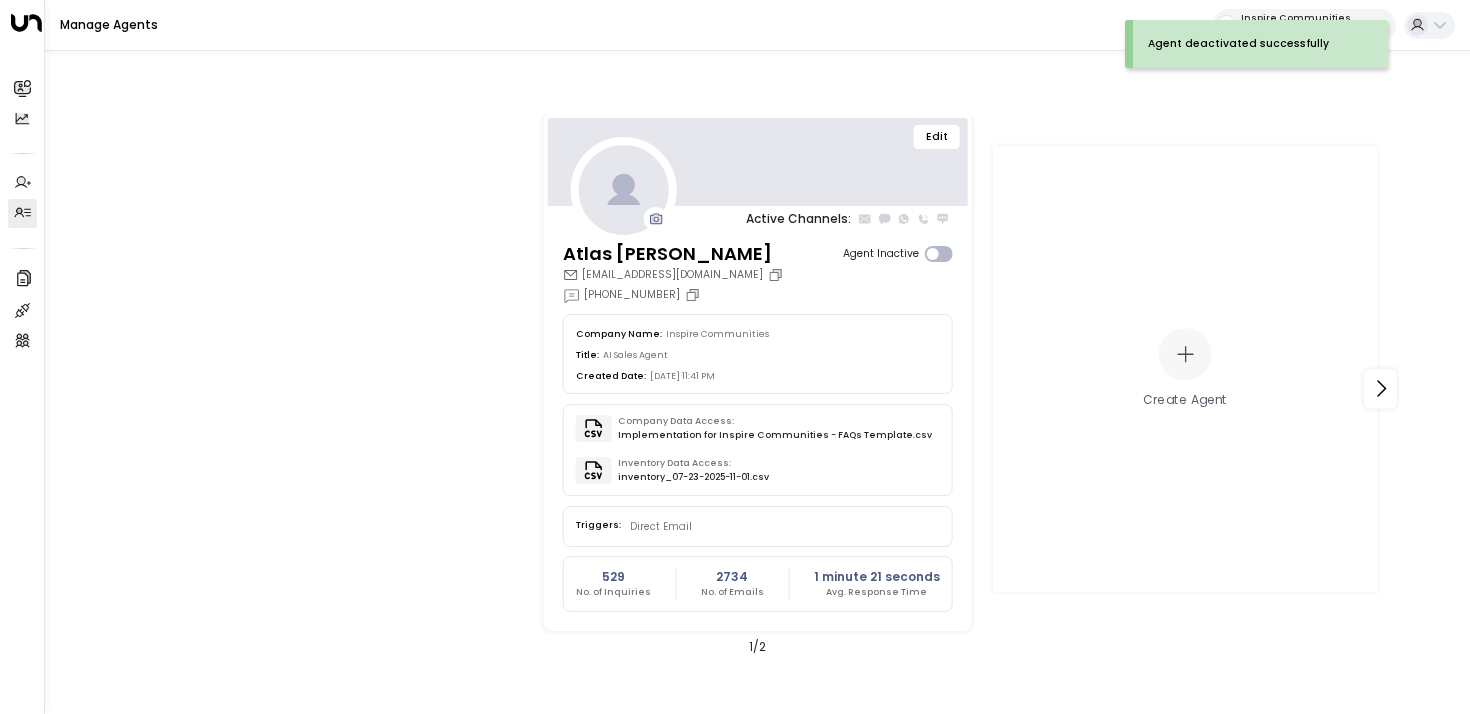 click on "Edit Active Channels: Atlas [PERSON_NAME]   [EMAIL_ADDRESS][DOMAIN_NAME] [PHONE_NUMBER] Agent Inactive Company Name: Inspire Communities Title: AI Sales Agent Created Date: [DATE] 11:41 PM Company Data Access: Implementation for Inspire Communities - FAQs Template.csv Inventory Data Access: inventory_07-23-2025-11-01.csv Triggers: Direct Email 529 No. of Inquiries 2734 No. of Emails 1 minute 21 seconds Avg. Response Time Create Agent 1  /  2" at bounding box center [757, 389] 